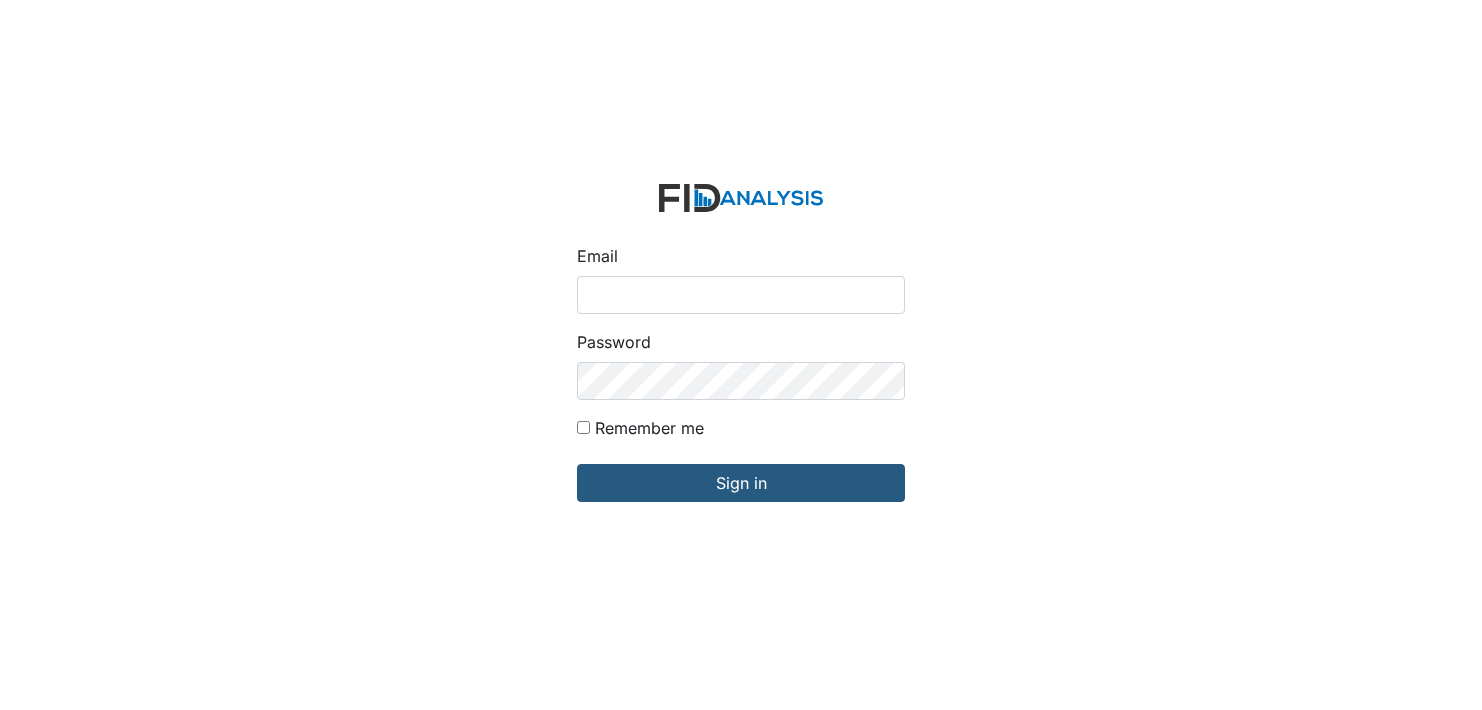 scroll, scrollTop: 0, scrollLeft: 0, axis: both 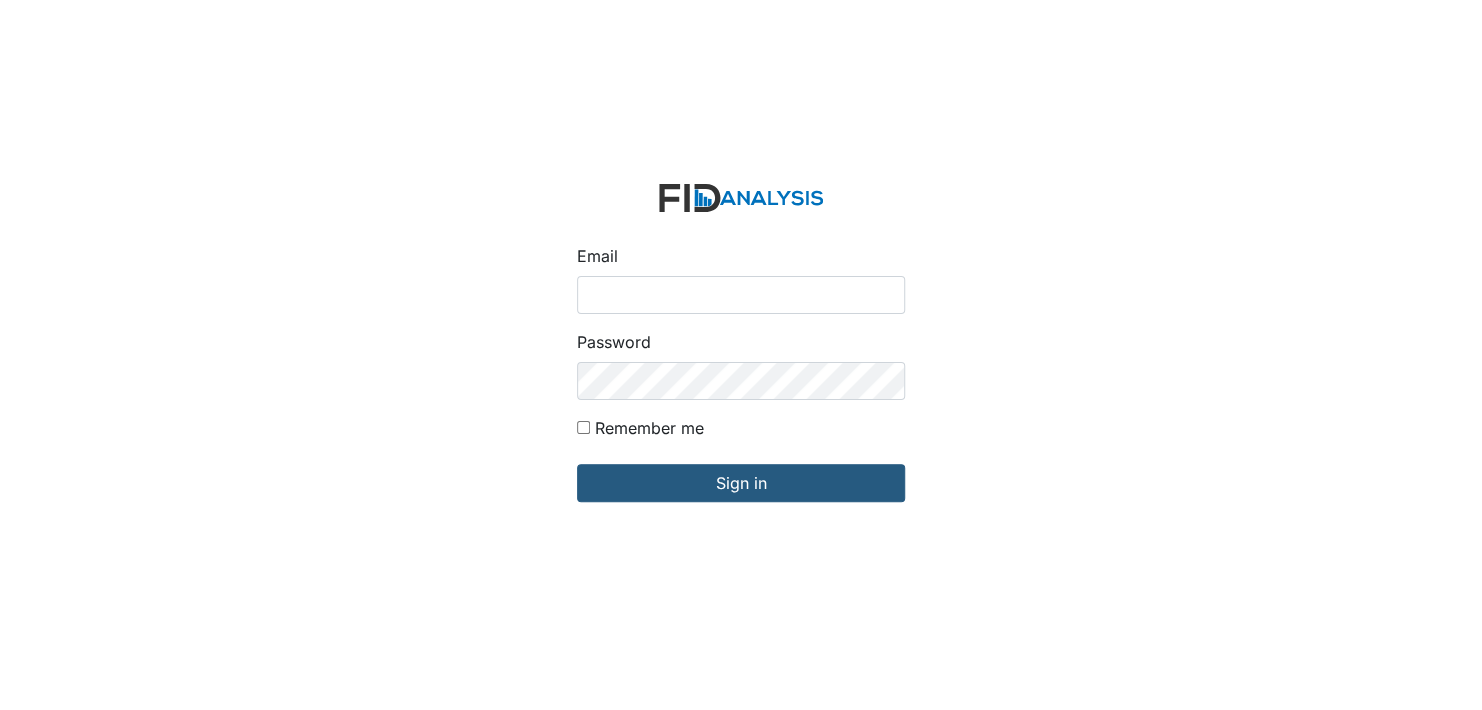 click on "Email" at bounding box center (741, 295) 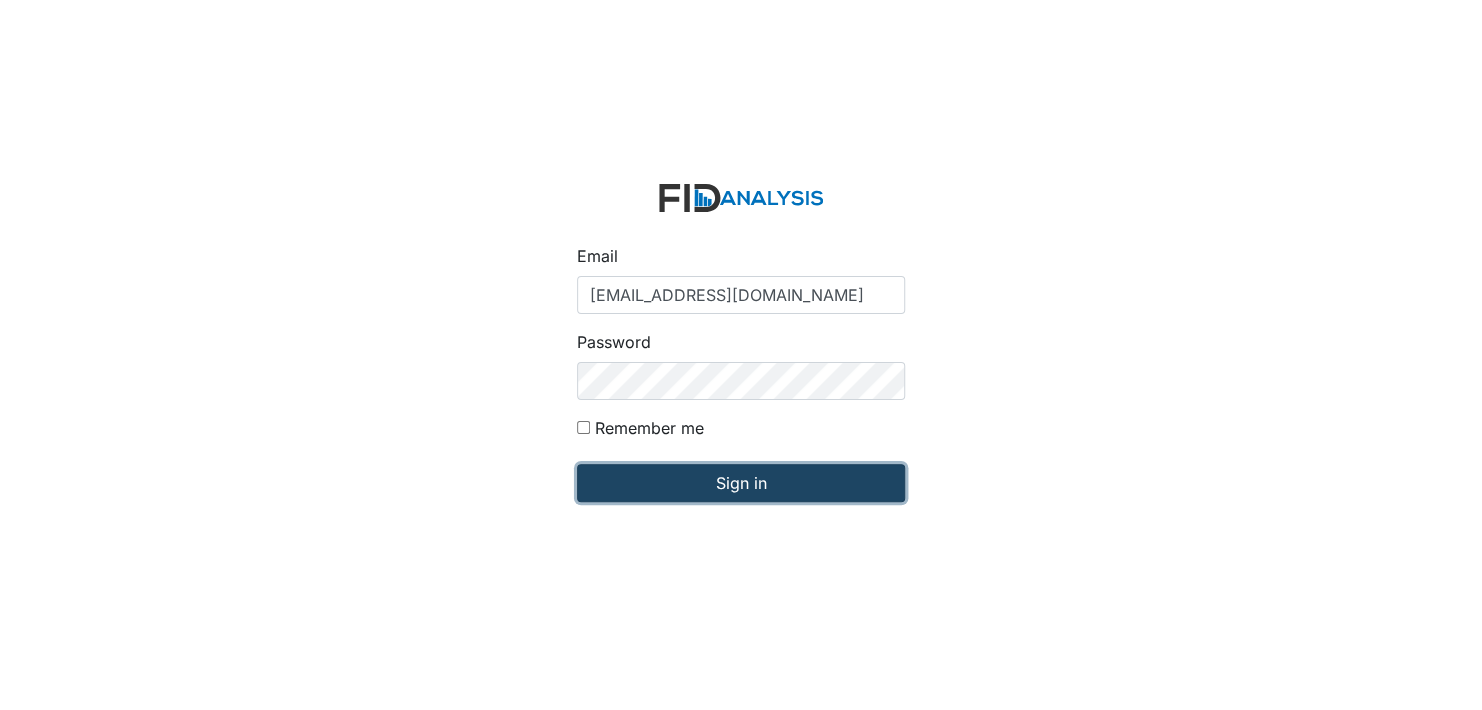click on "Sign in" at bounding box center (741, 483) 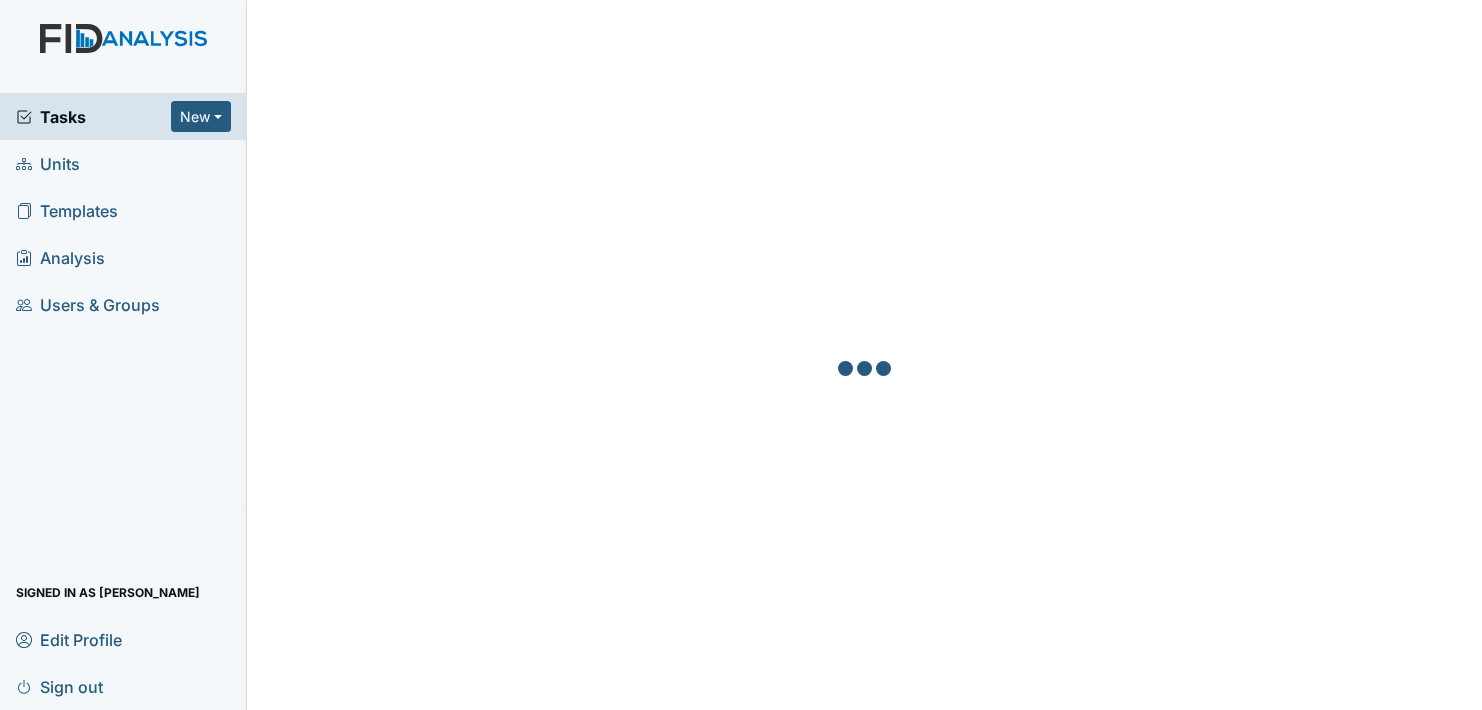 scroll, scrollTop: 0, scrollLeft: 0, axis: both 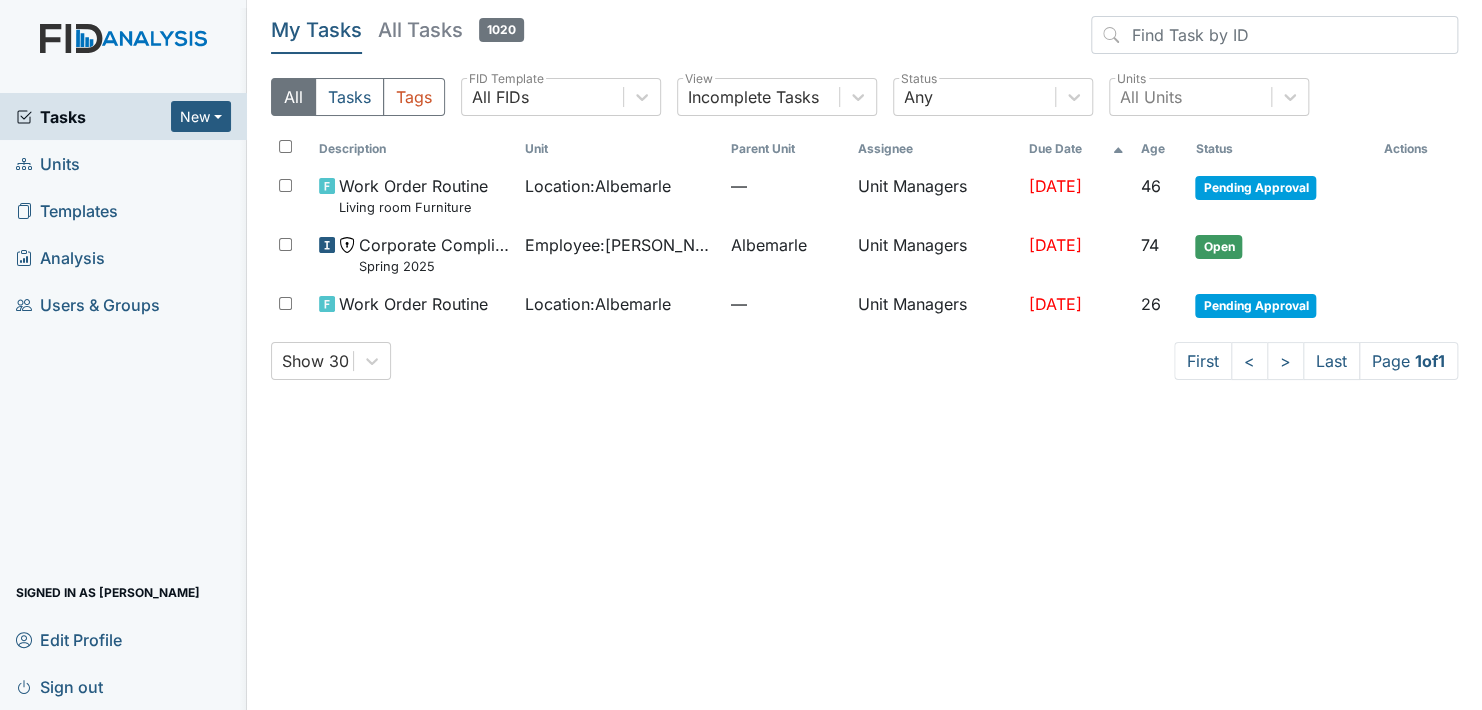 click on "Units" at bounding box center (123, 163) 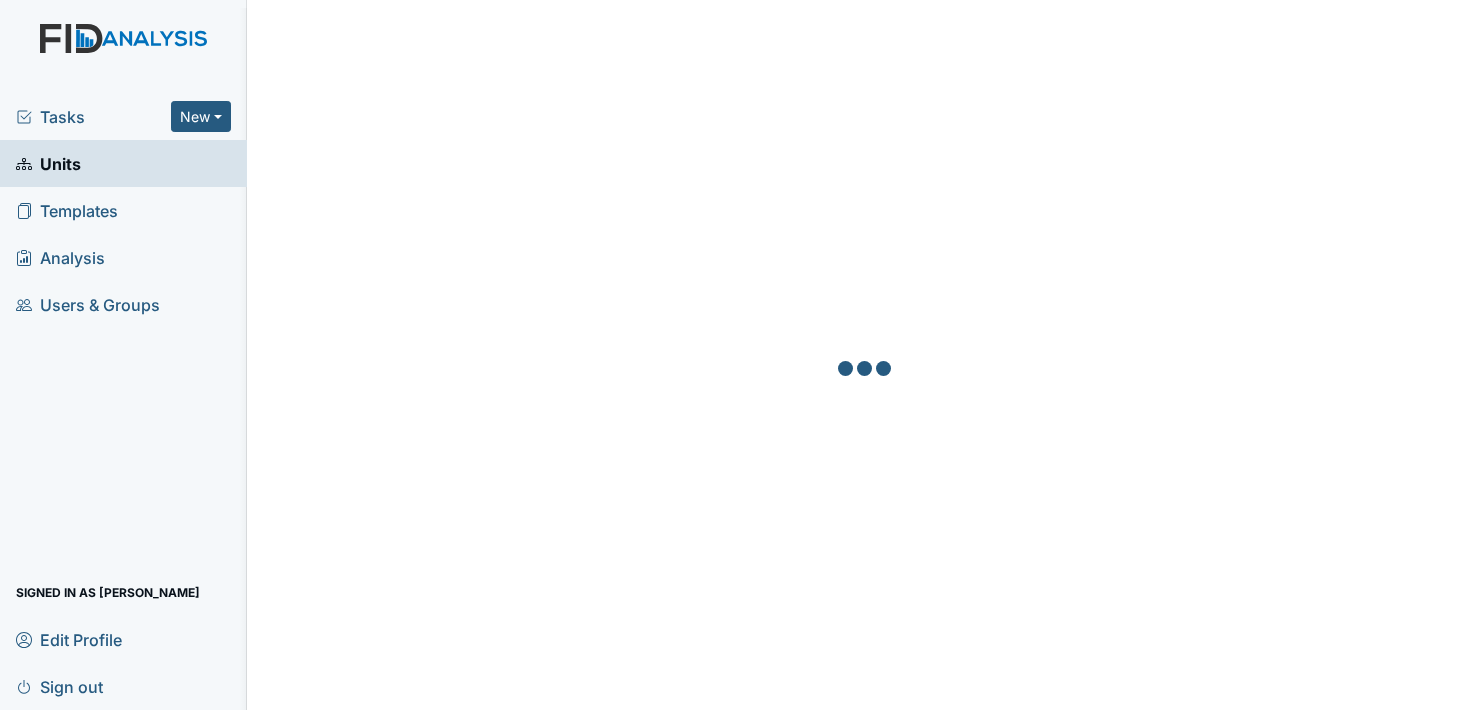 scroll, scrollTop: 0, scrollLeft: 0, axis: both 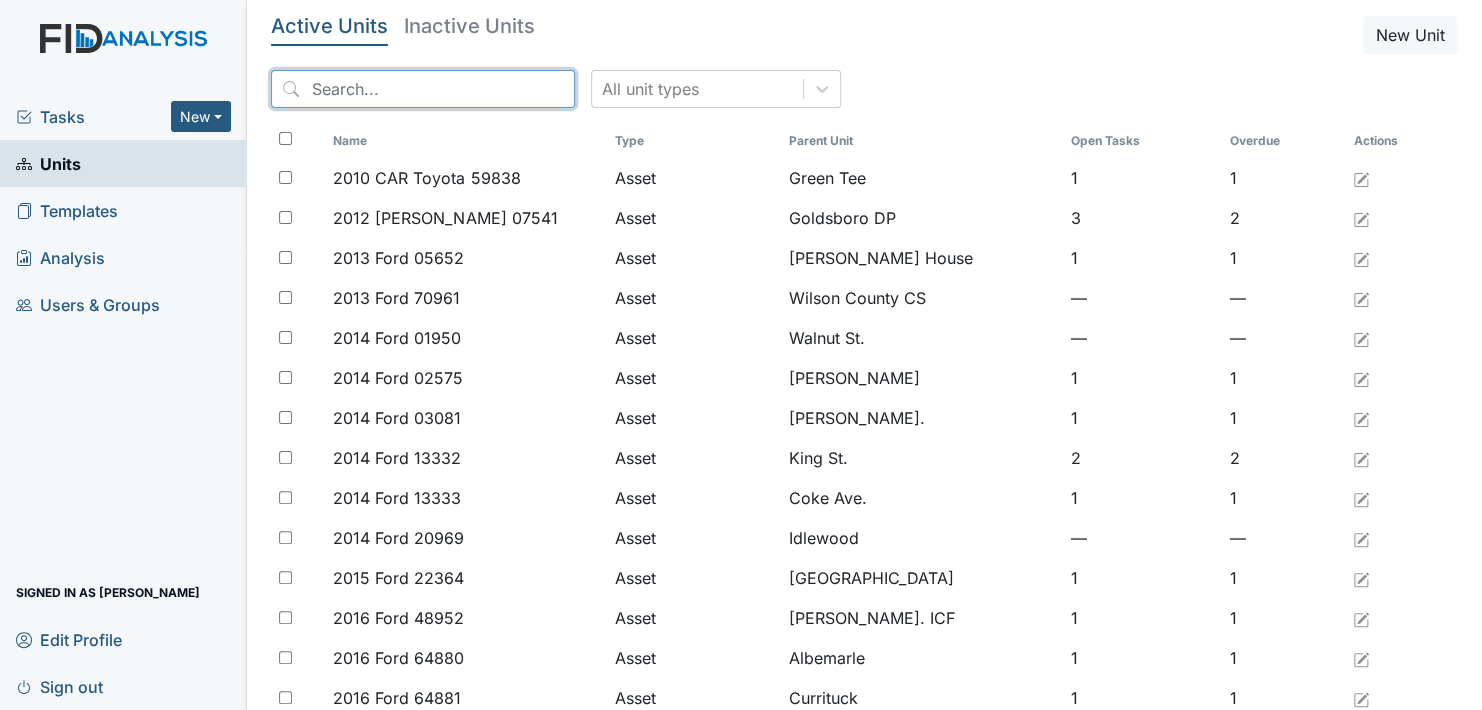 click at bounding box center [423, 89] 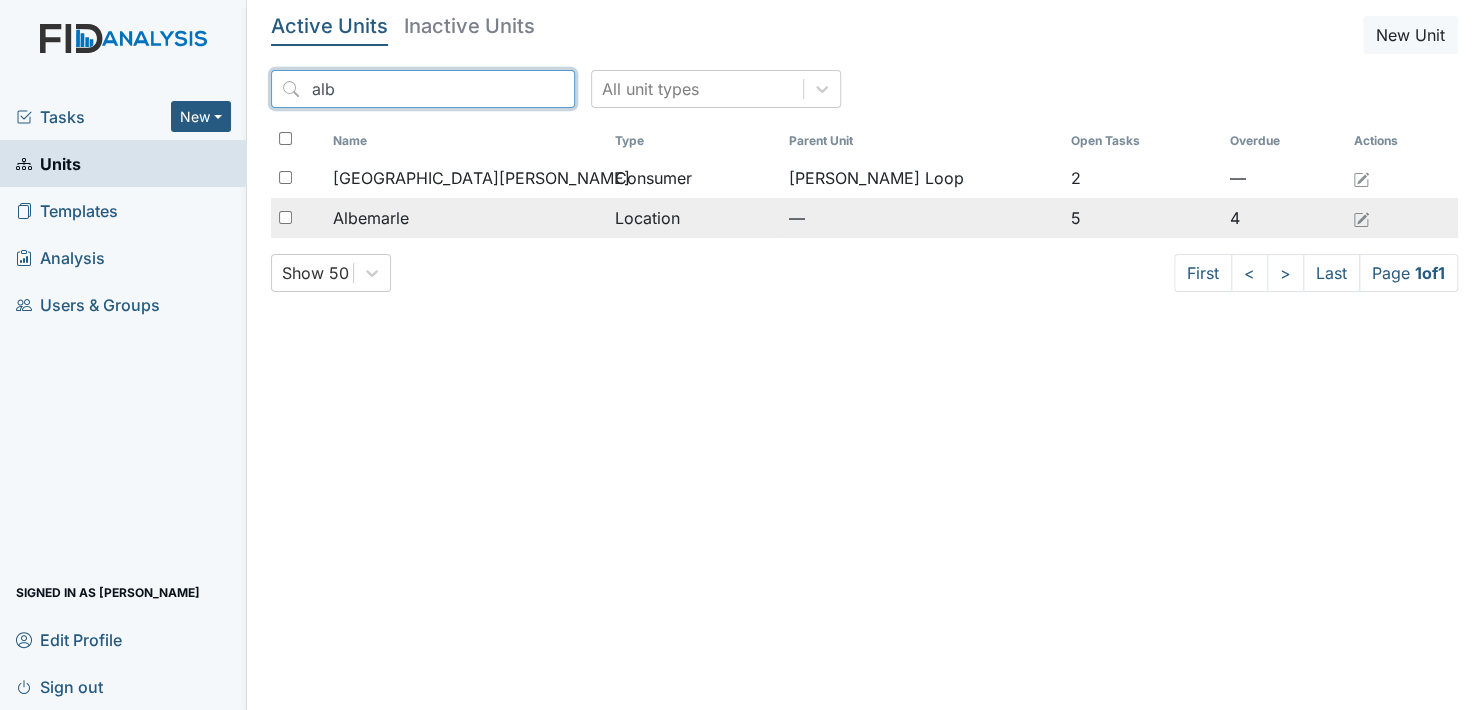 type on "alb" 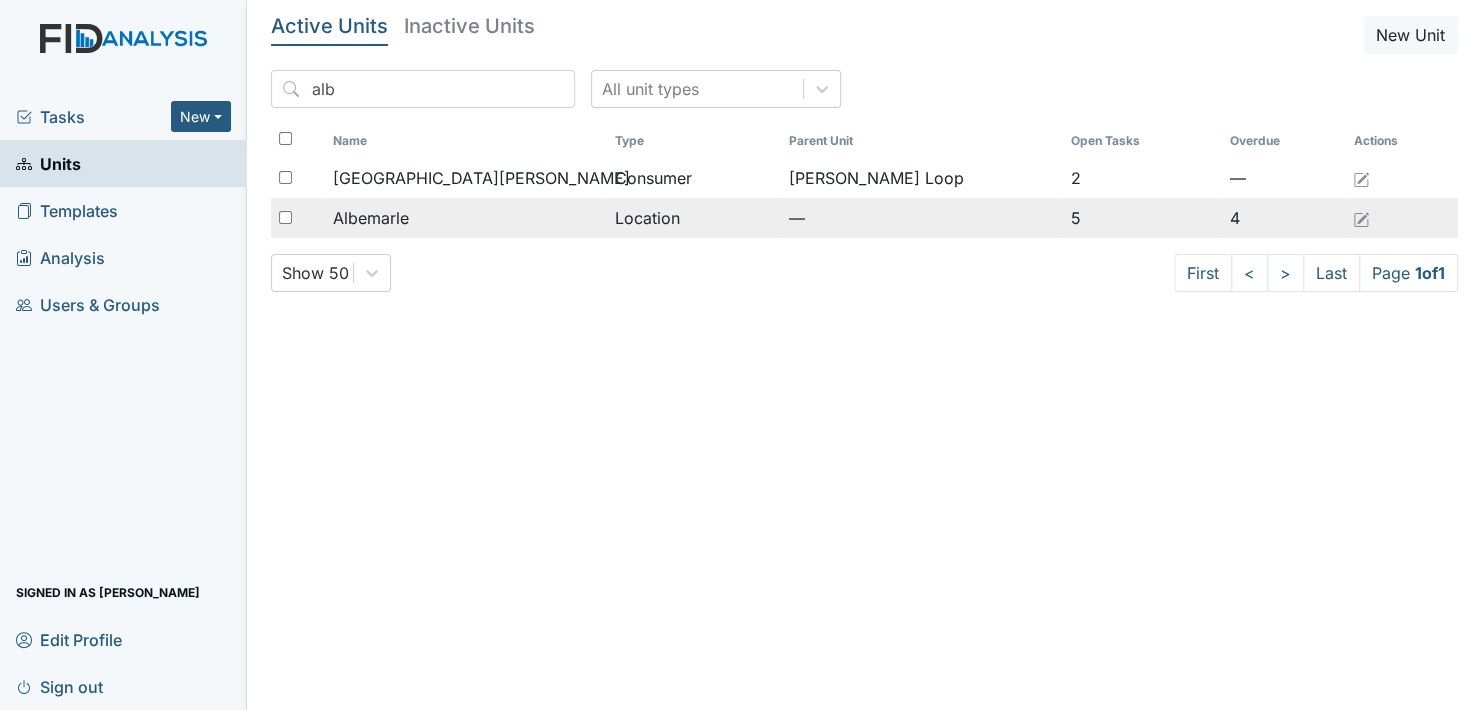 click on "Albemarle" at bounding box center [371, 218] 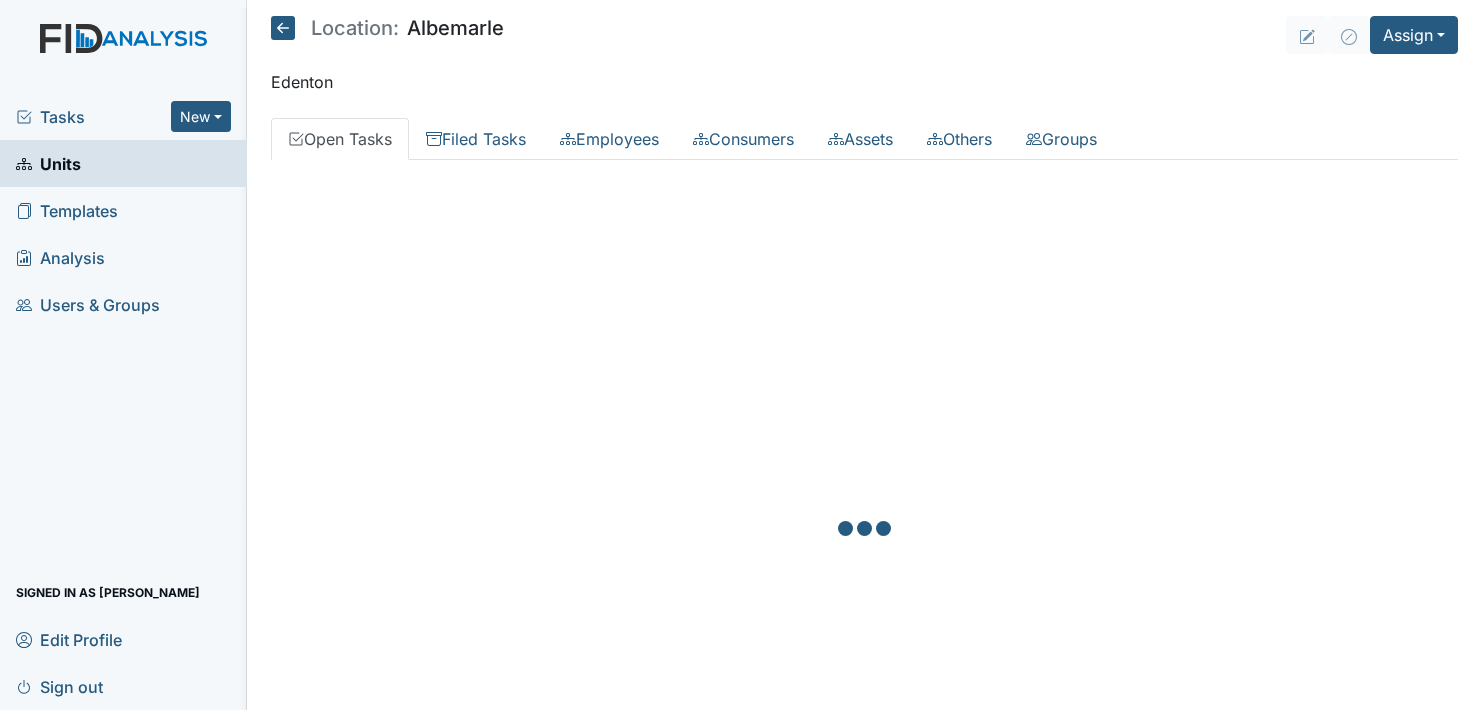 scroll, scrollTop: 0, scrollLeft: 0, axis: both 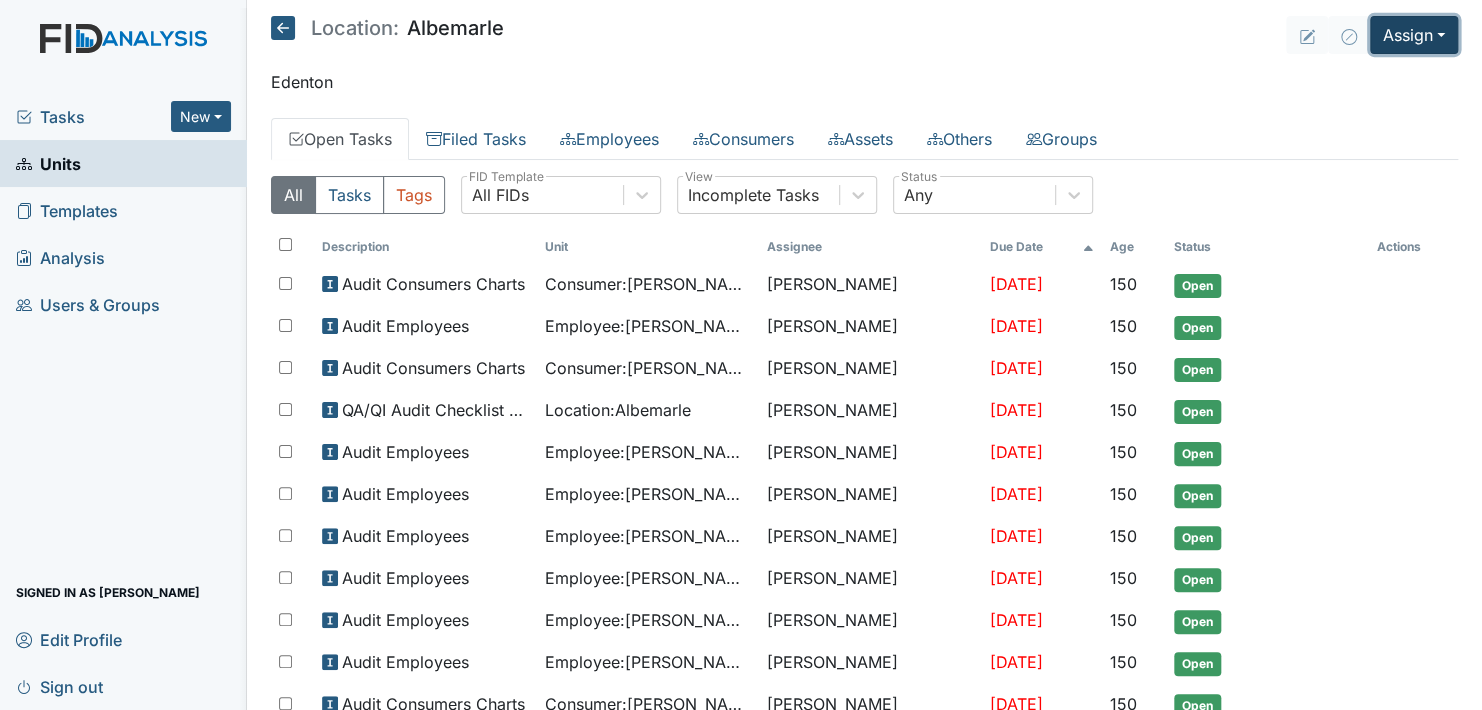 click on "Assign" at bounding box center [1414, 35] 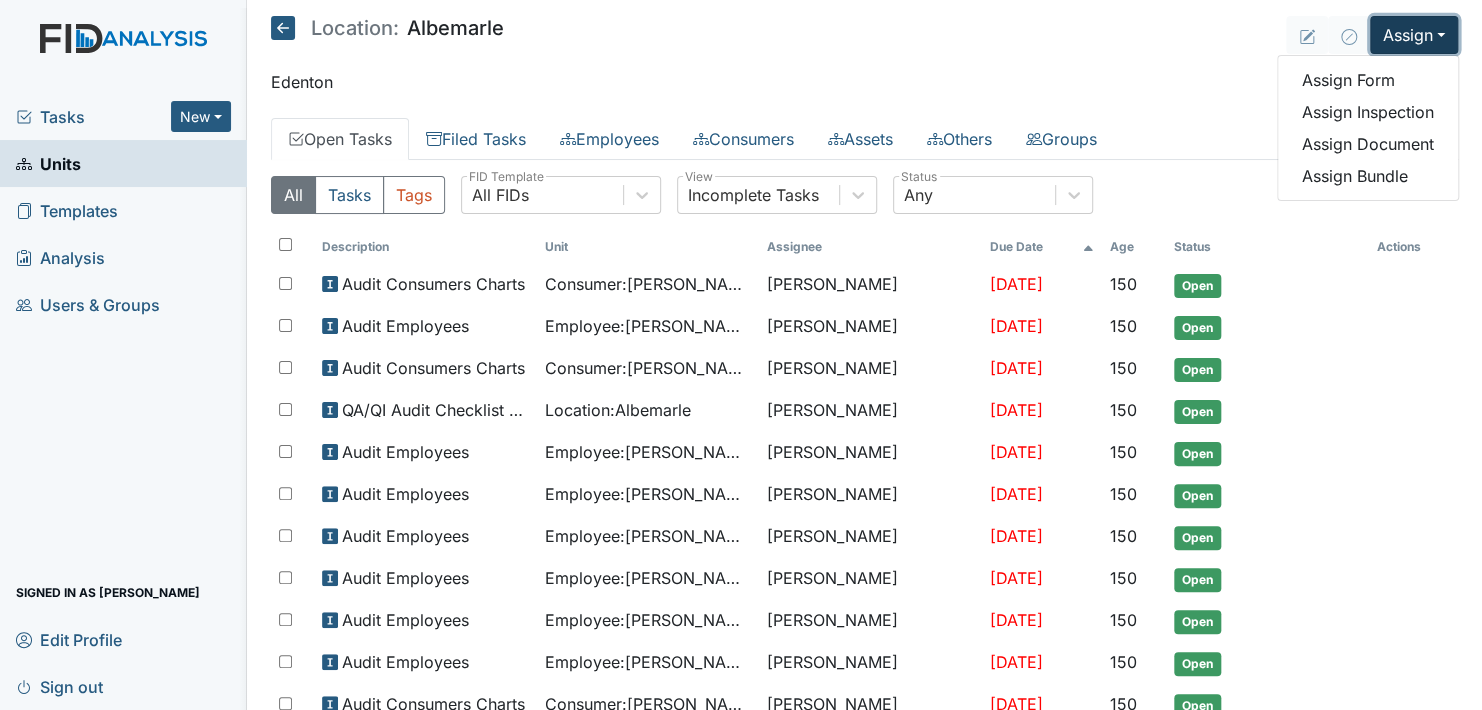 click on "Assign" at bounding box center [1414, 35] 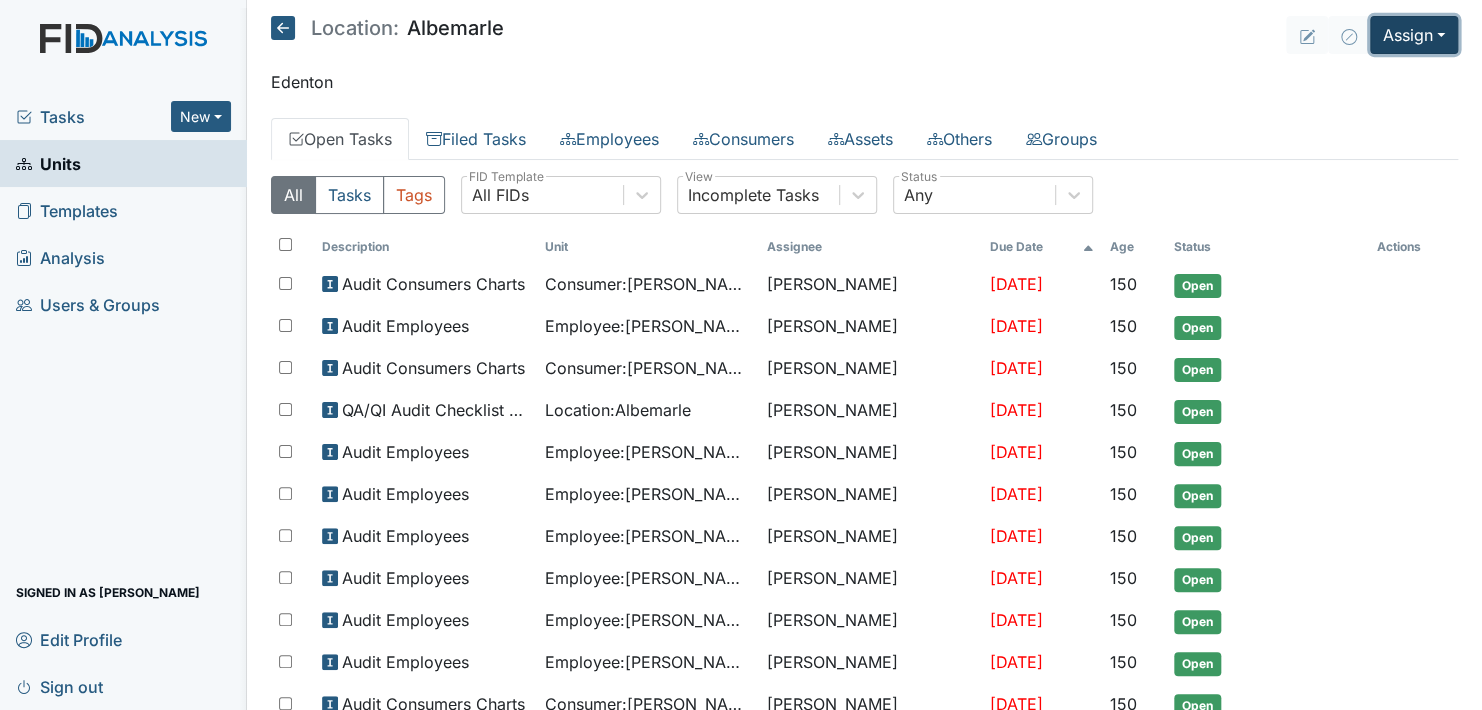 click on "Assign" at bounding box center [1414, 35] 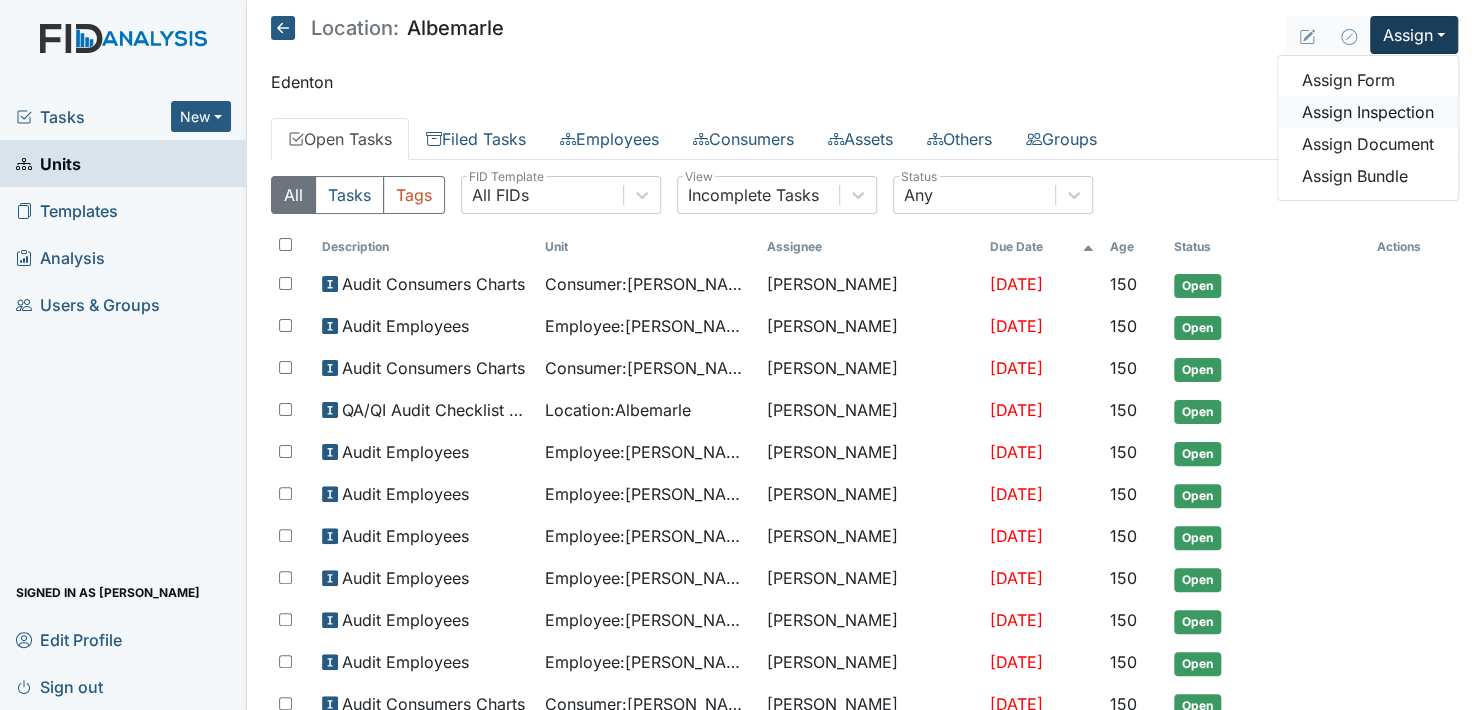 click on "Assign Inspection" at bounding box center (1368, 112) 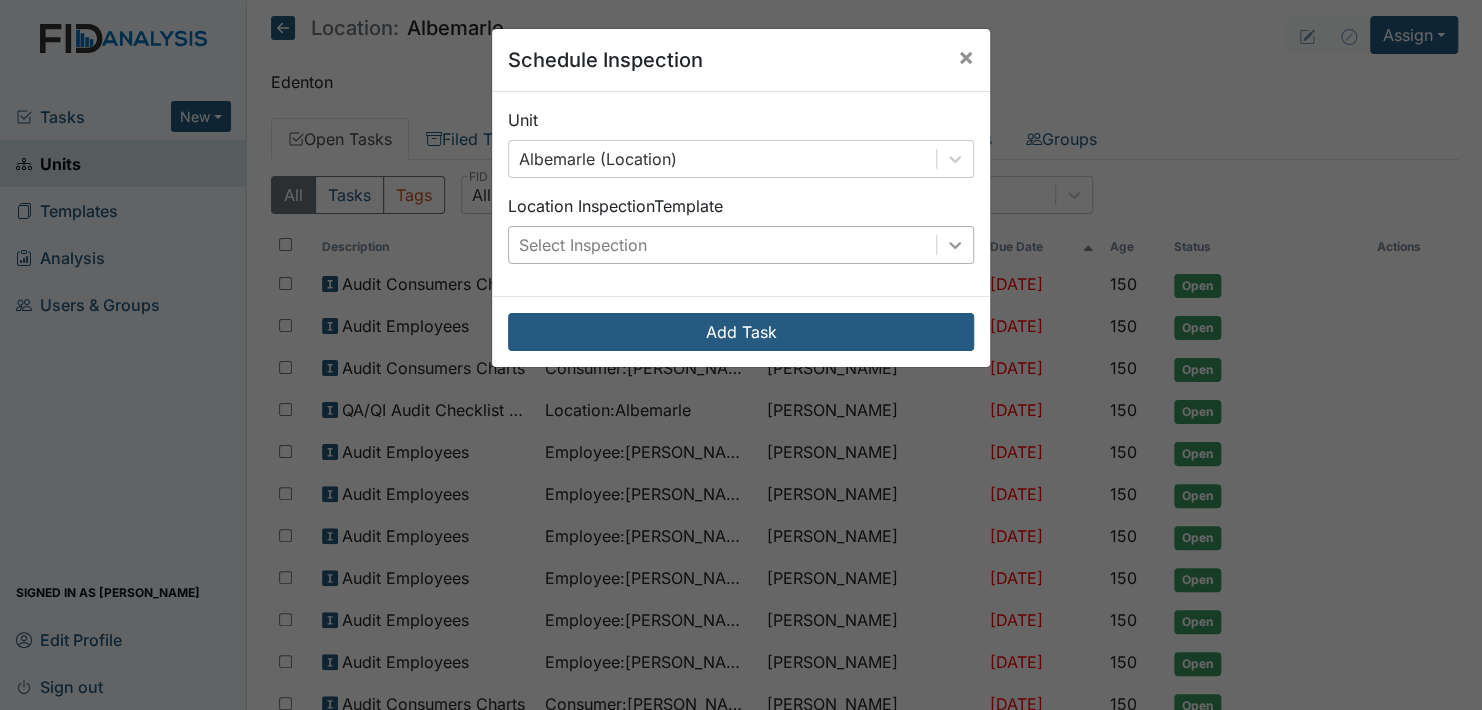 click 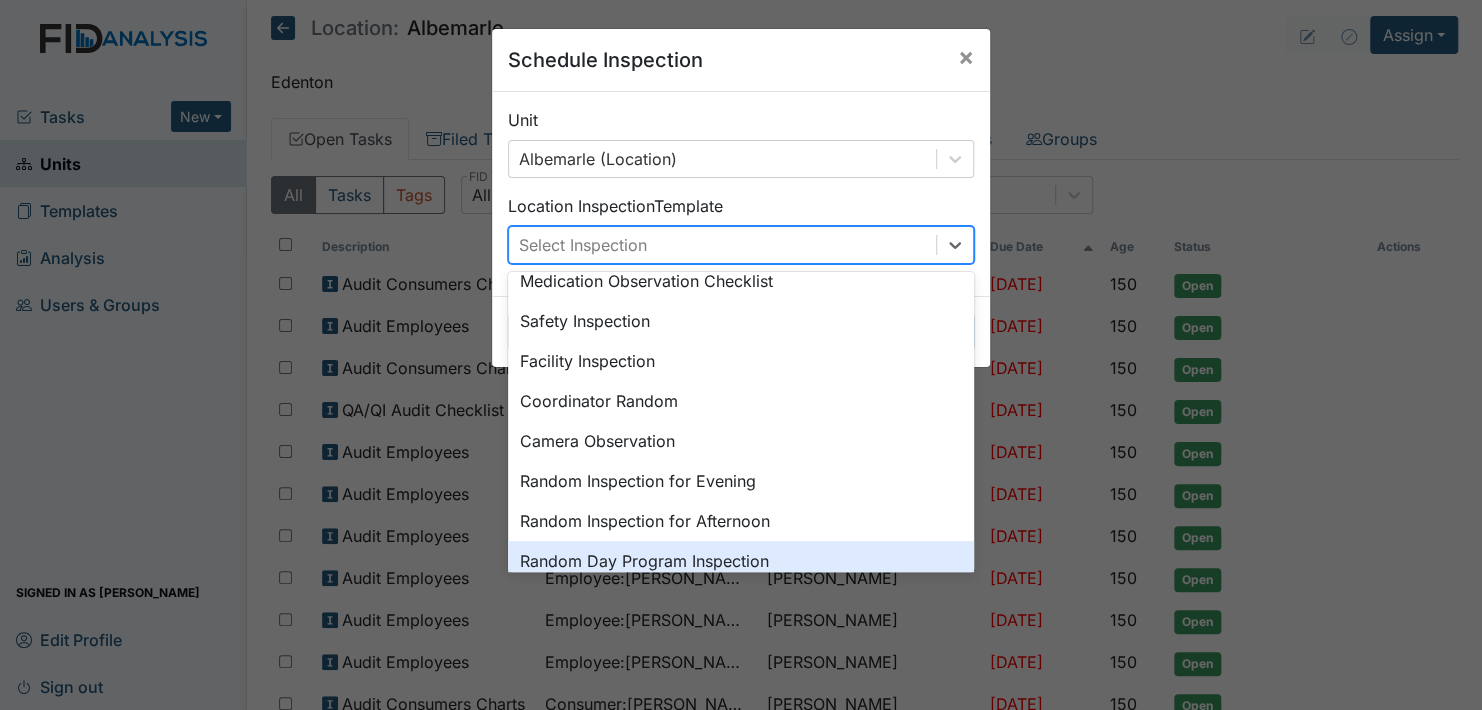 scroll, scrollTop: 0, scrollLeft: 0, axis: both 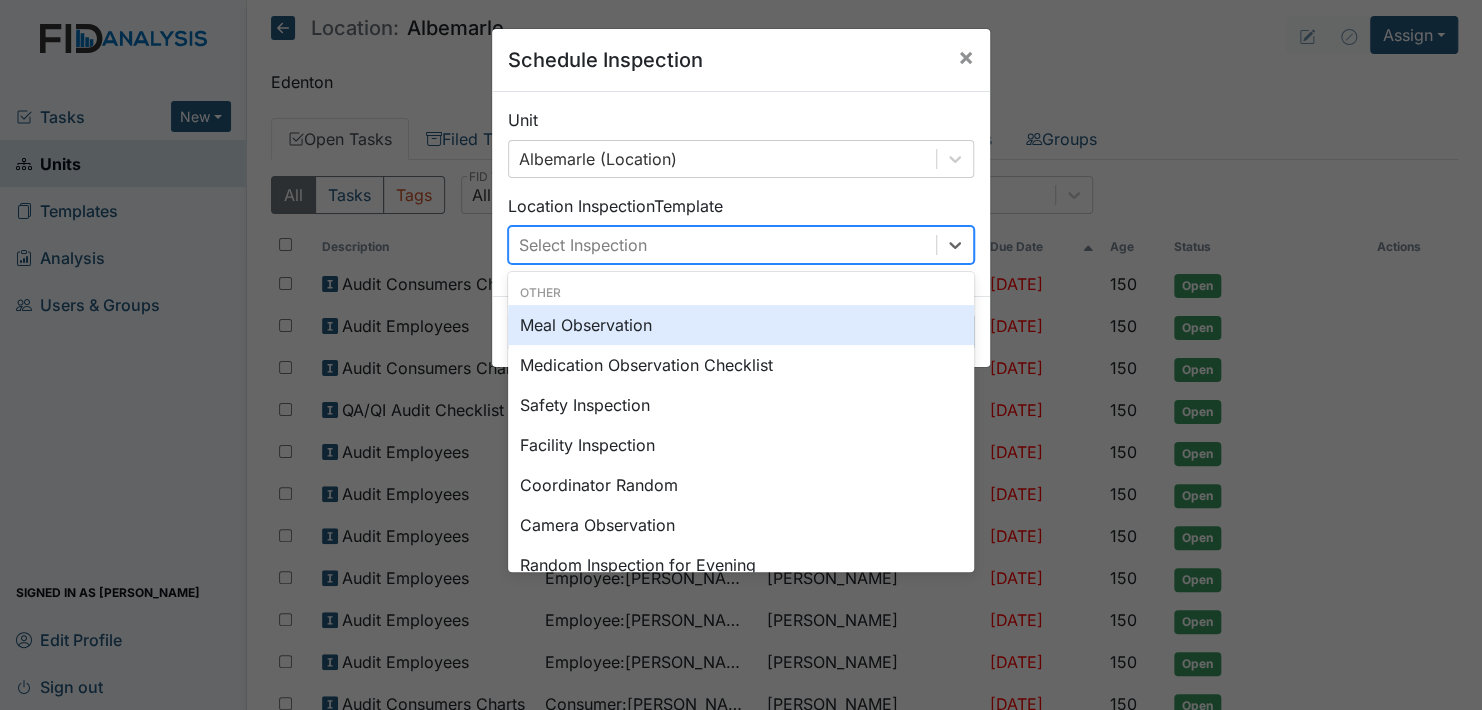 click on "Meal Observation" at bounding box center [741, 325] 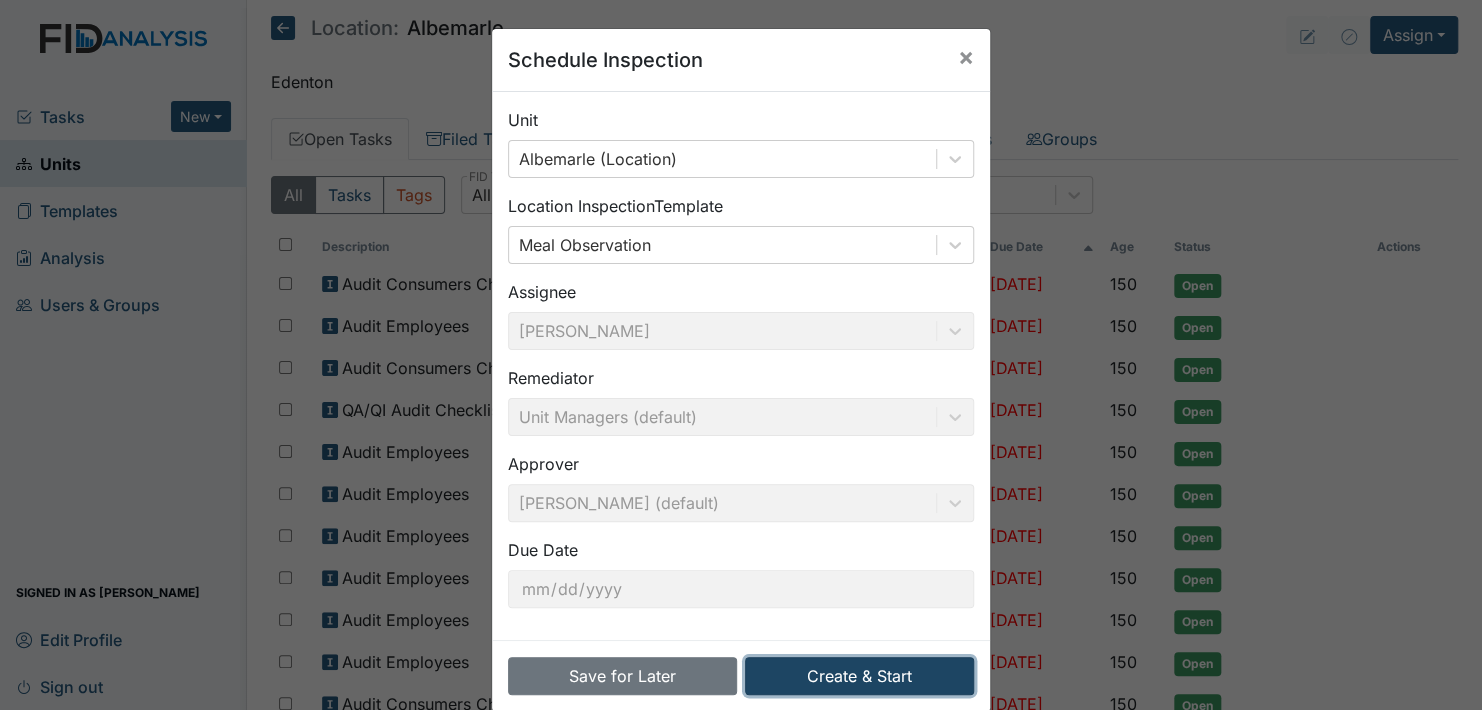 click on "Create & Start" at bounding box center (859, 676) 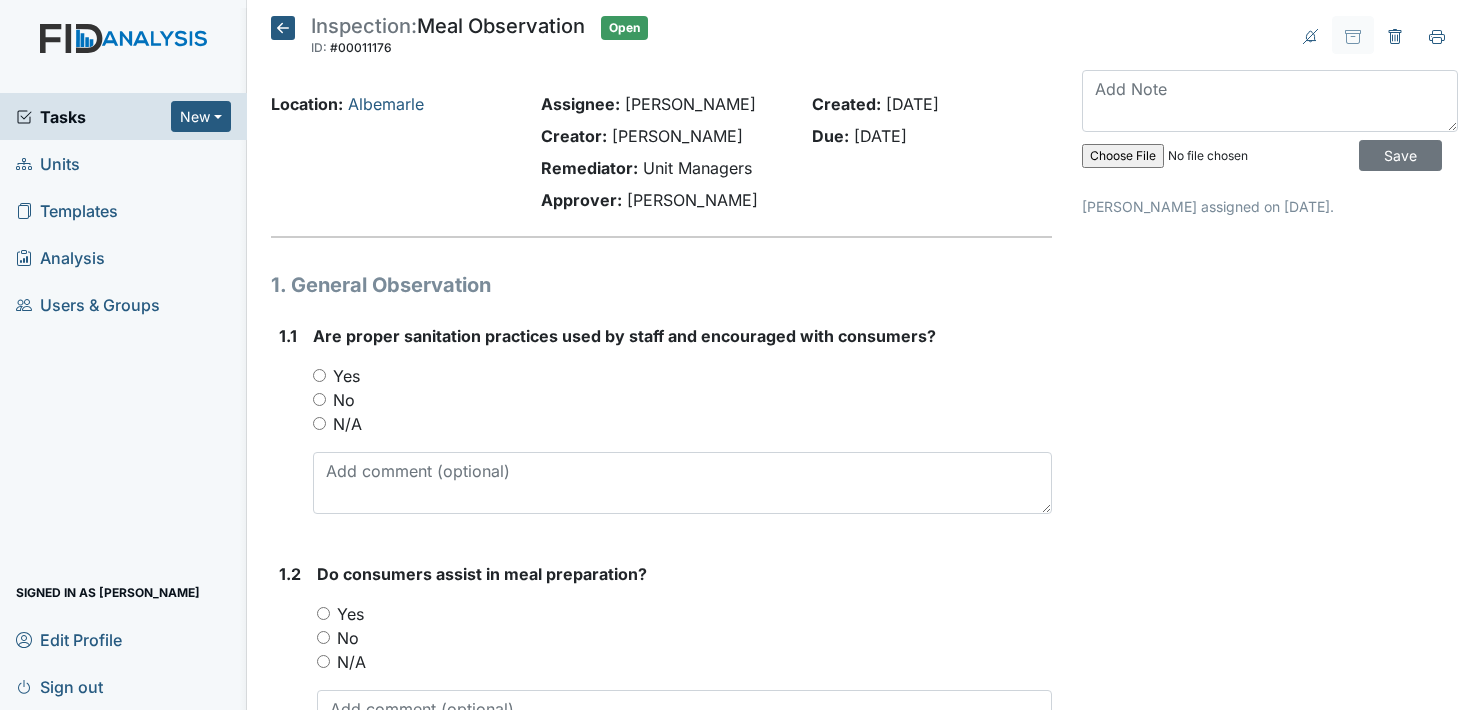 scroll, scrollTop: 0, scrollLeft: 0, axis: both 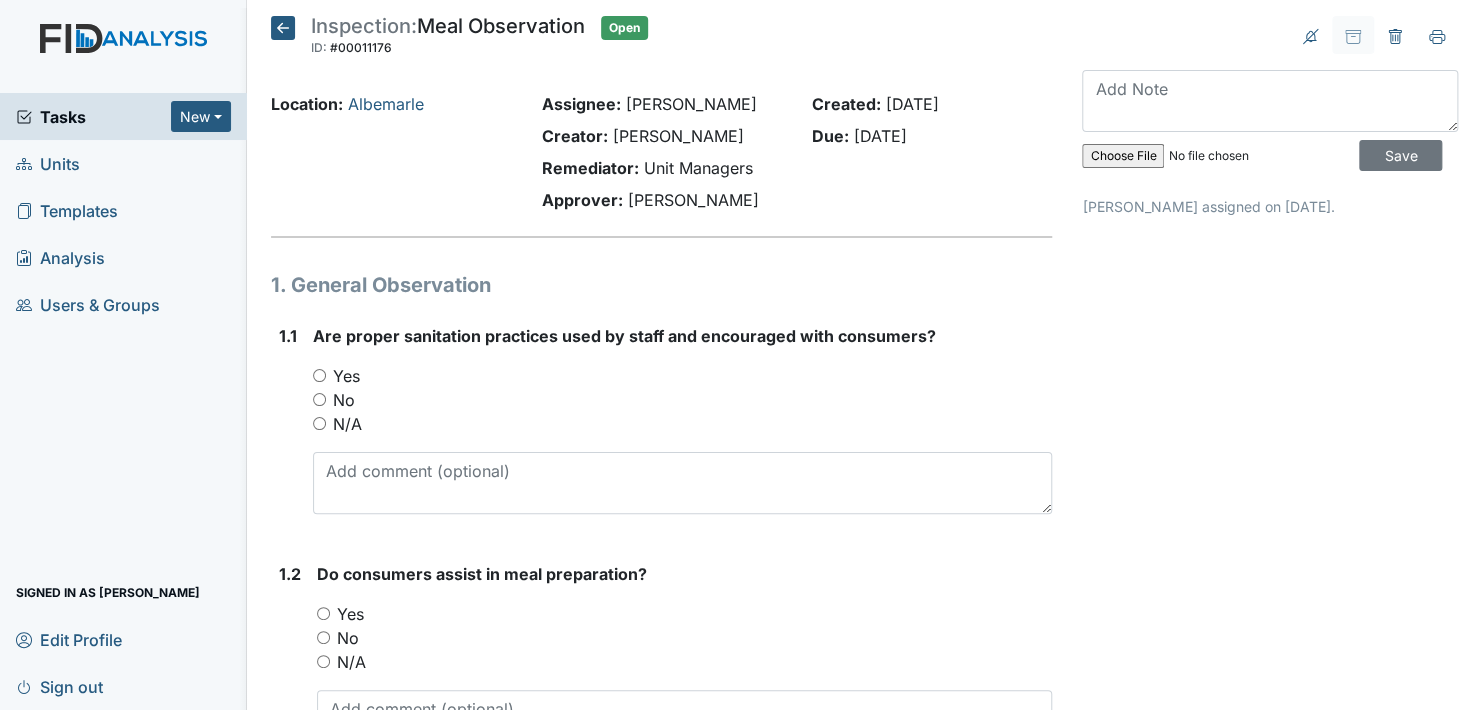 click on "Yes" at bounding box center (319, 375) 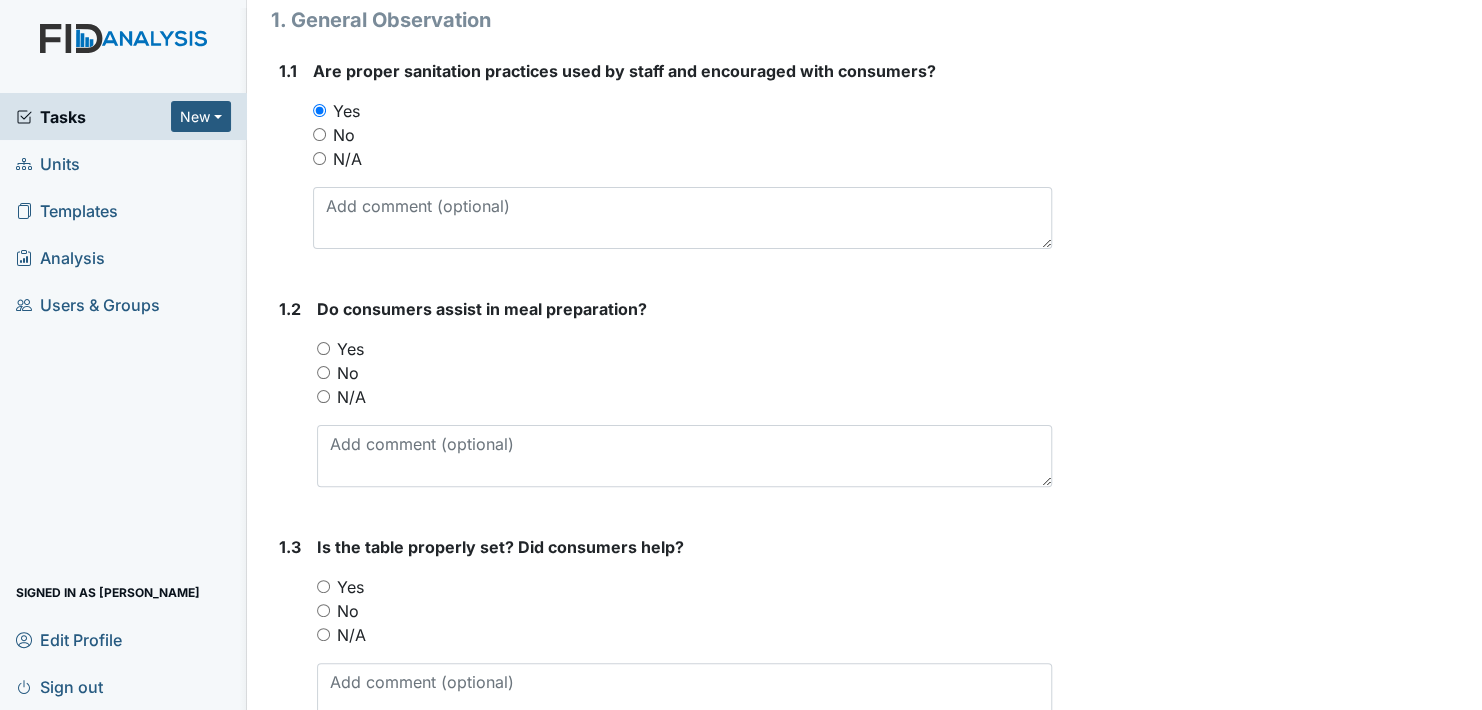 scroll, scrollTop: 300, scrollLeft: 0, axis: vertical 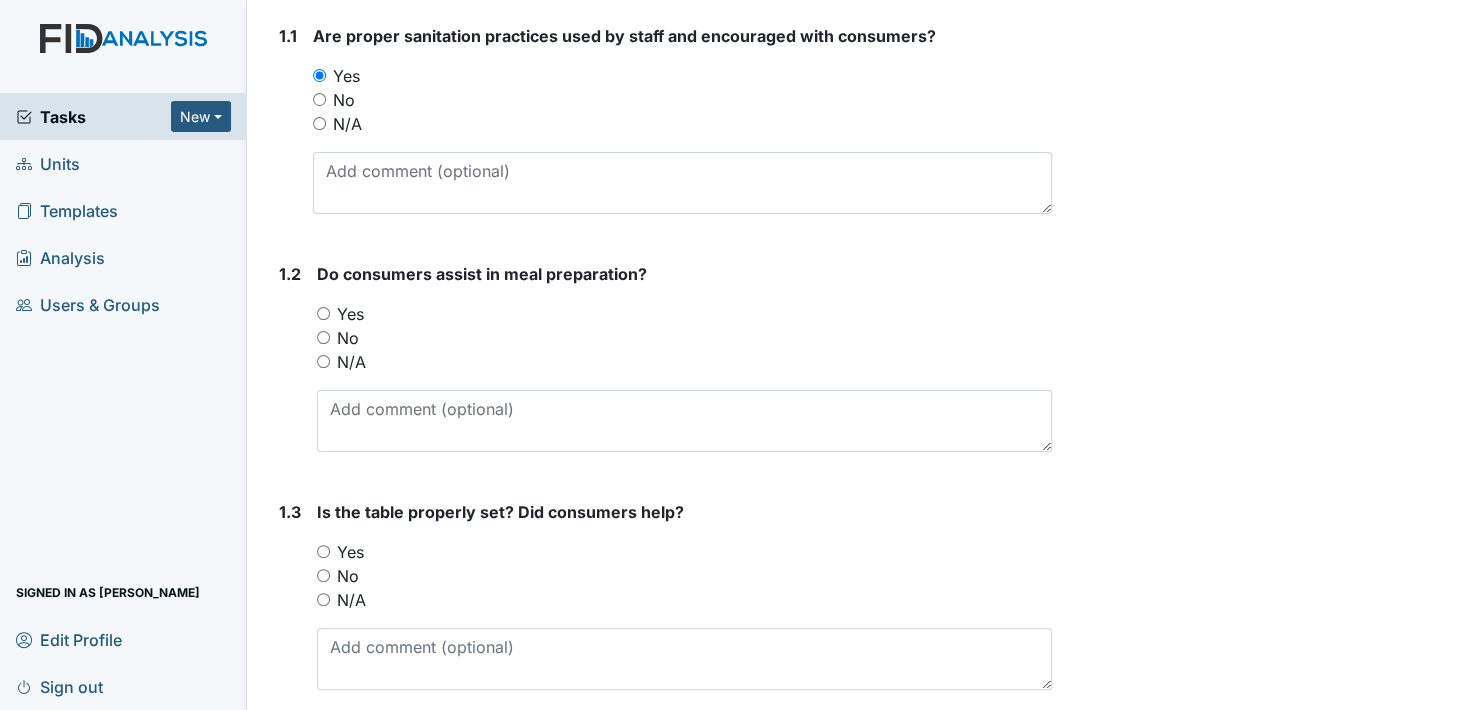click on "Yes" at bounding box center (323, 313) 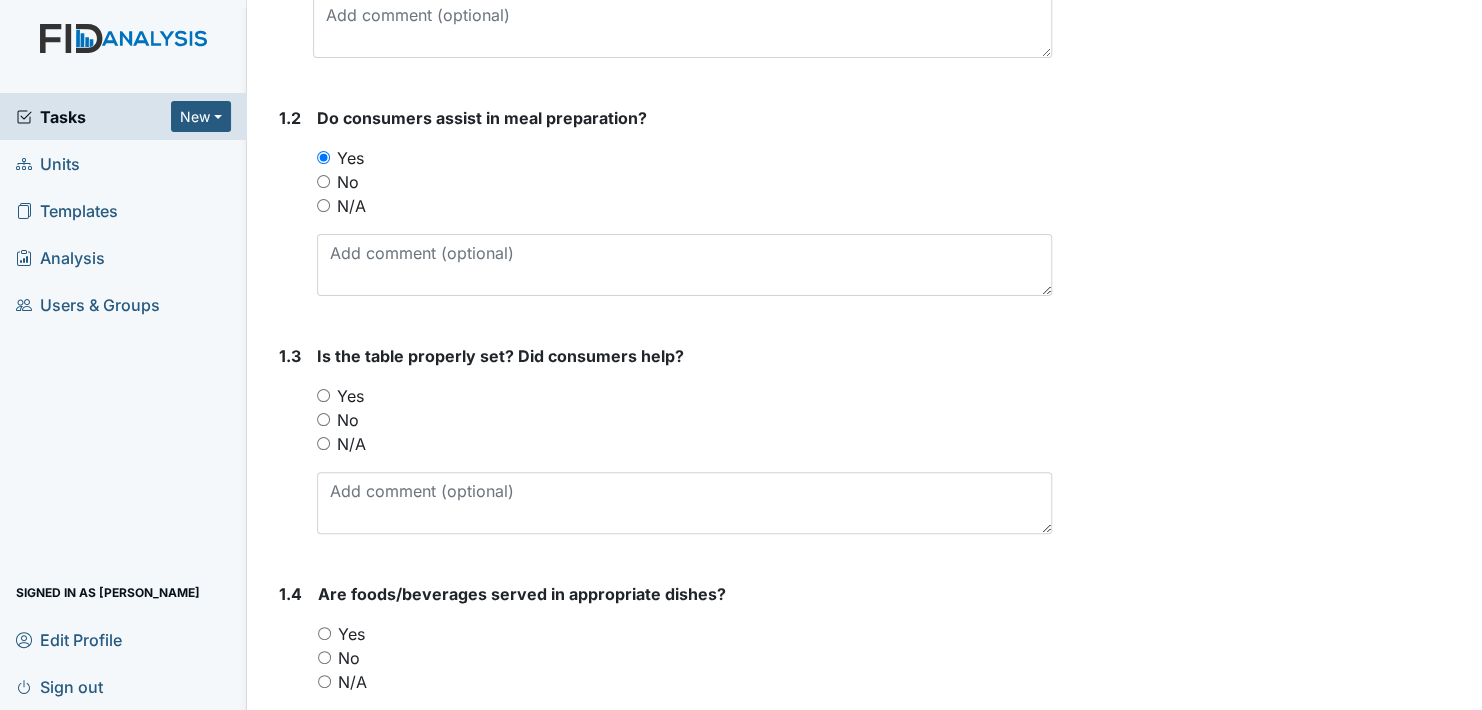 scroll, scrollTop: 500, scrollLeft: 0, axis: vertical 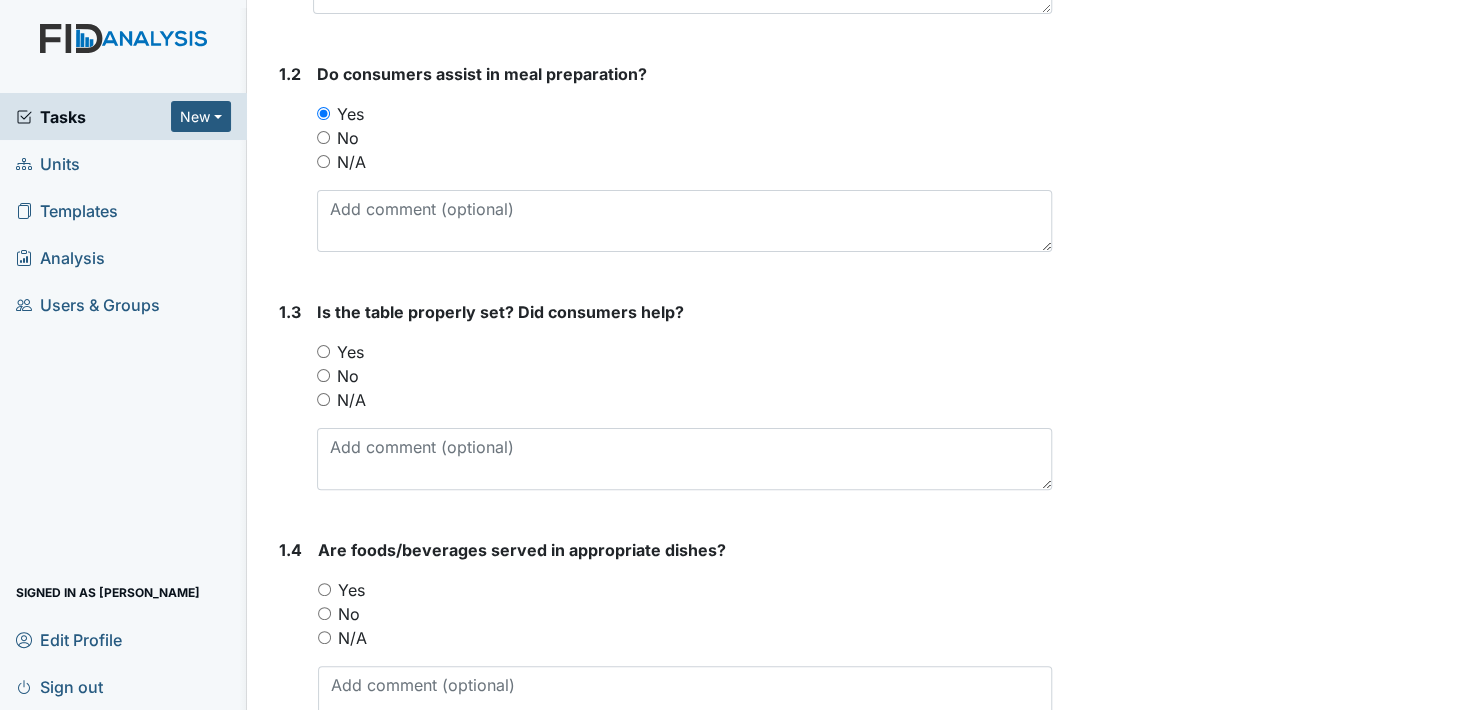click on "Yes" at bounding box center [323, 351] 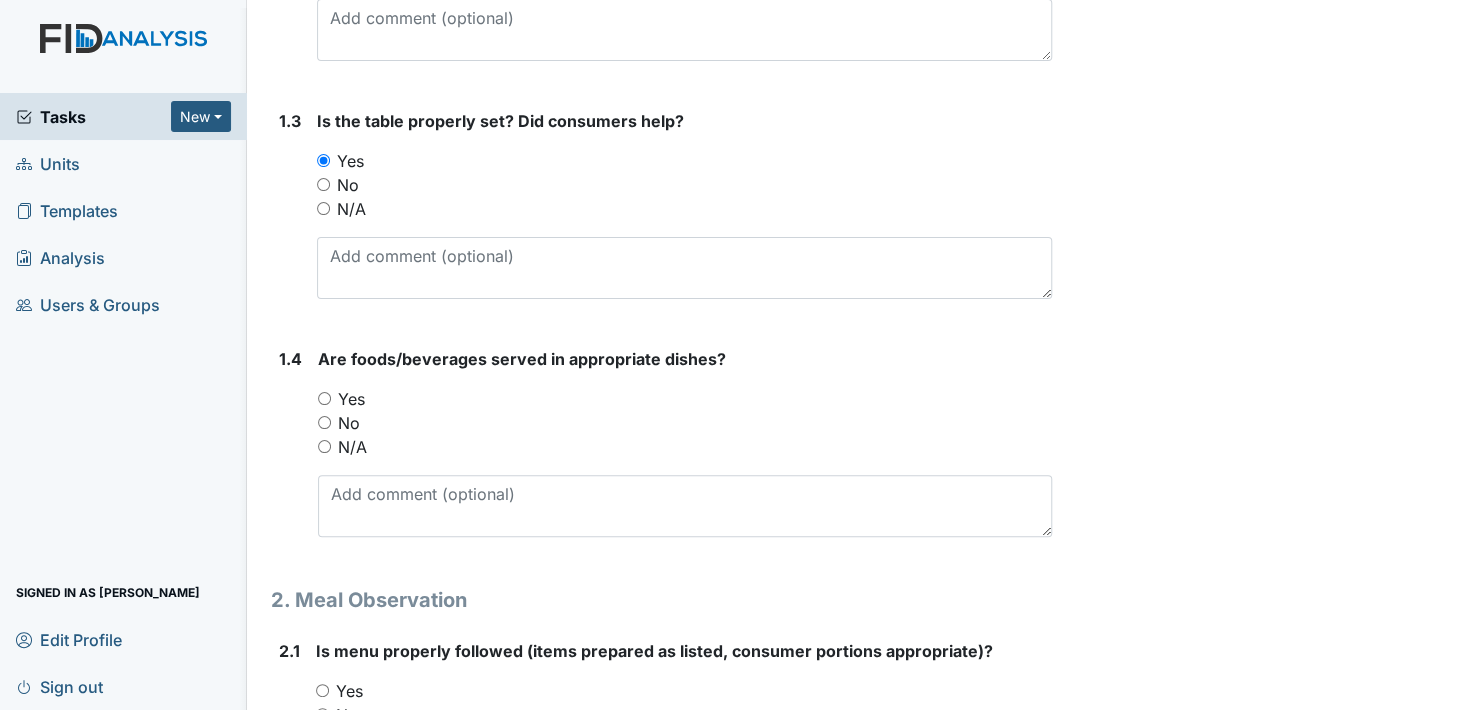 scroll, scrollTop: 700, scrollLeft: 0, axis: vertical 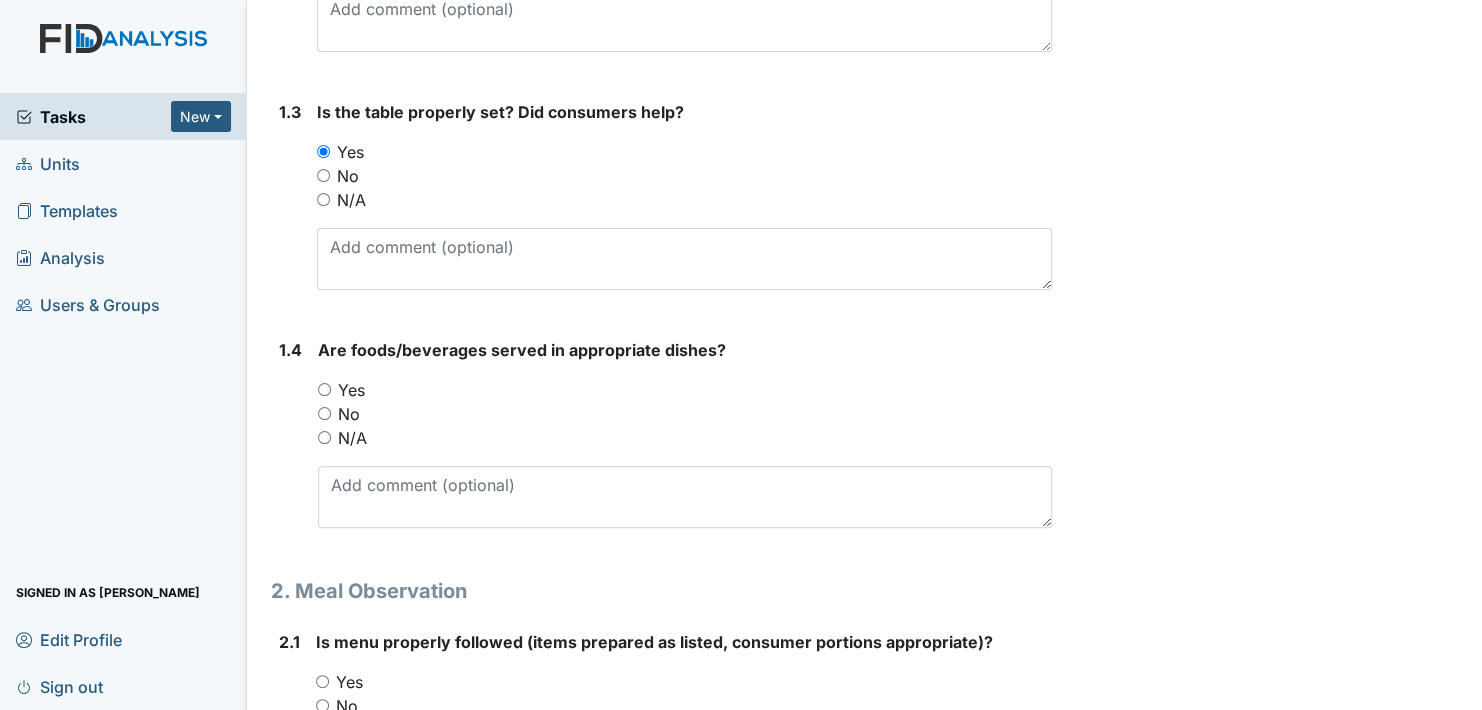 click on "Yes" at bounding box center [324, 389] 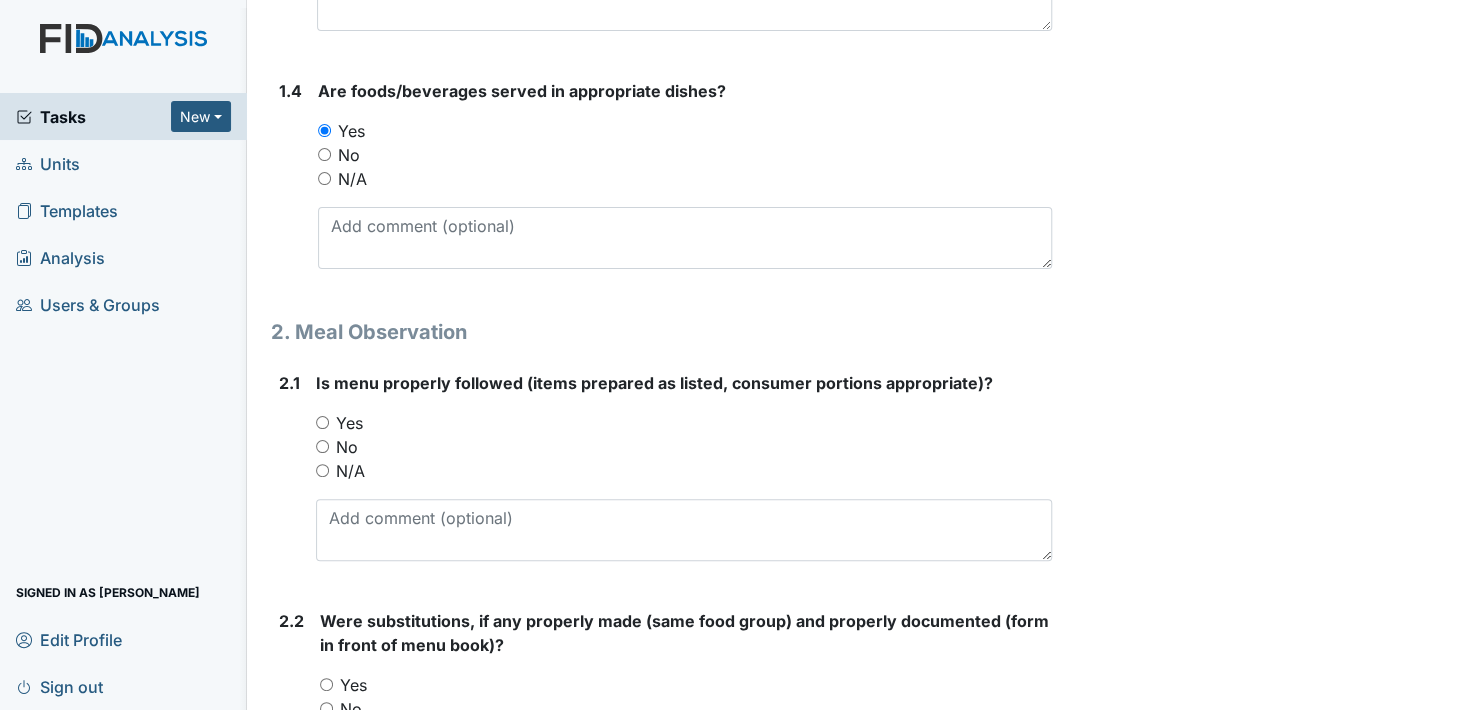 scroll, scrollTop: 1000, scrollLeft: 0, axis: vertical 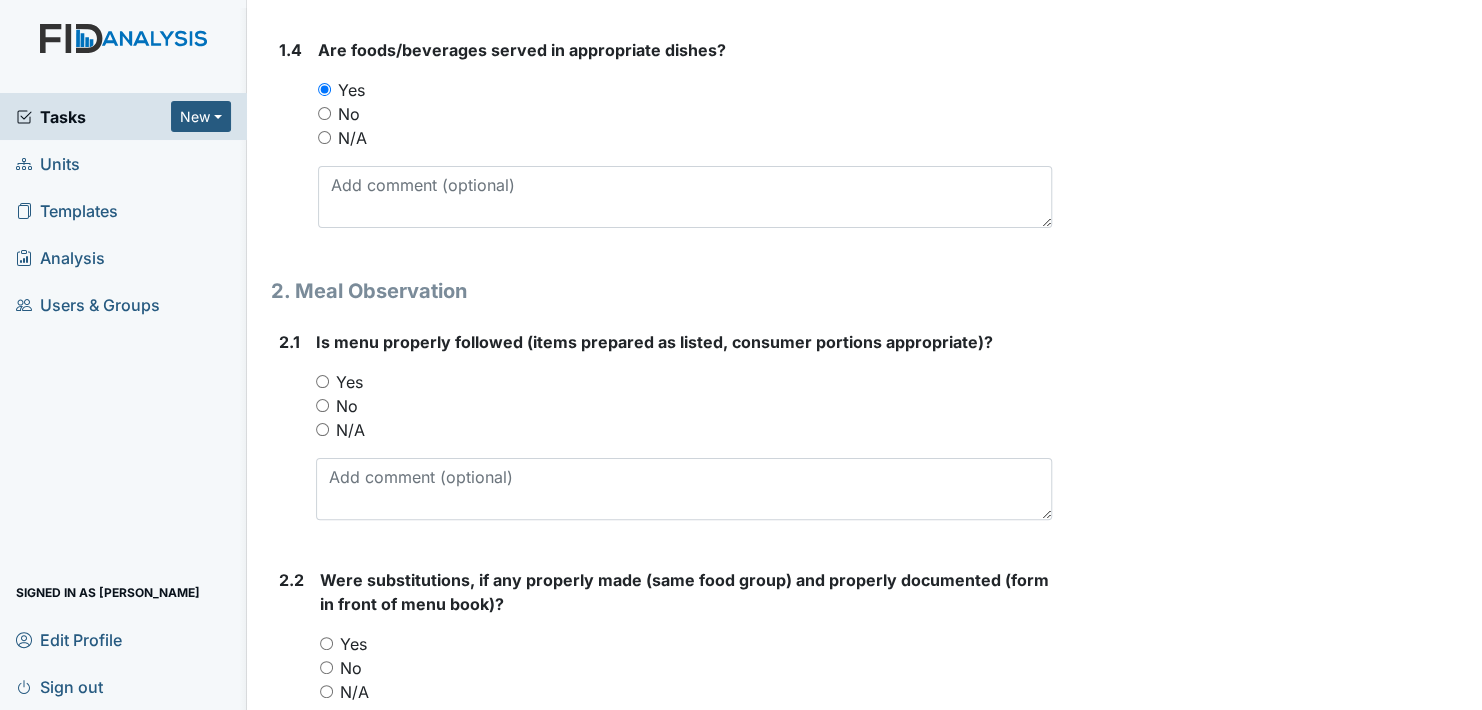 click on "Yes" at bounding box center [322, 381] 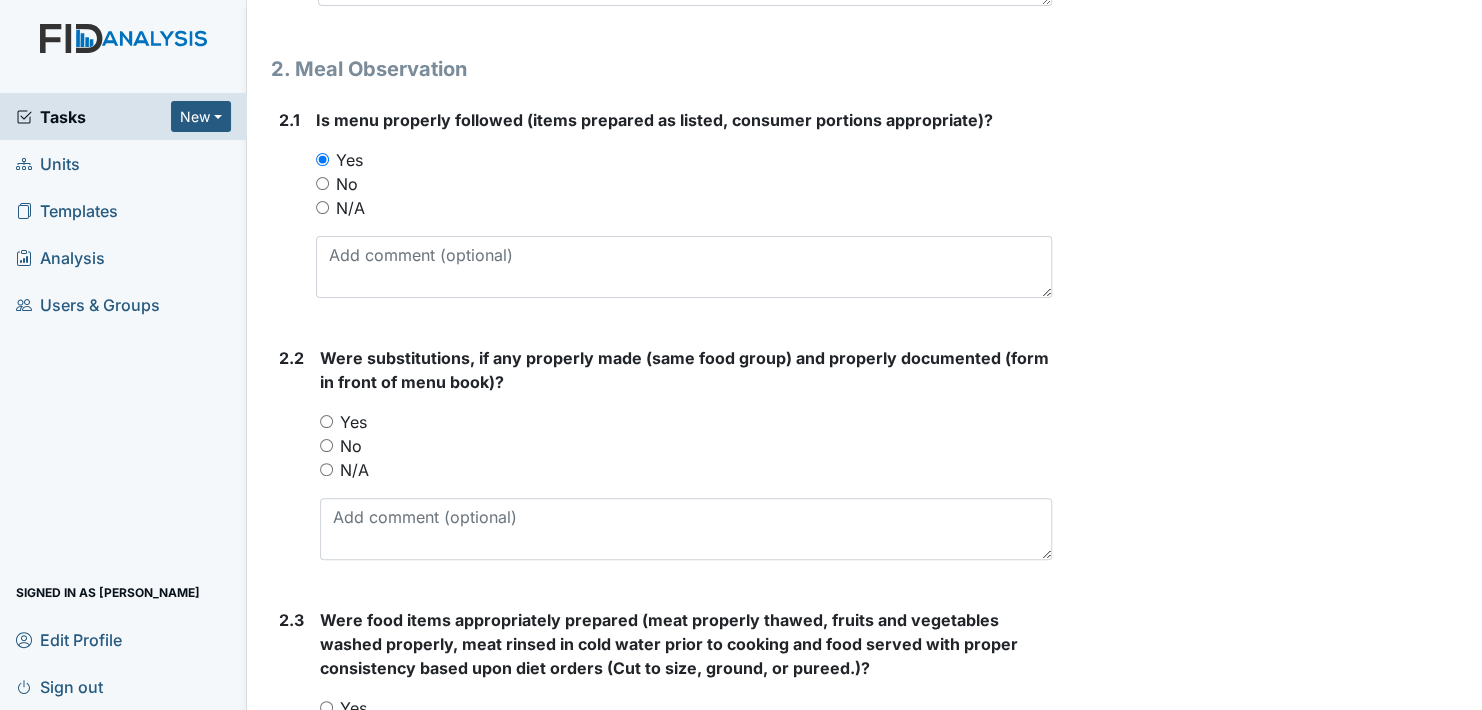 scroll, scrollTop: 1300, scrollLeft: 0, axis: vertical 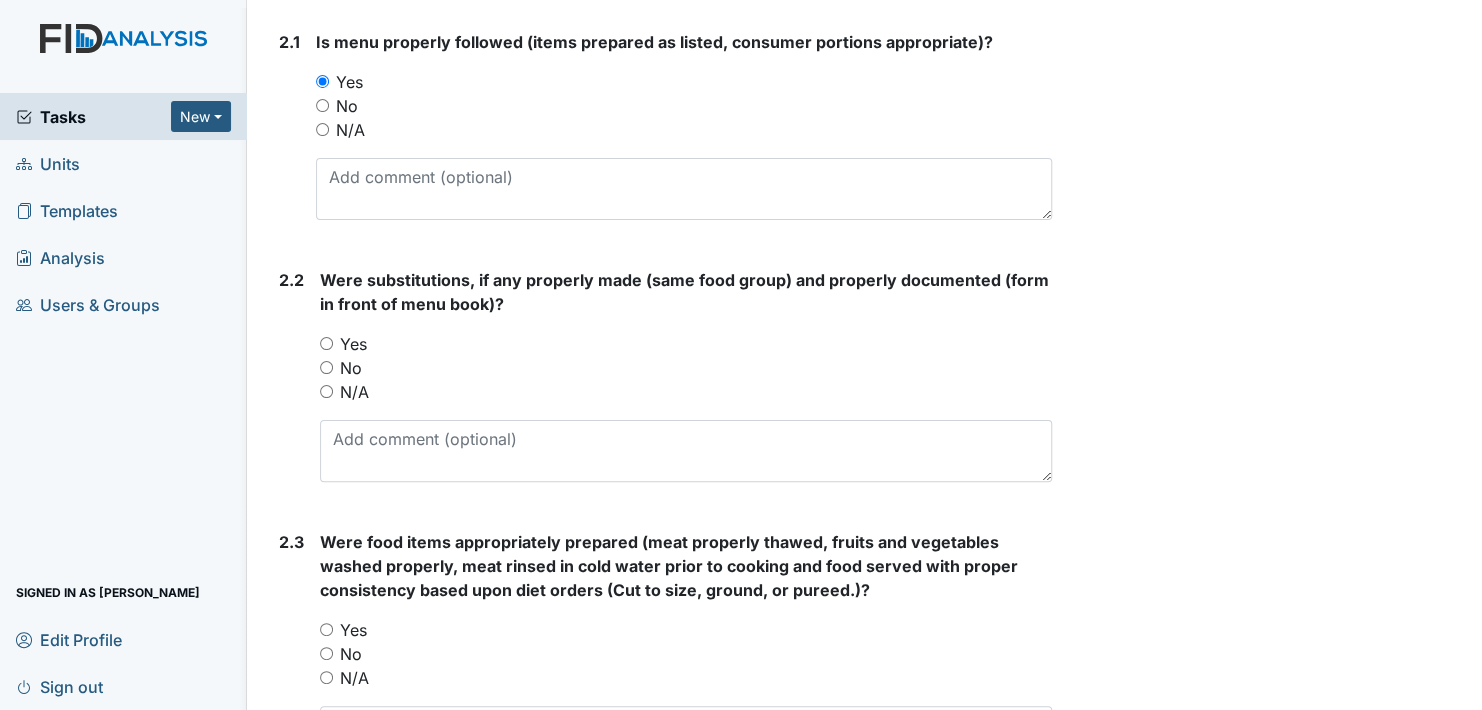 click on "N/A" at bounding box center [326, 391] 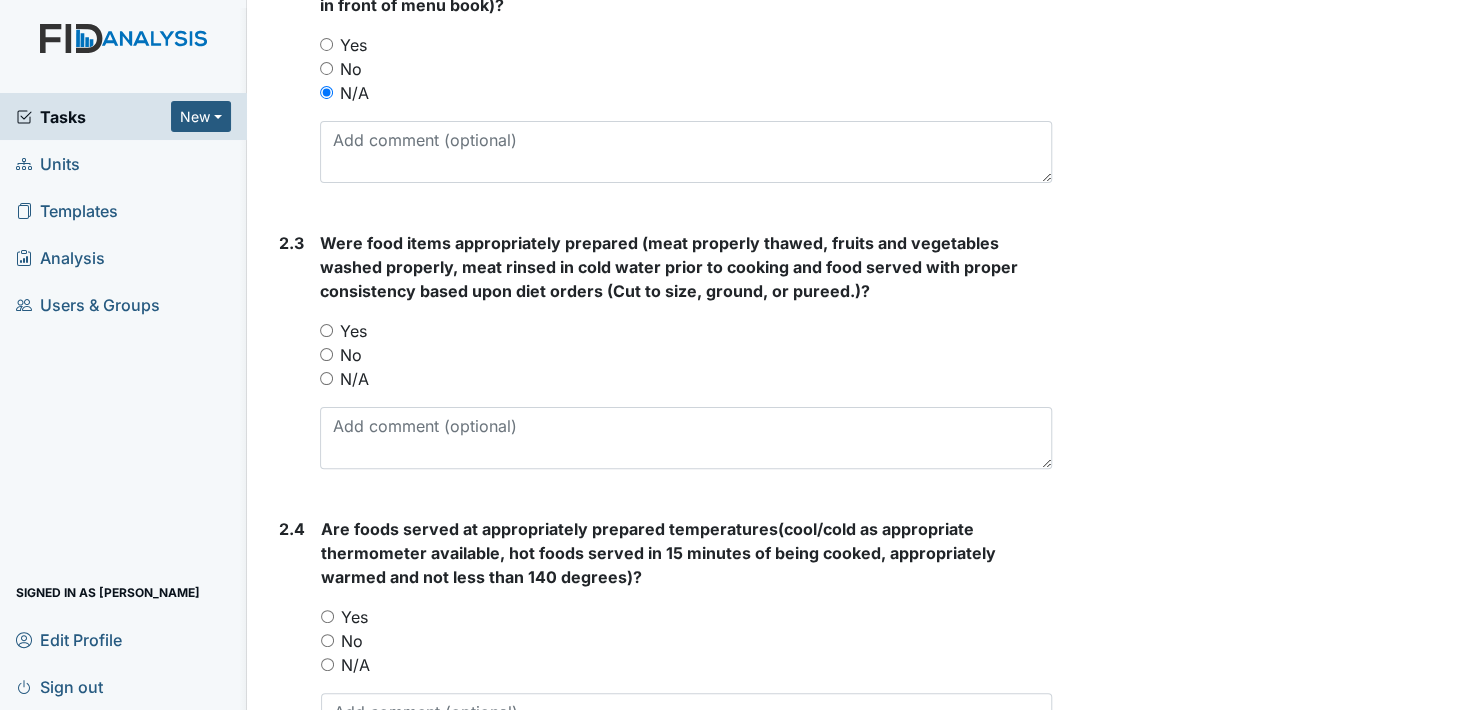 scroll, scrollTop: 1600, scrollLeft: 0, axis: vertical 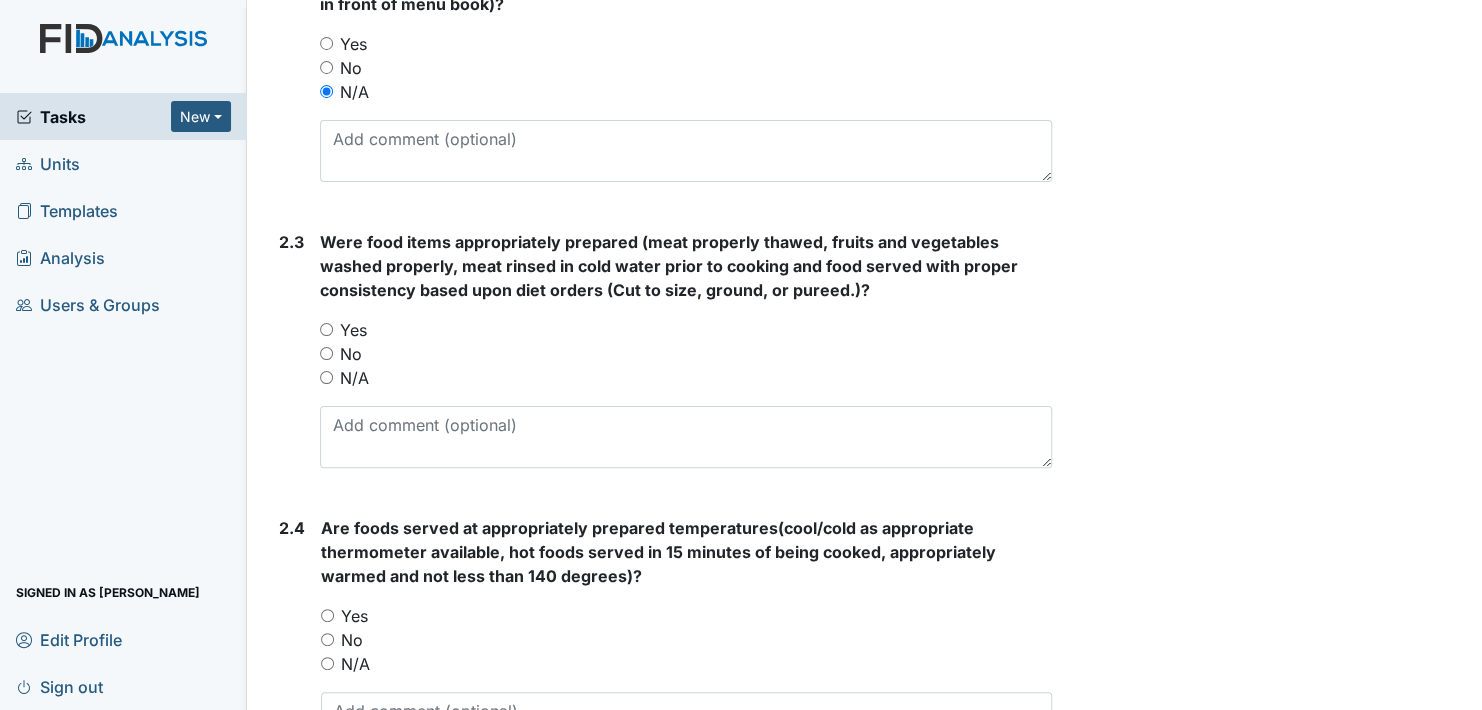 click on "Yes" at bounding box center [326, 329] 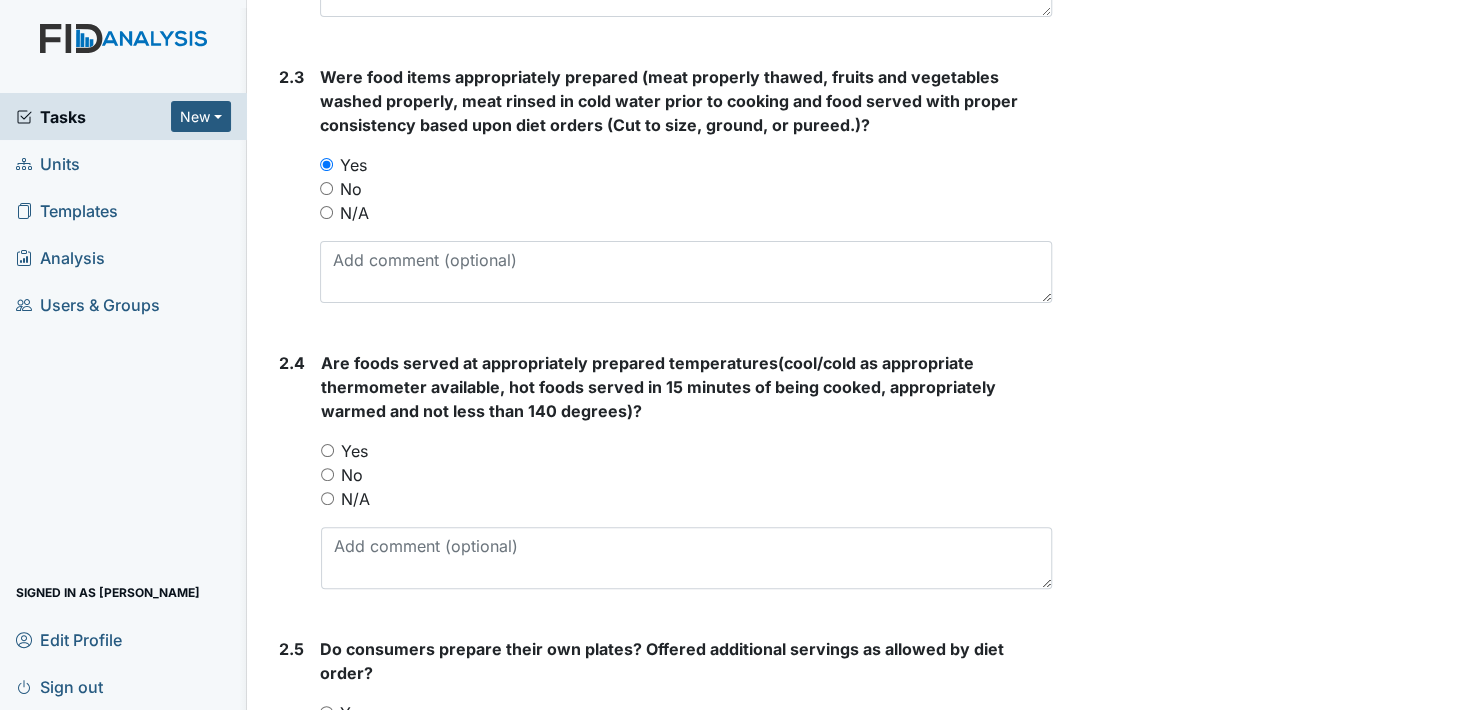 scroll, scrollTop: 1900, scrollLeft: 0, axis: vertical 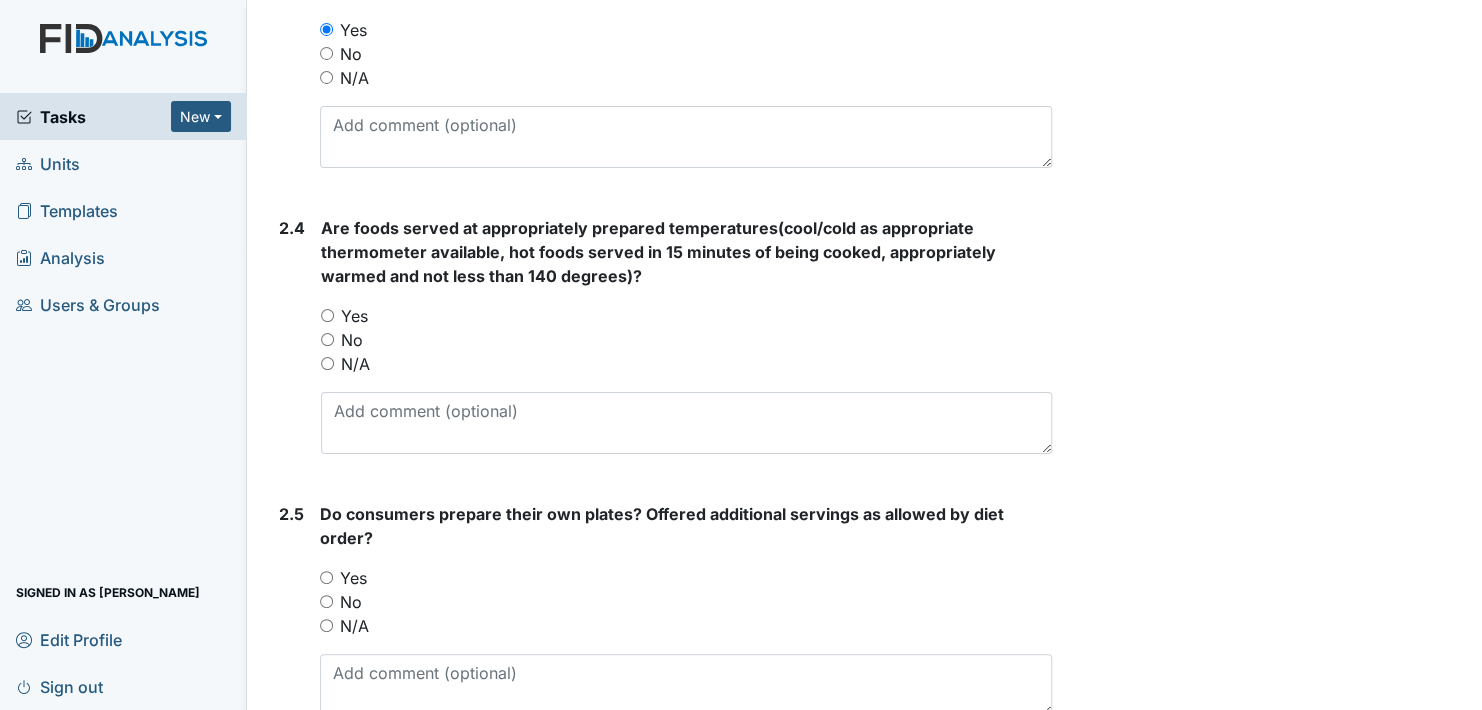 click on "Yes" at bounding box center [327, 315] 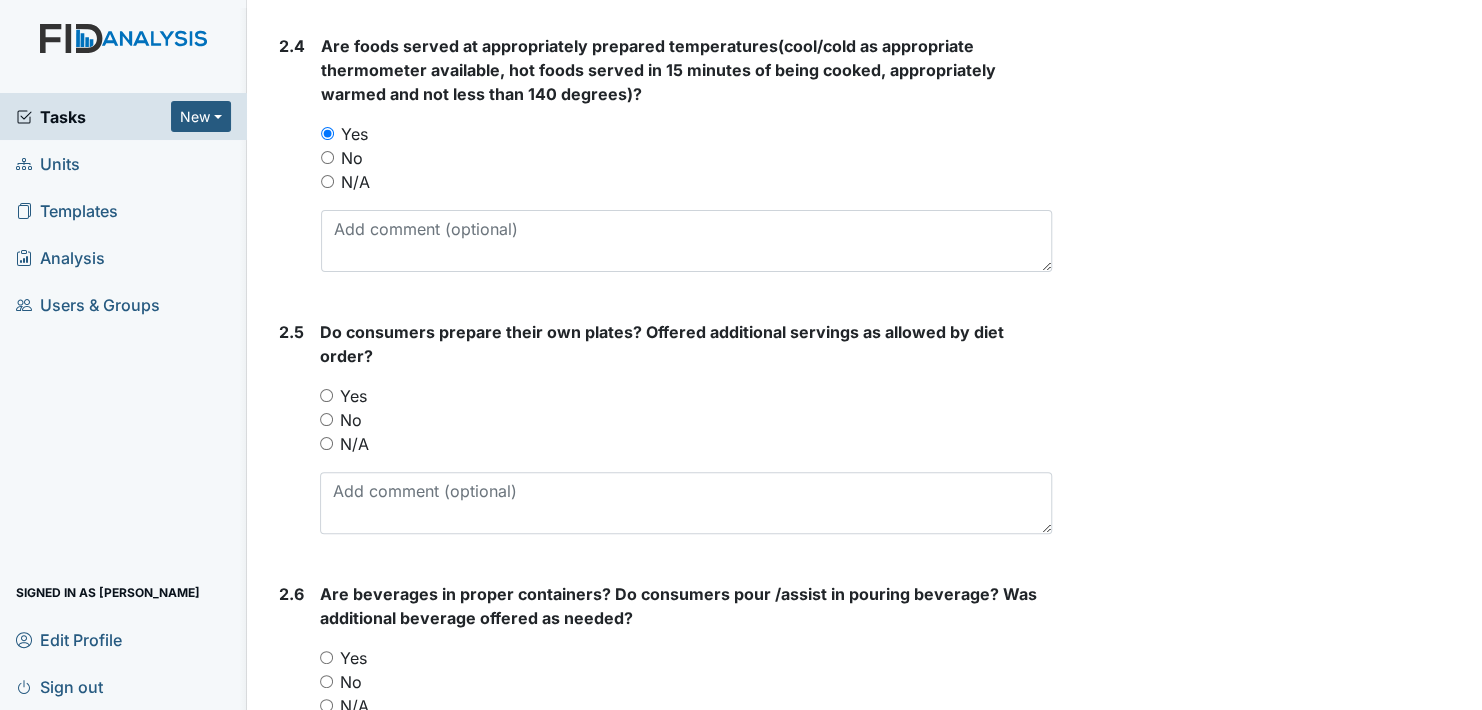 scroll, scrollTop: 2100, scrollLeft: 0, axis: vertical 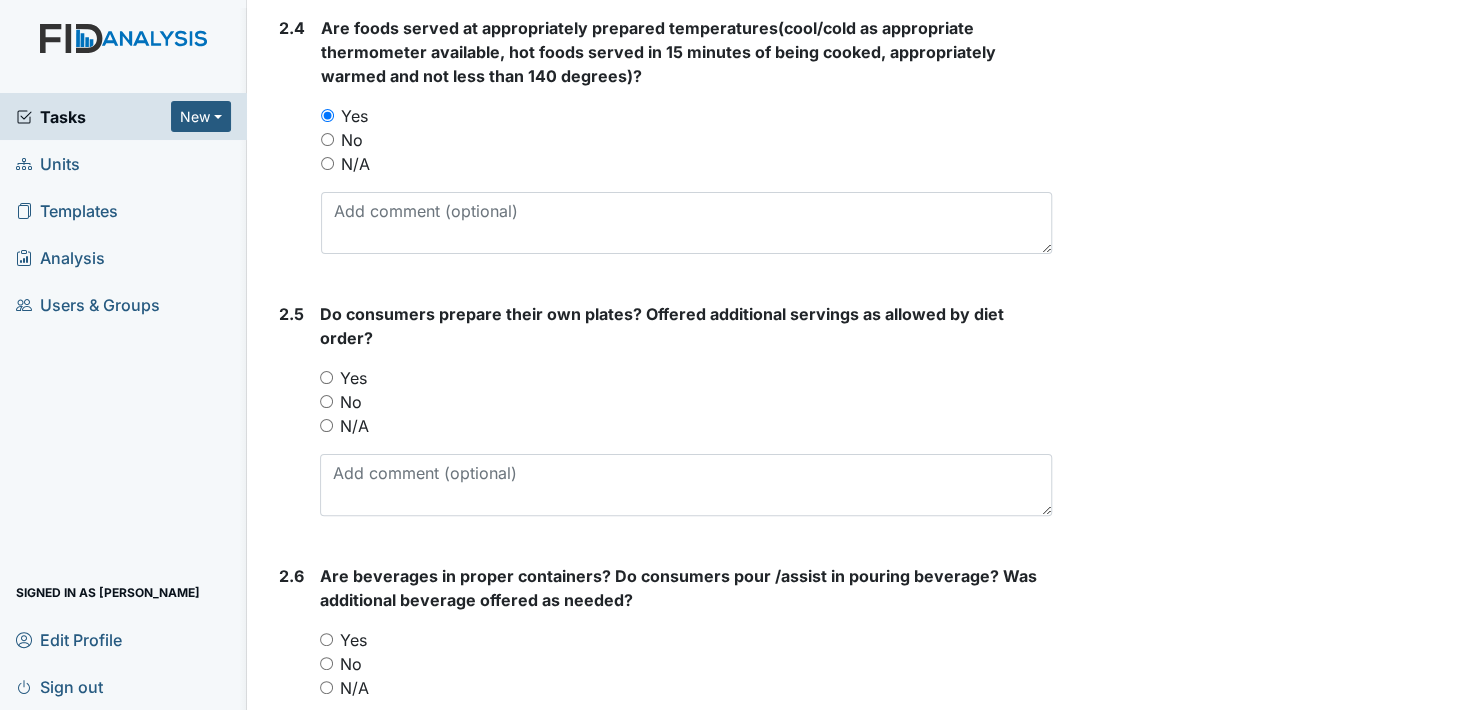 click on "Yes" at bounding box center [326, 377] 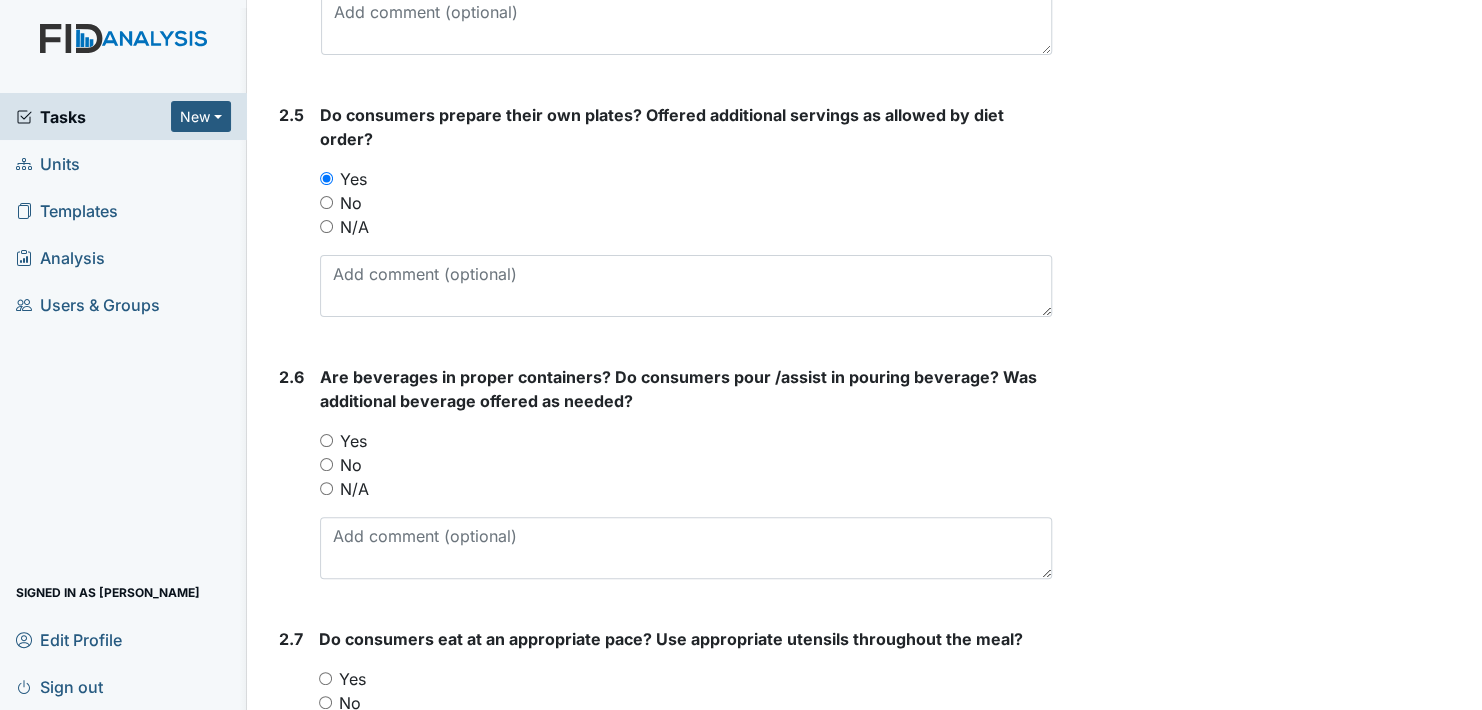 scroll, scrollTop: 2400, scrollLeft: 0, axis: vertical 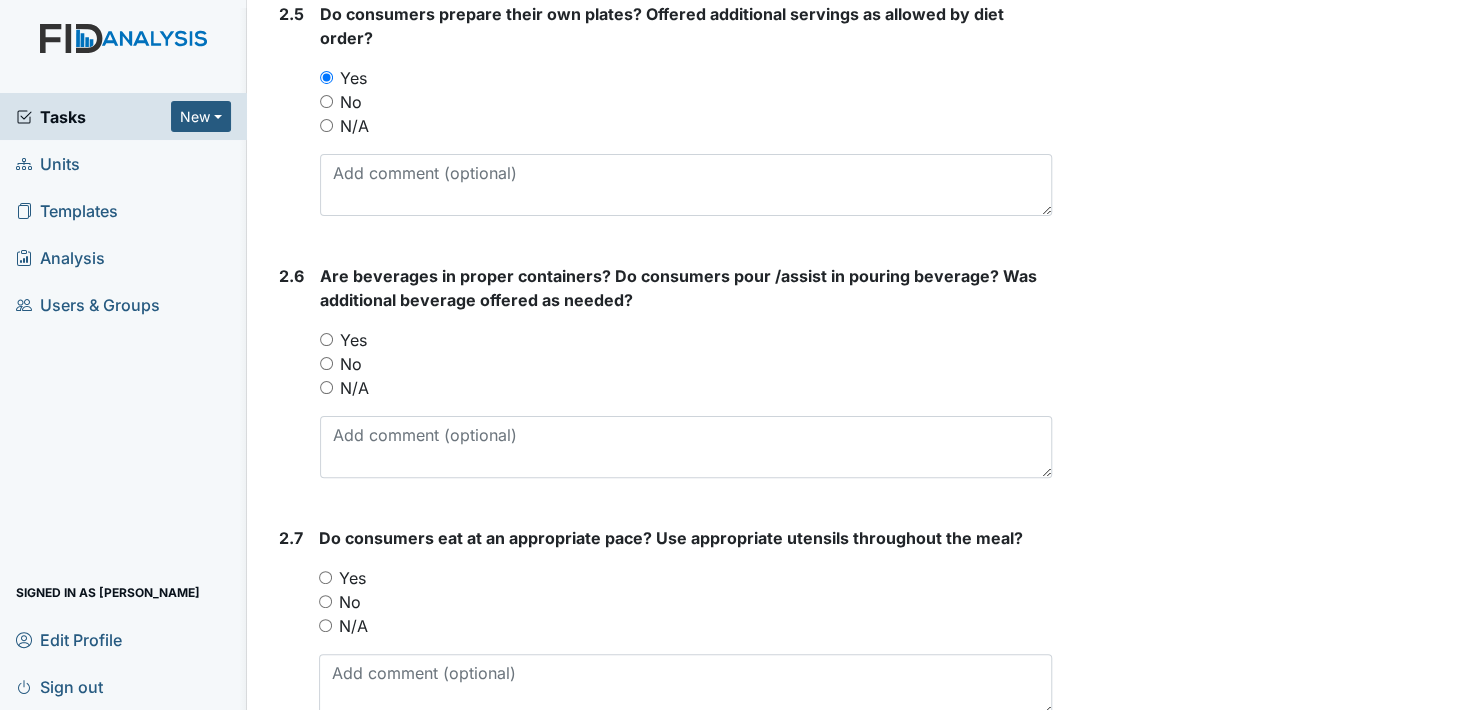 click on "Yes" at bounding box center [326, 339] 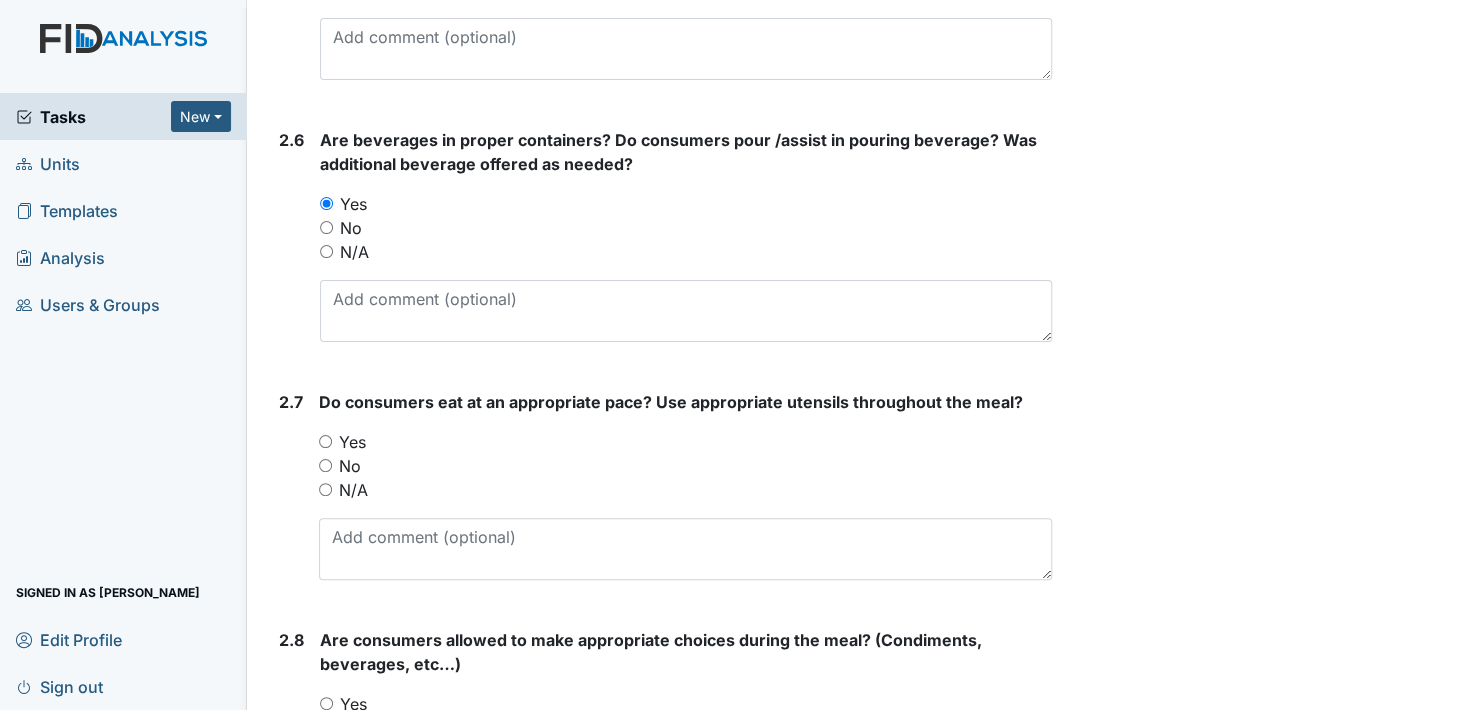scroll, scrollTop: 2600, scrollLeft: 0, axis: vertical 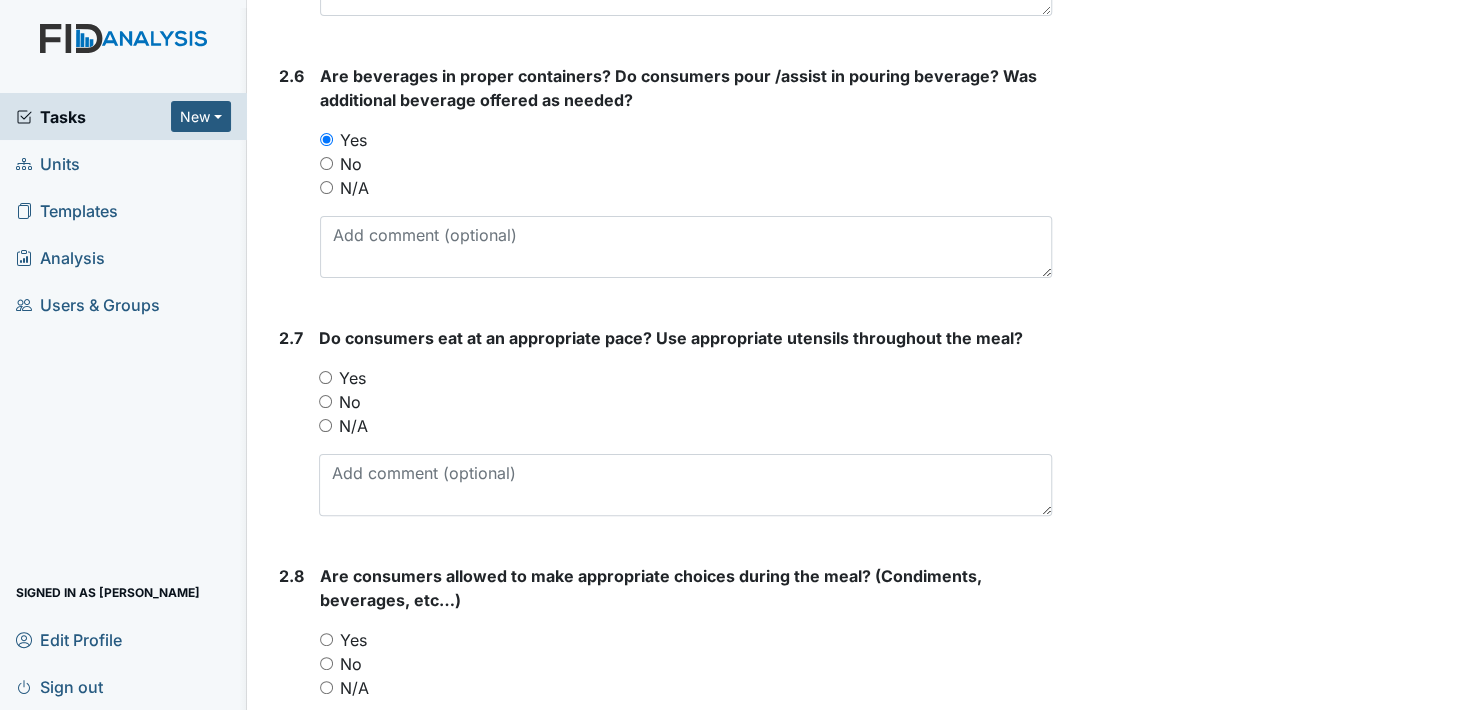 click on "Yes" at bounding box center [325, 377] 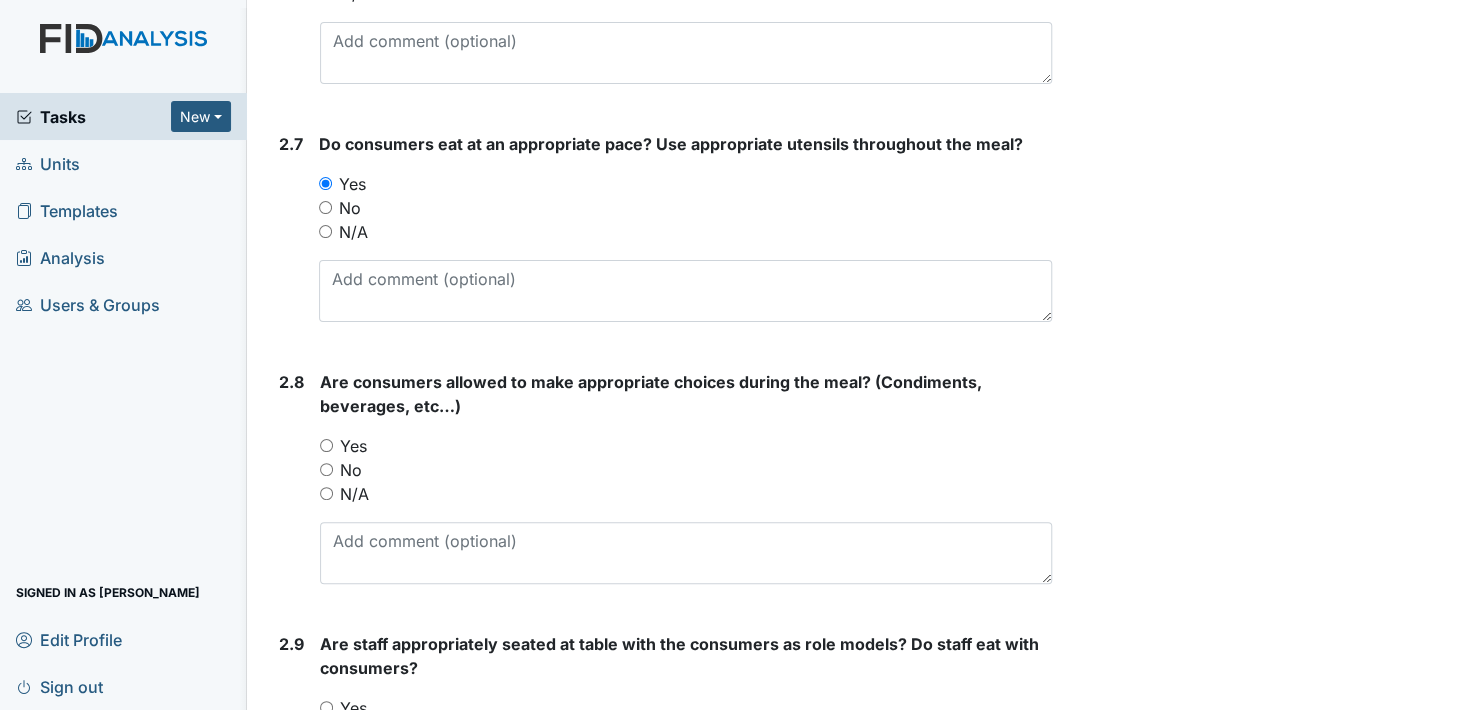 scroll, scrollTop: 2800, scrollLeft: 0, axis: vertical 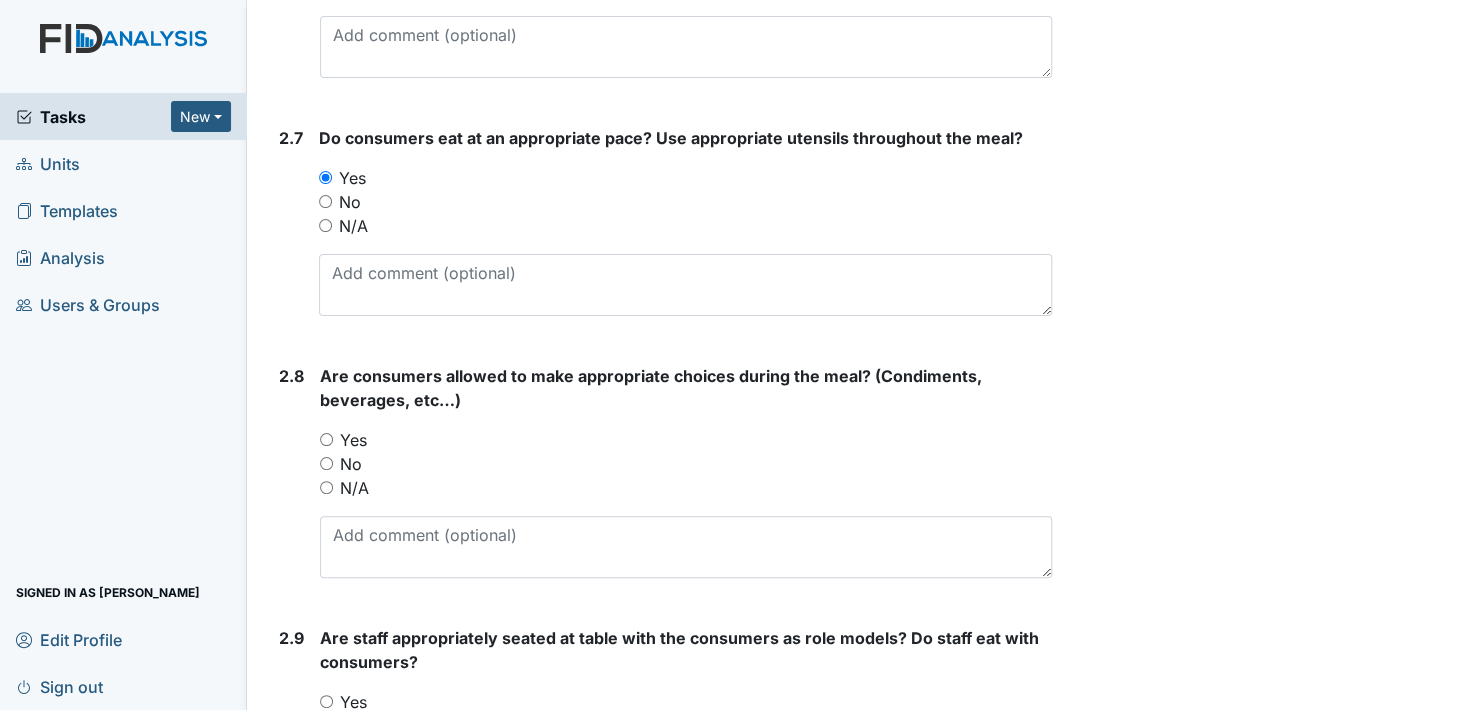 click on "Yes" at bounding box center [326, 439] 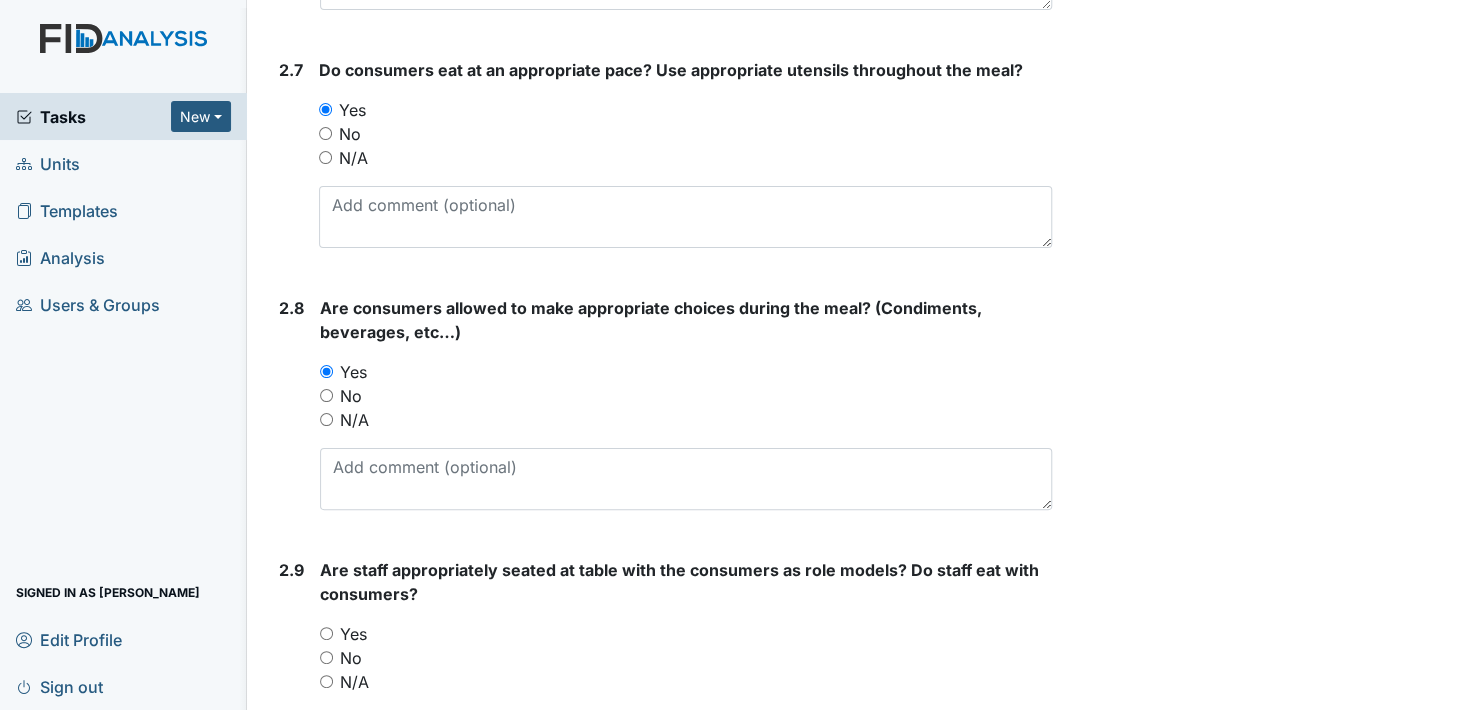 scroll, scrollTop: 3000, scrollLeft: 0, axis: vertical 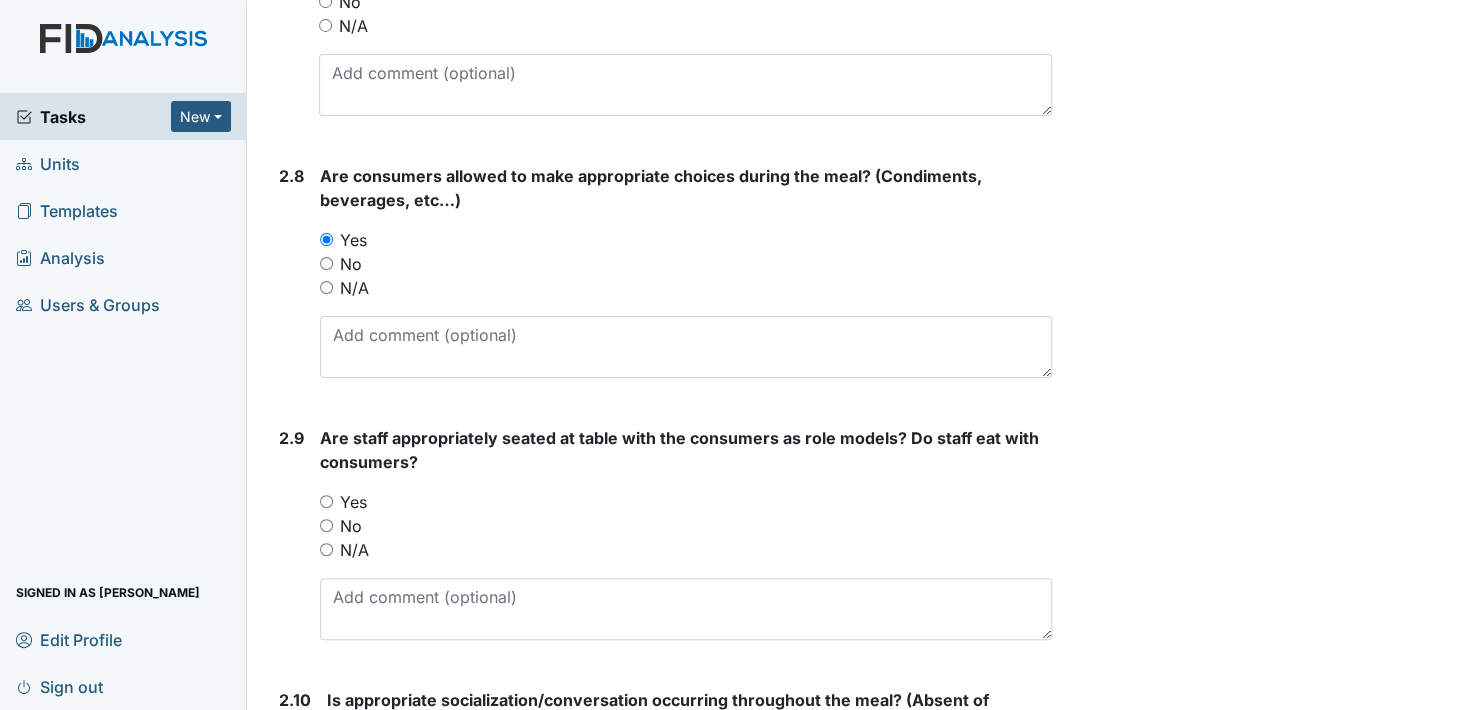 click on "Yes" at bounding box center [326, 501] 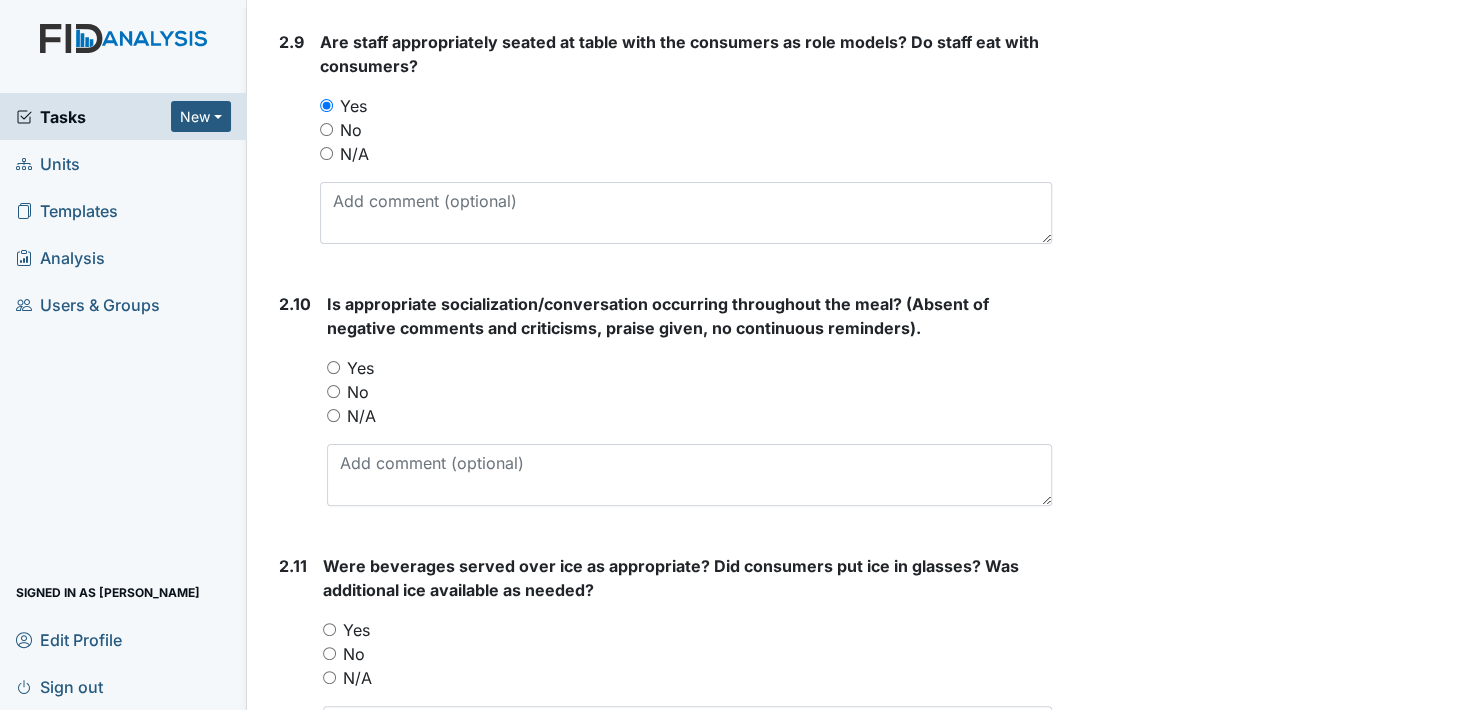 scroll, scrollTop: 3400, scrollLeft: 0, axis: vertical 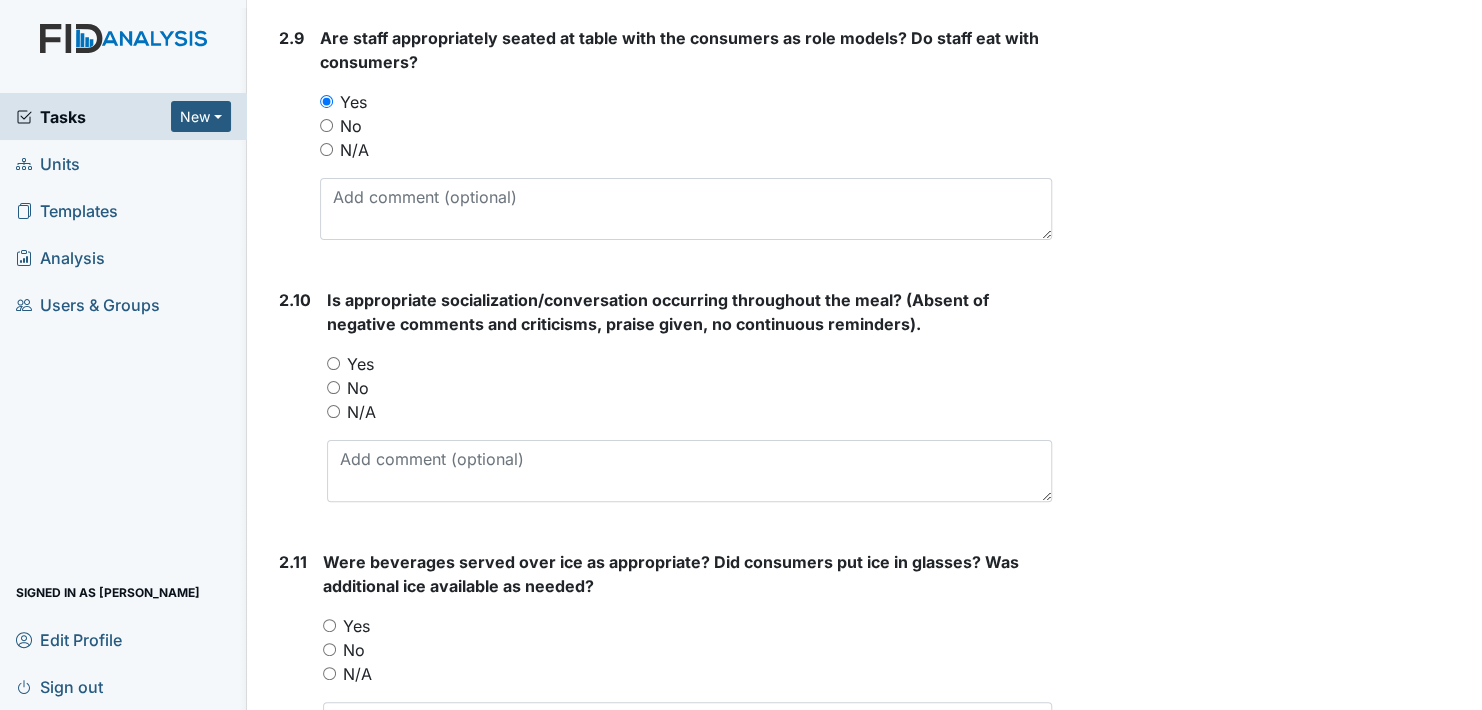 click on "Yes" at bounding box center (333, 363) 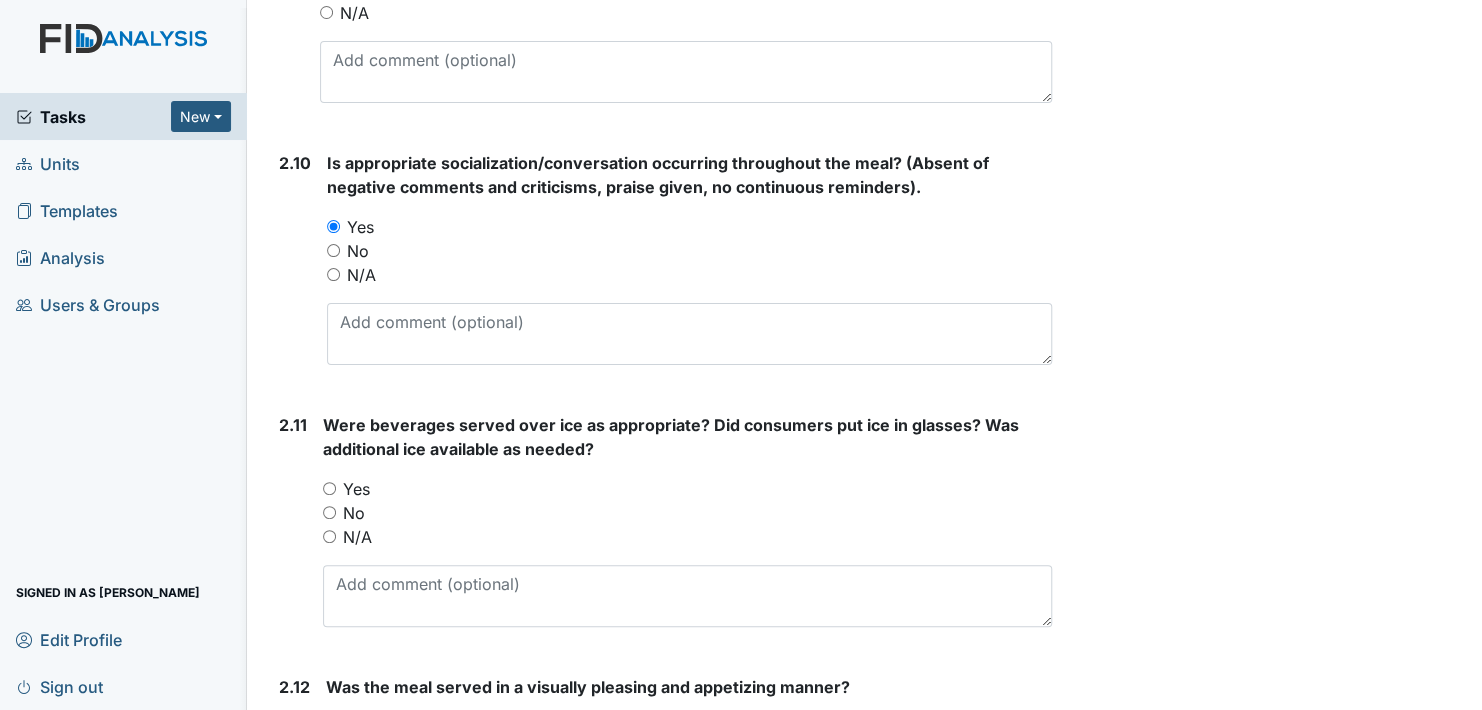 scroll, scrollTop: 3600, scrollLeft: 0, axis: vertical 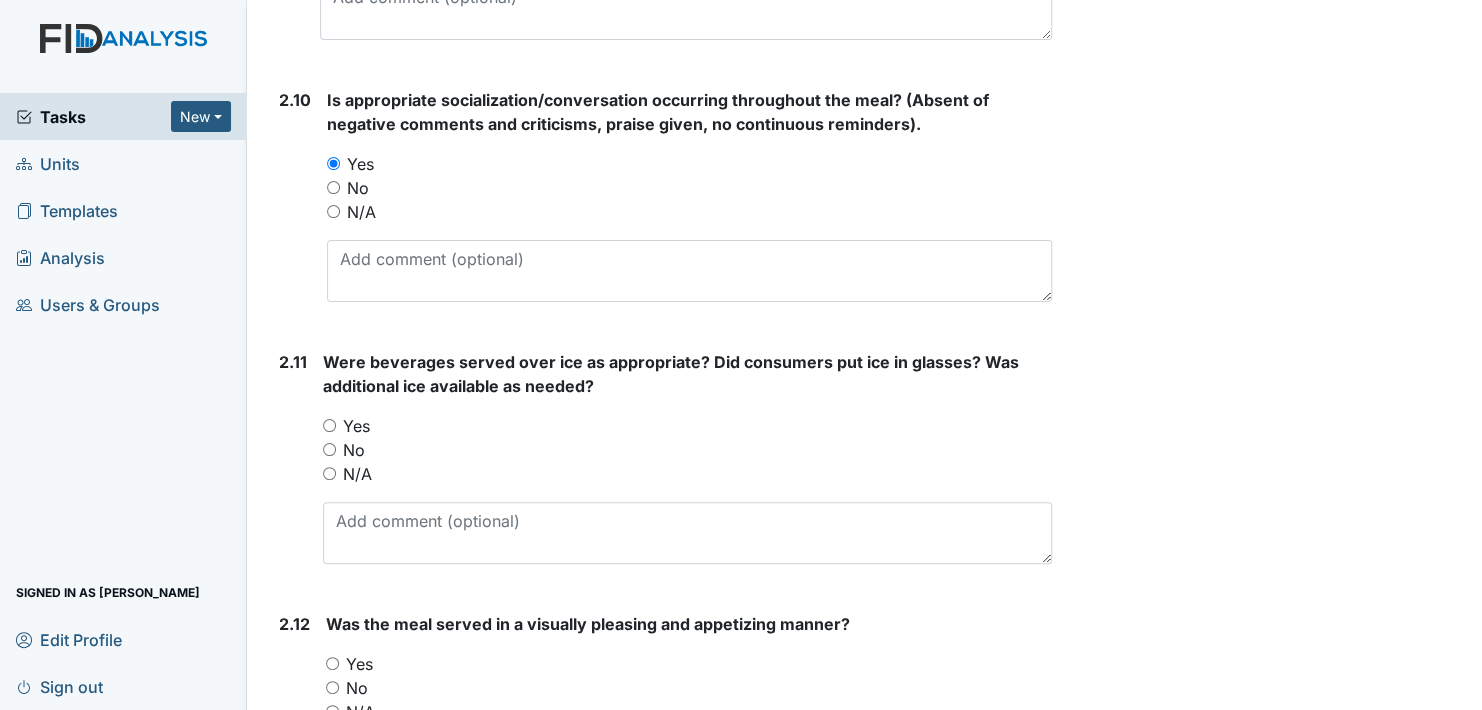 drag, startPoint x: 325, startPoint y: 416, endPoint x: 361, endPoint y: 421, distance: 36.345562 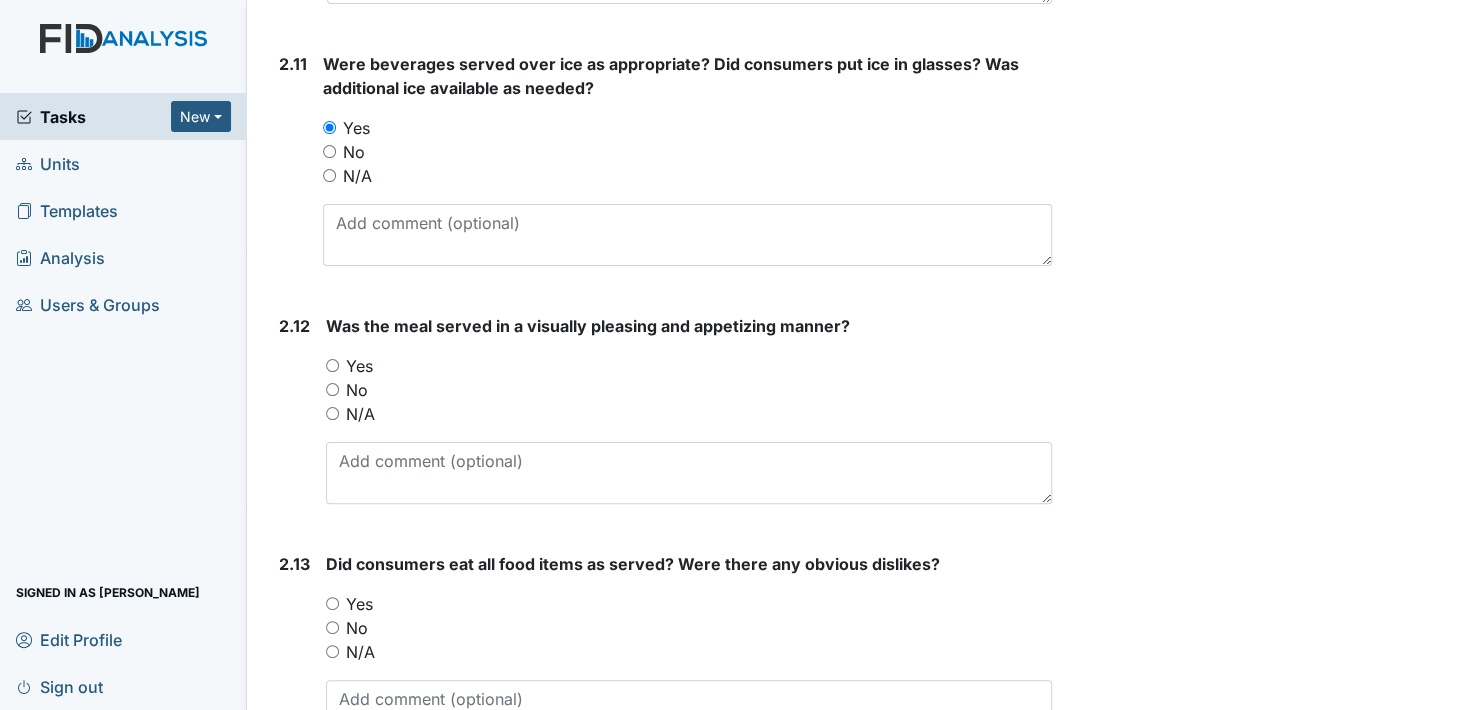 scroll, scrollTop: 3900, scrollLeft: 0, axis: vertical 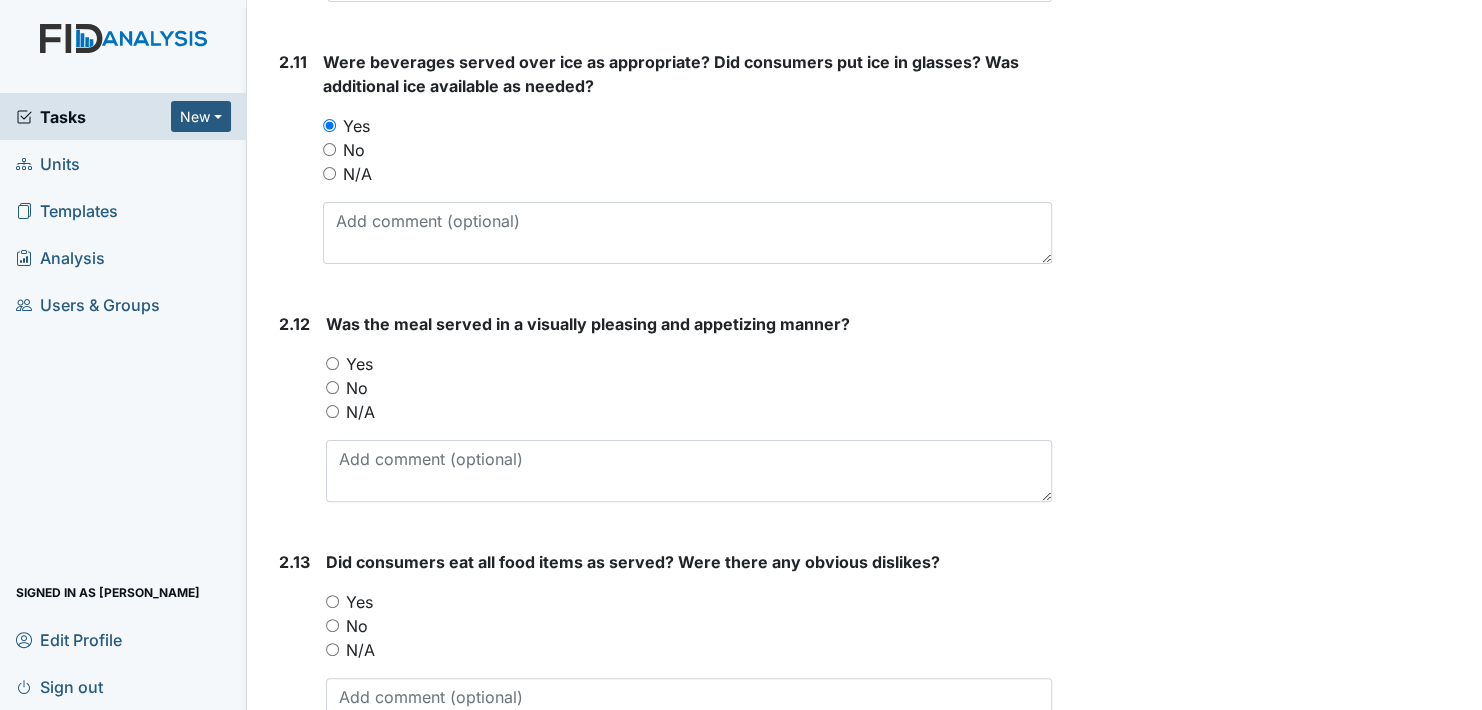 click on "Yes" at bounding box center (332, 363) 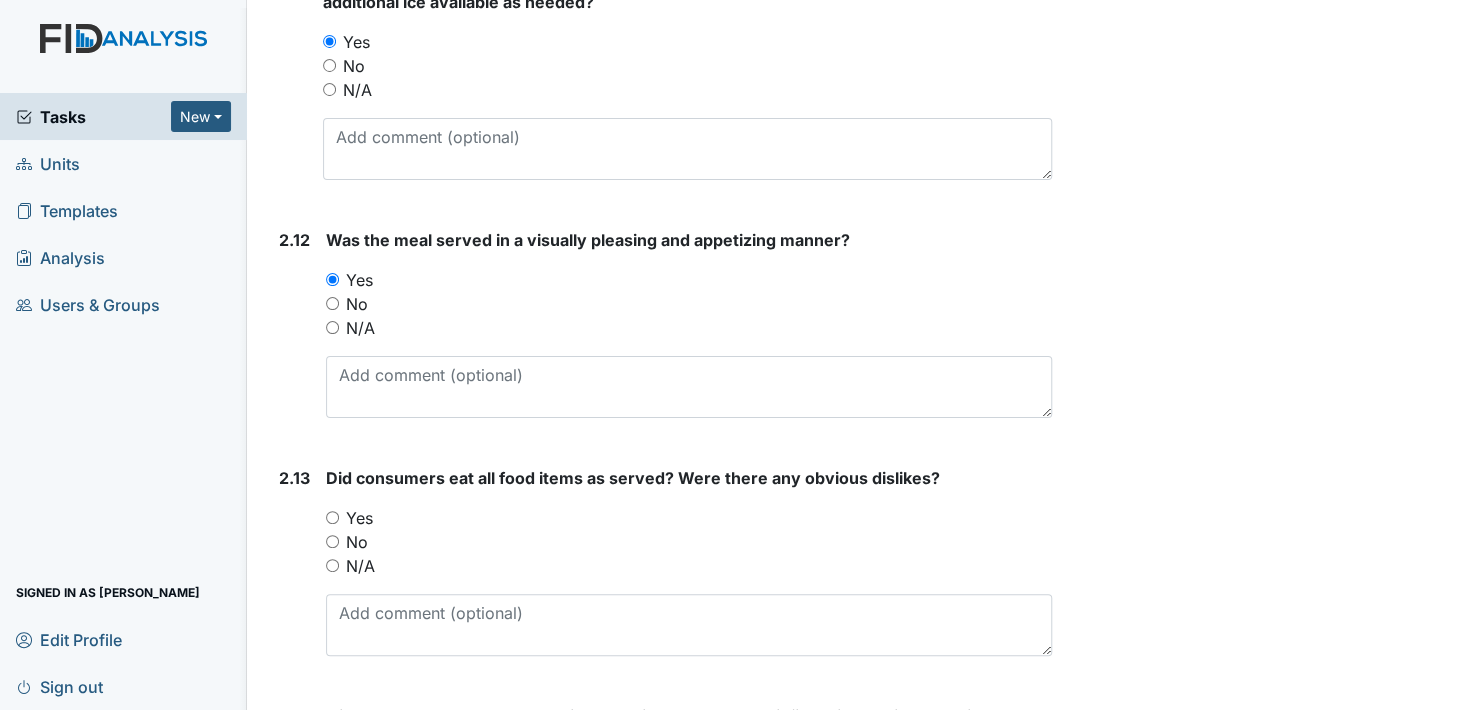 scroll, scrollTop: 4200, scrollLeft: 0, axis: vertical 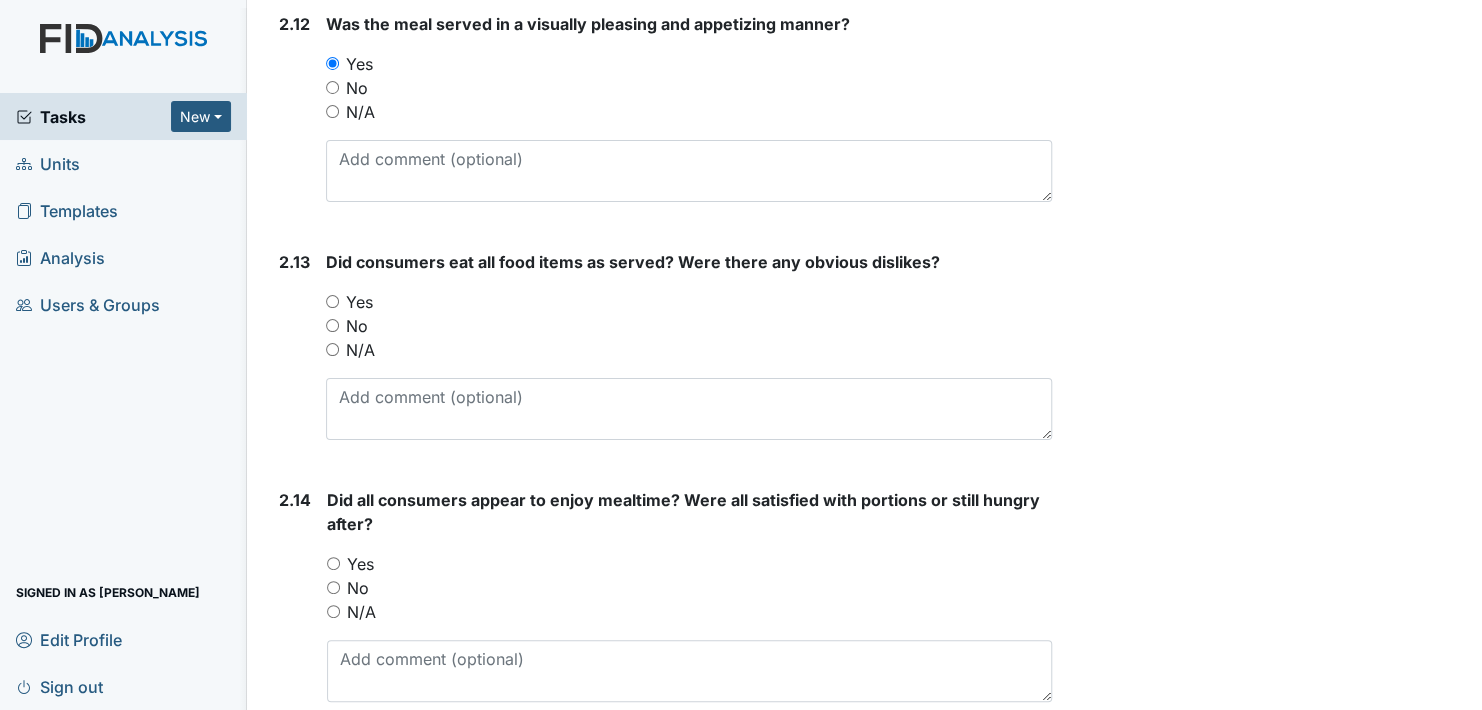 click on "Yes" at bounding box center [332, 301] 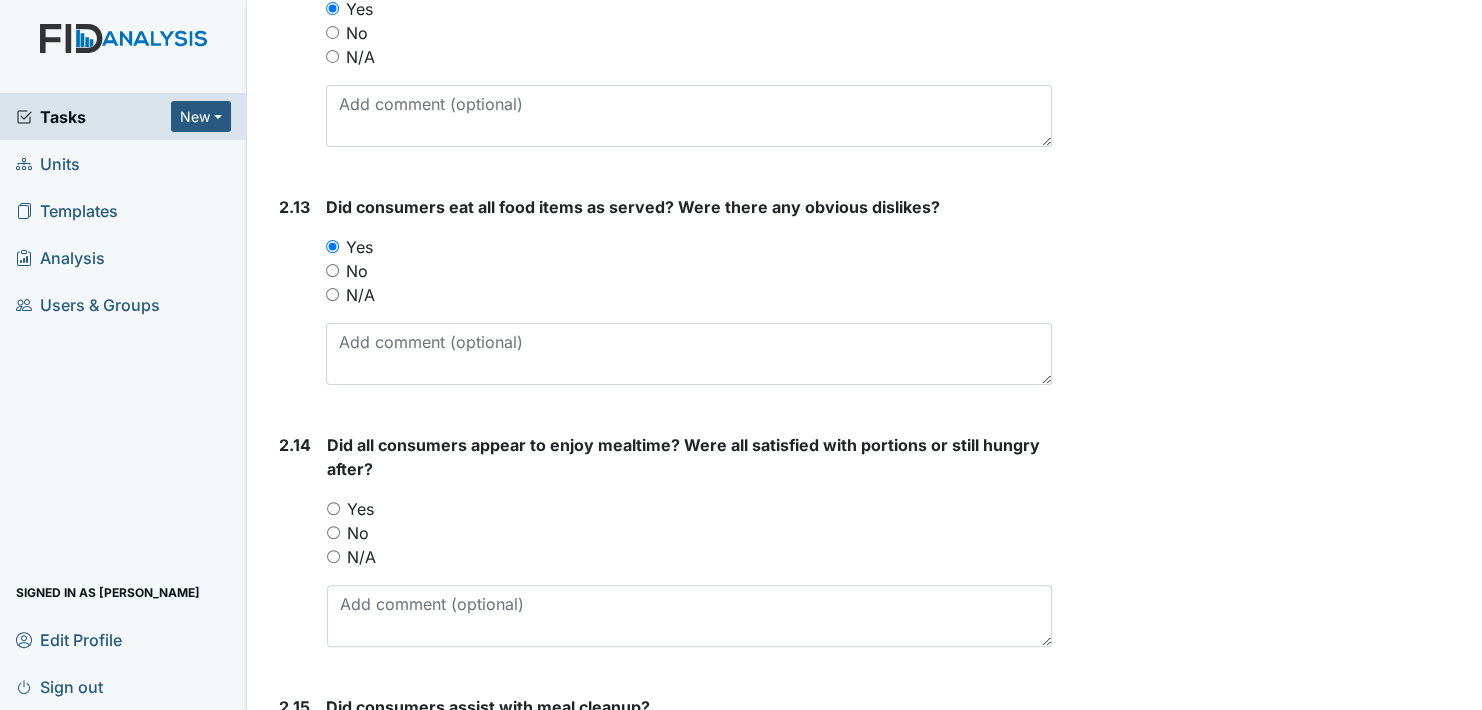 scroll, scrollTop: 4500, scrollLeft: 0, axis: vertical 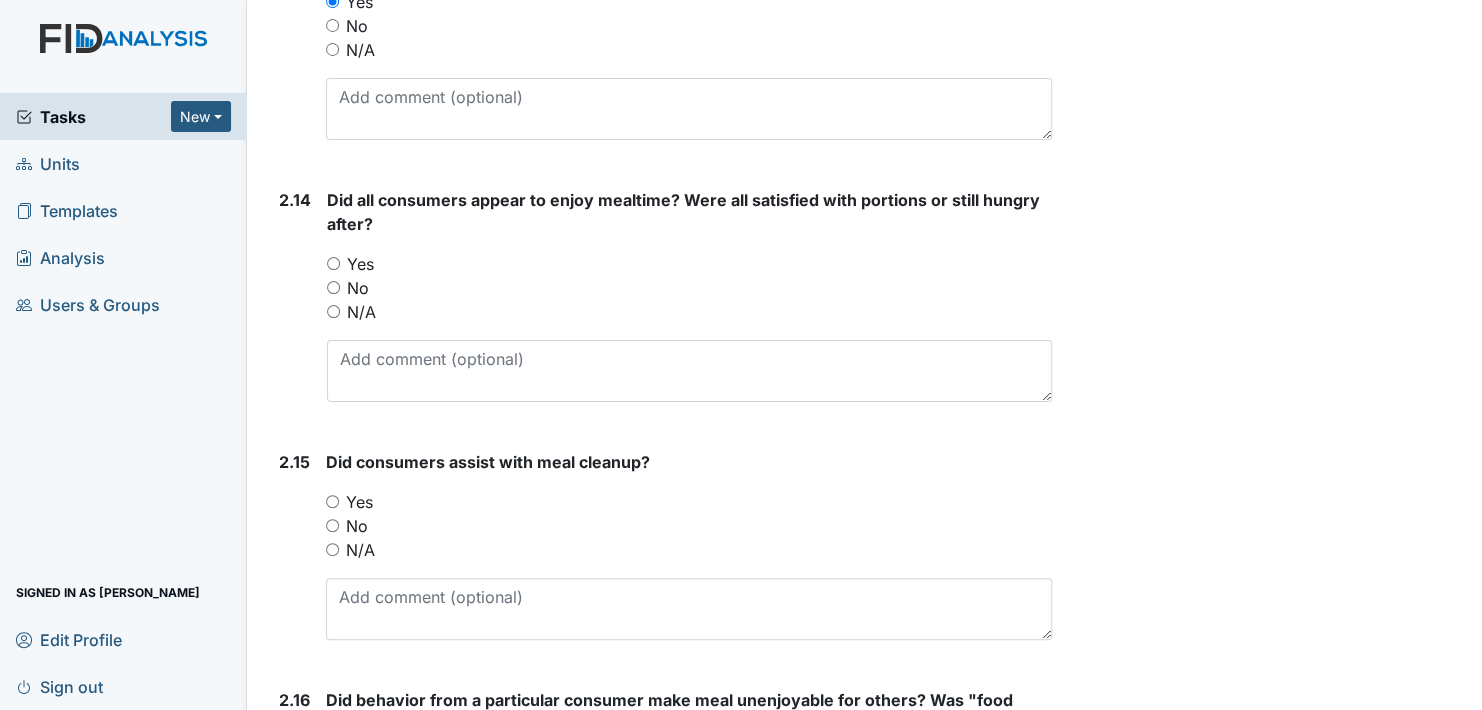 click on "Yes" at bounding box center (333, 263) 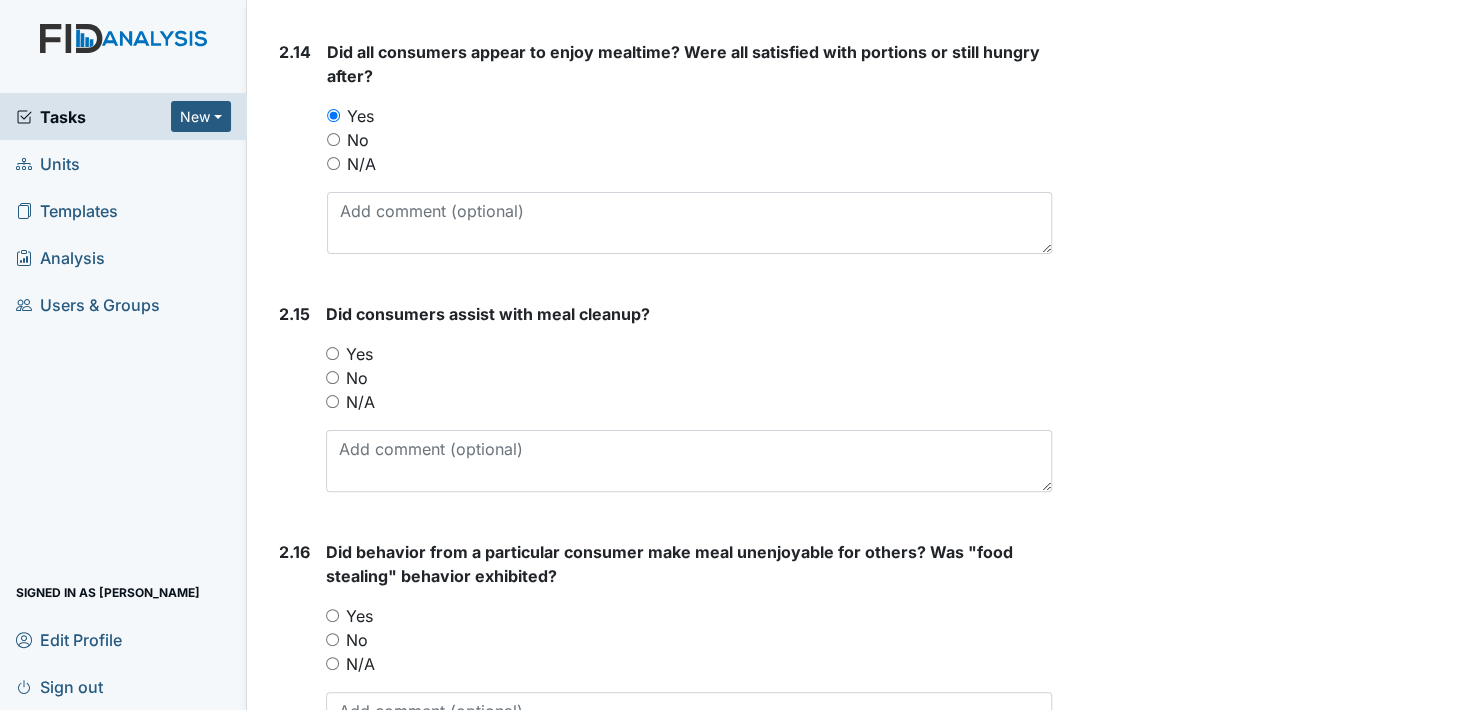 scroll, scrollTop: 4700, scrollLeft: 0, axis: vertical 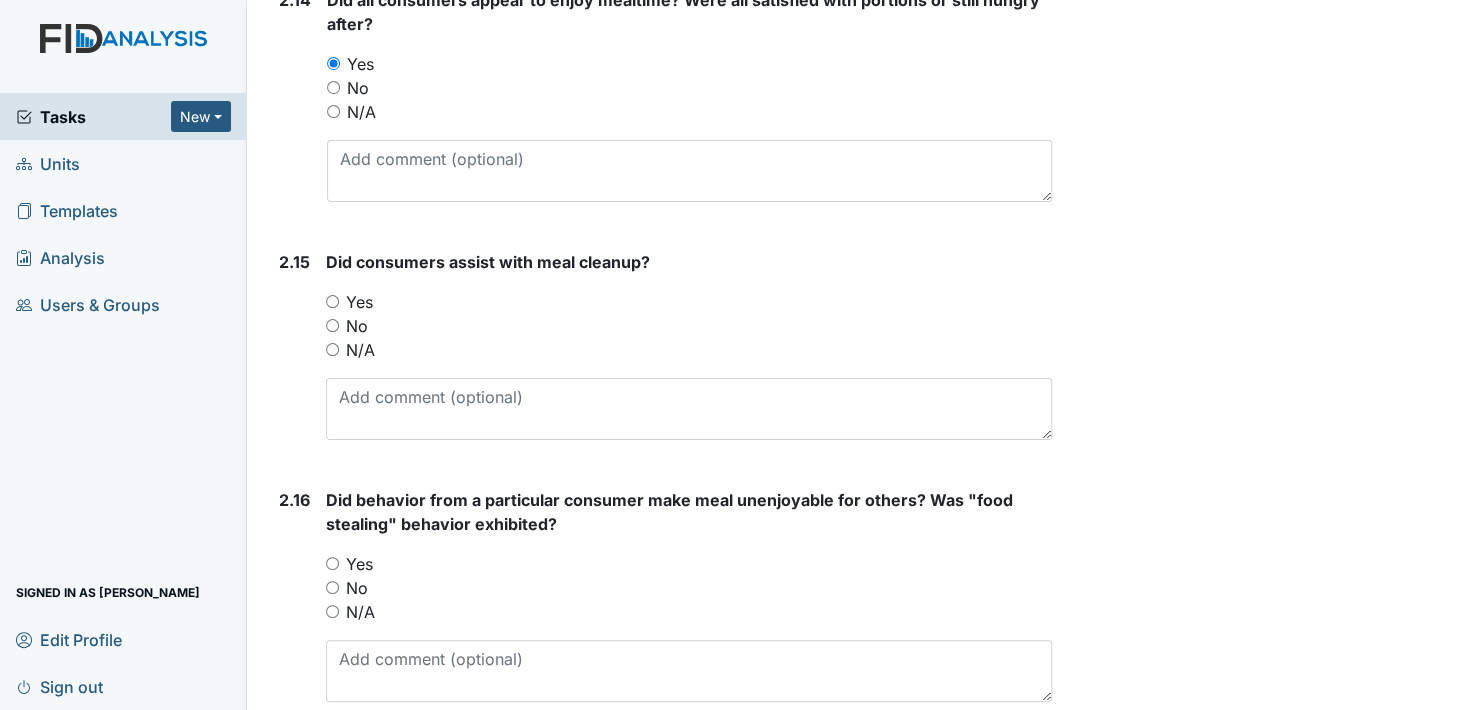 click on "Yes" at bounding box center (332, 301) 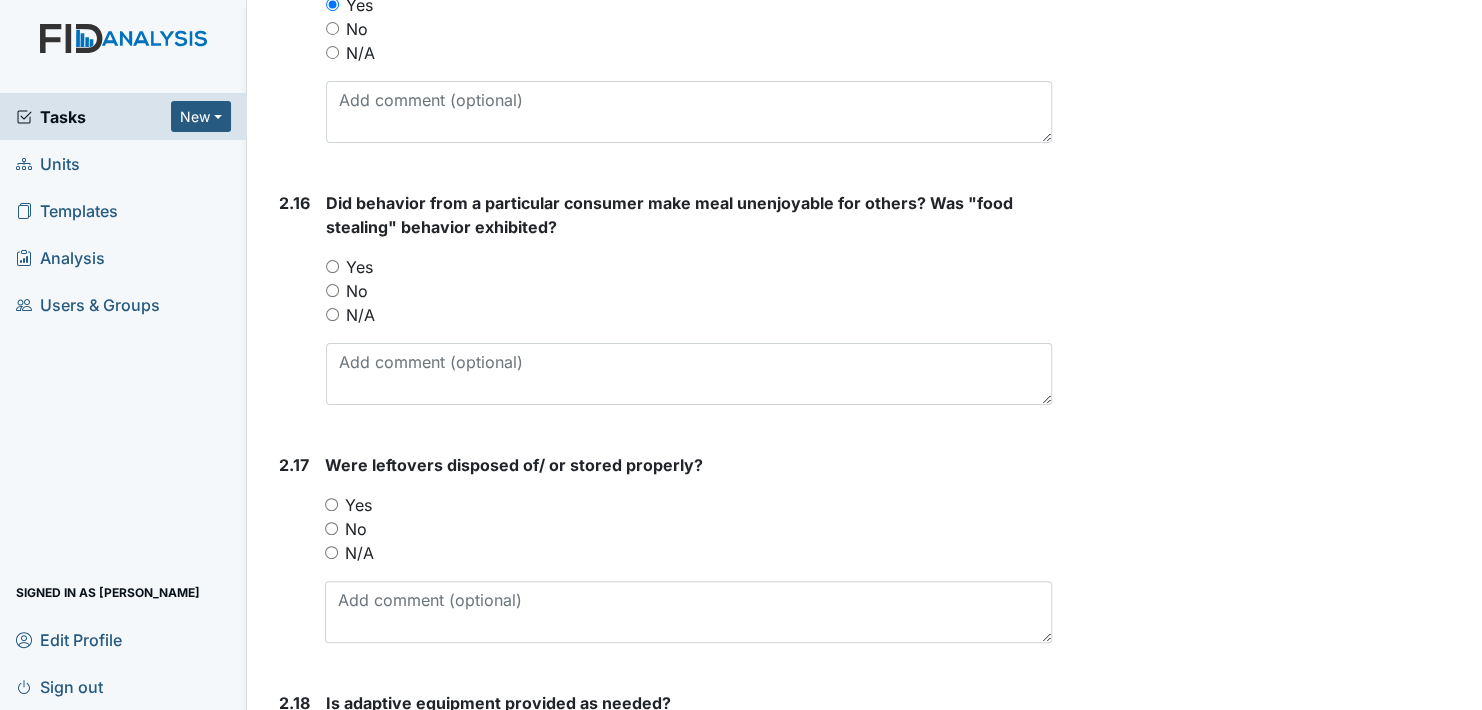 scroll, scrollTop: 5000, scrollLeft: 0, axis: vertical 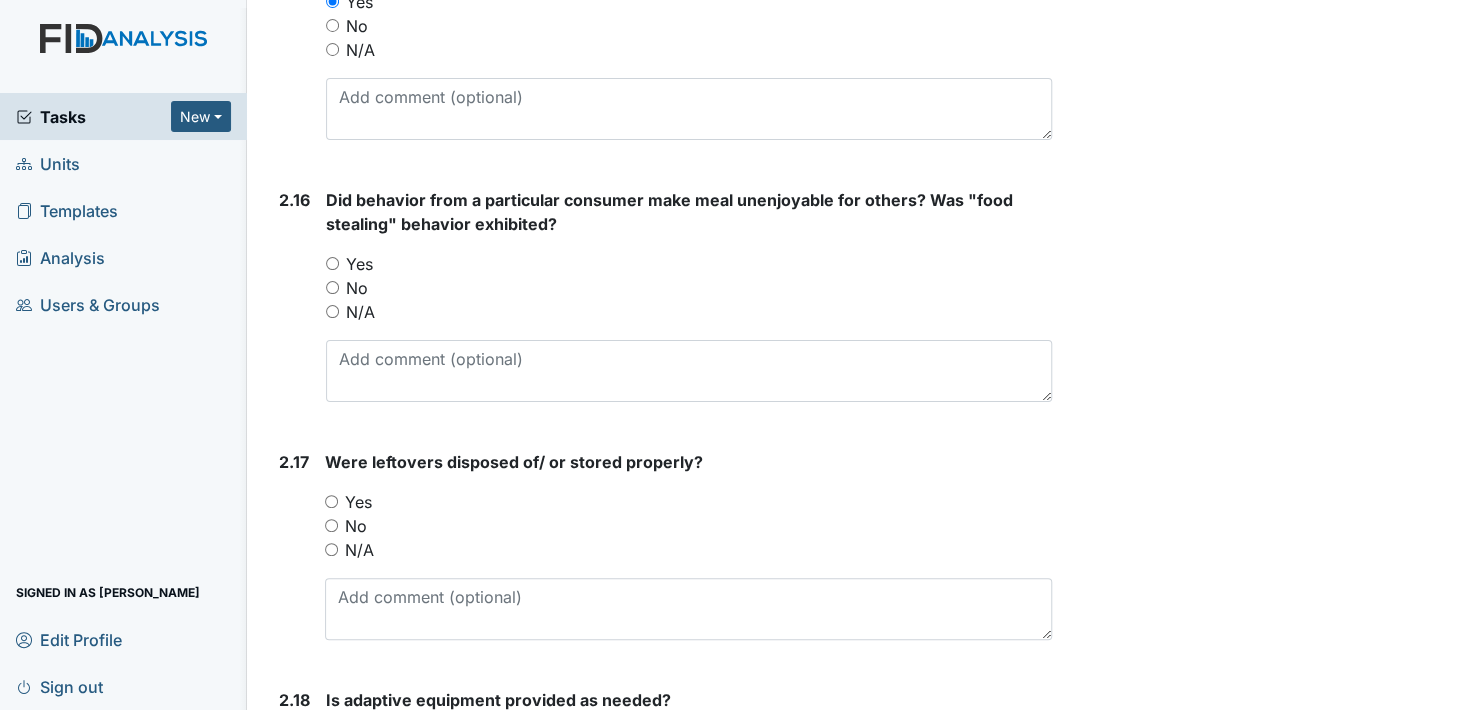 drag, startPoint x: 335, startPoint y: 278, endPoint x: 381, endPoint y: 272, distance: 46.389652 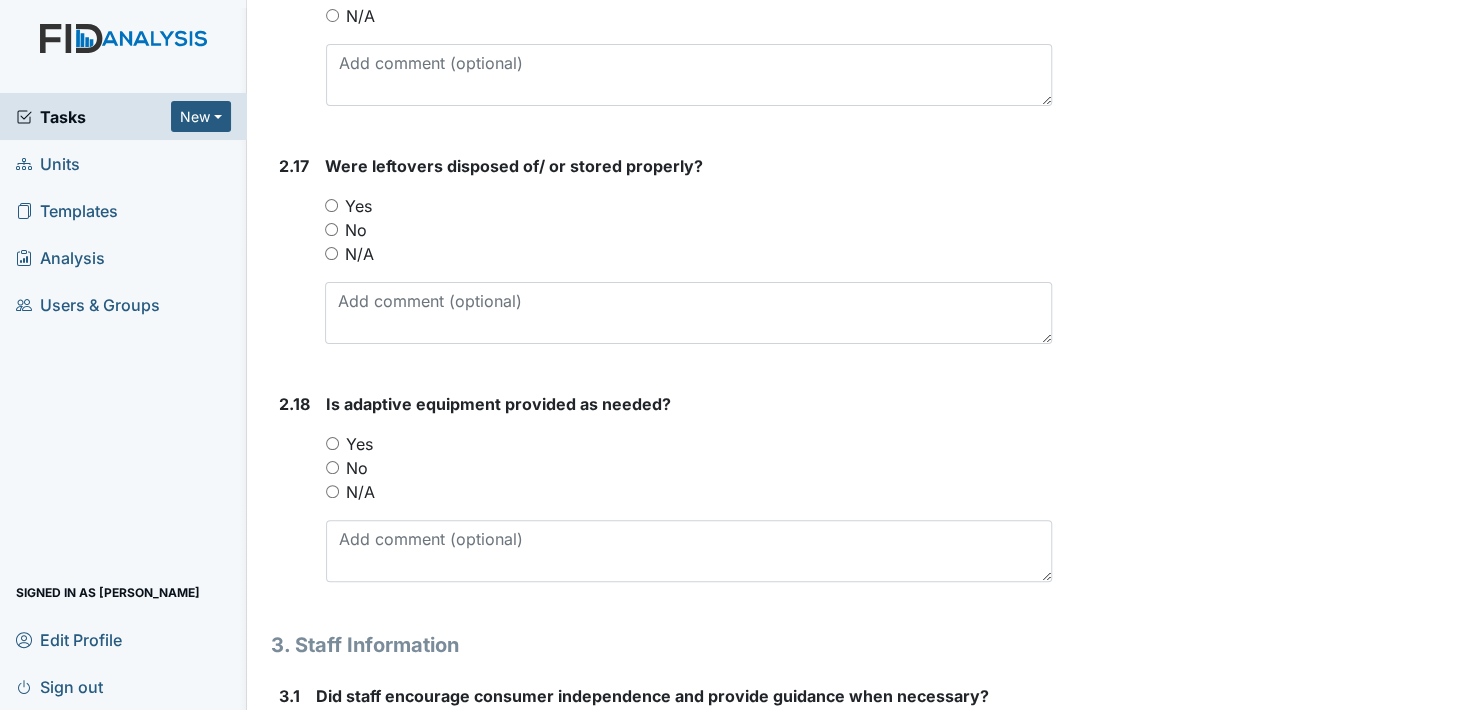 scroll, scrollTop: 5300, scrollLeft: 0, axis: vertical 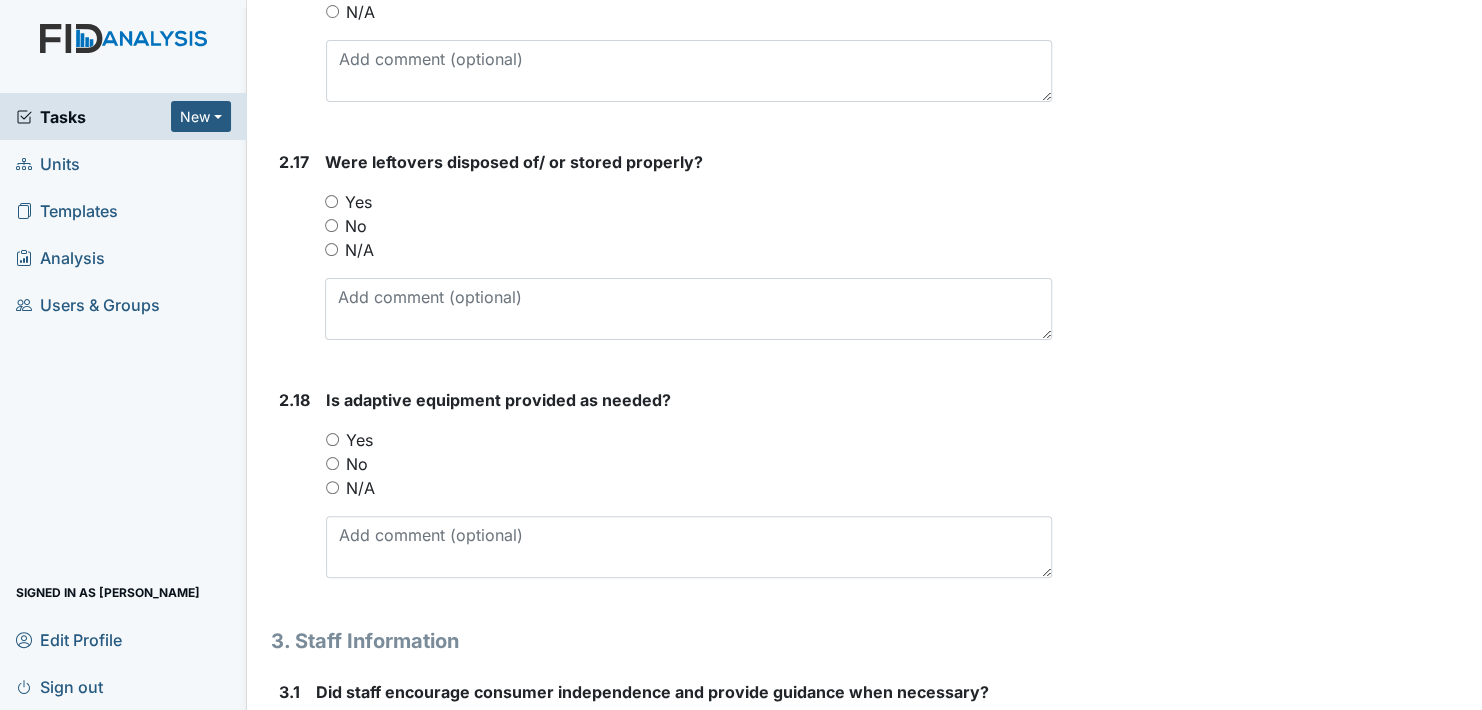 click on "Yes" at bounding box center [331, 201] 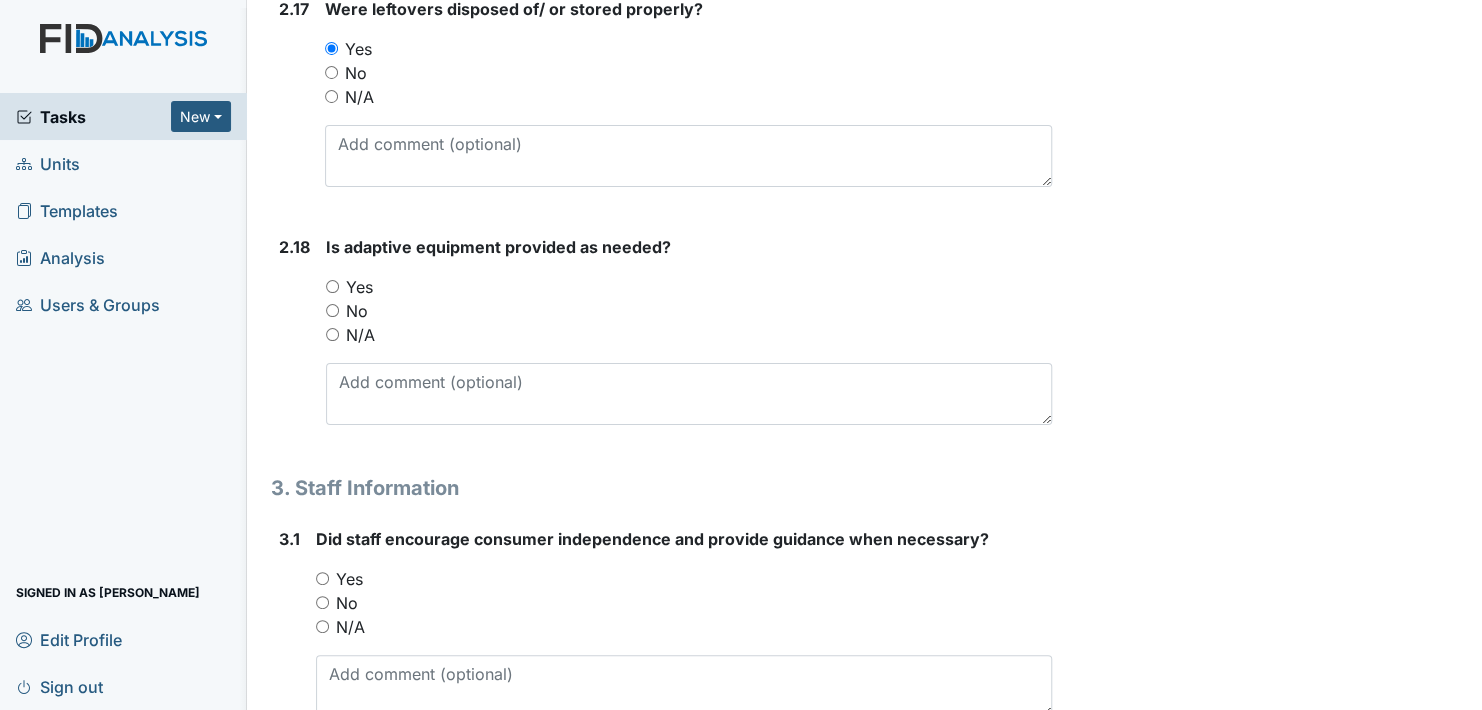 scroll, scrollTop: 5500, scrollLeft: 0, axis: vertical 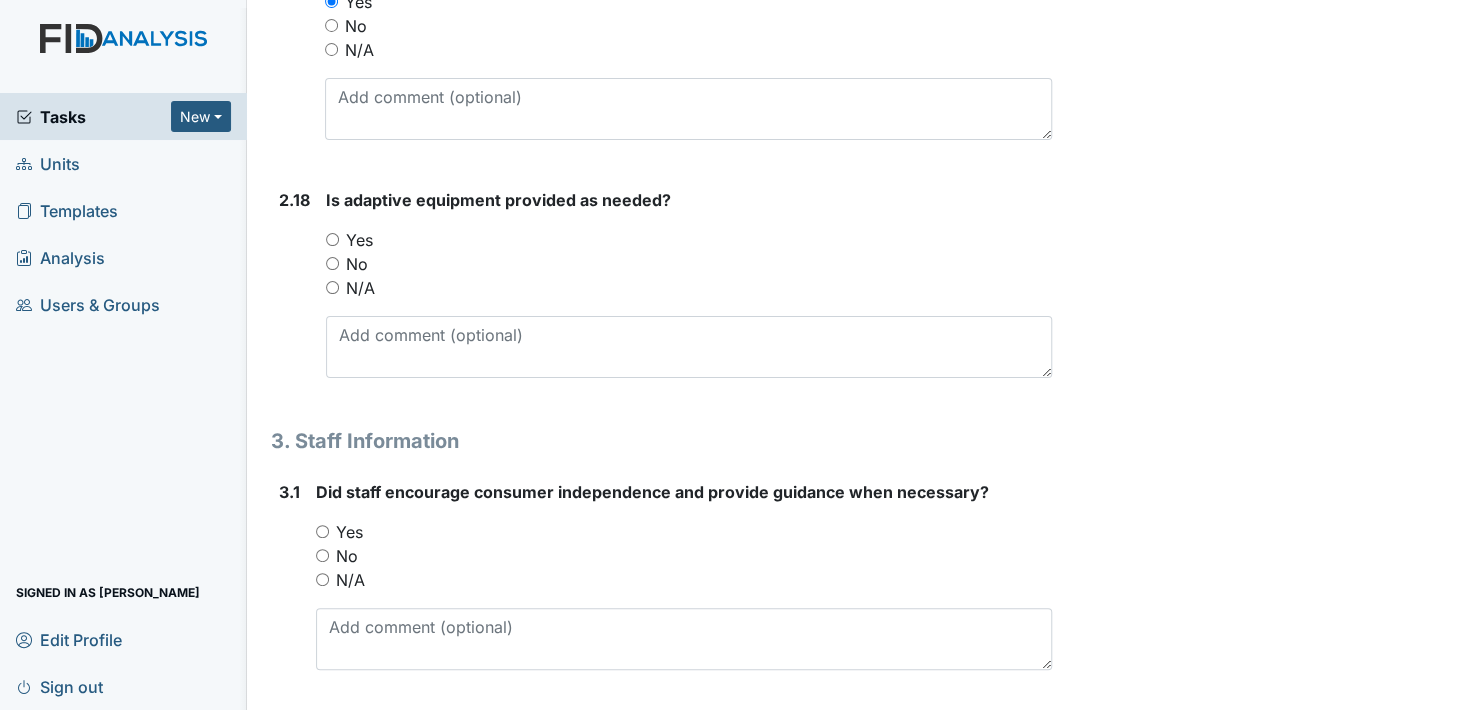 click on "Yes" at bounding box center [332, 239] 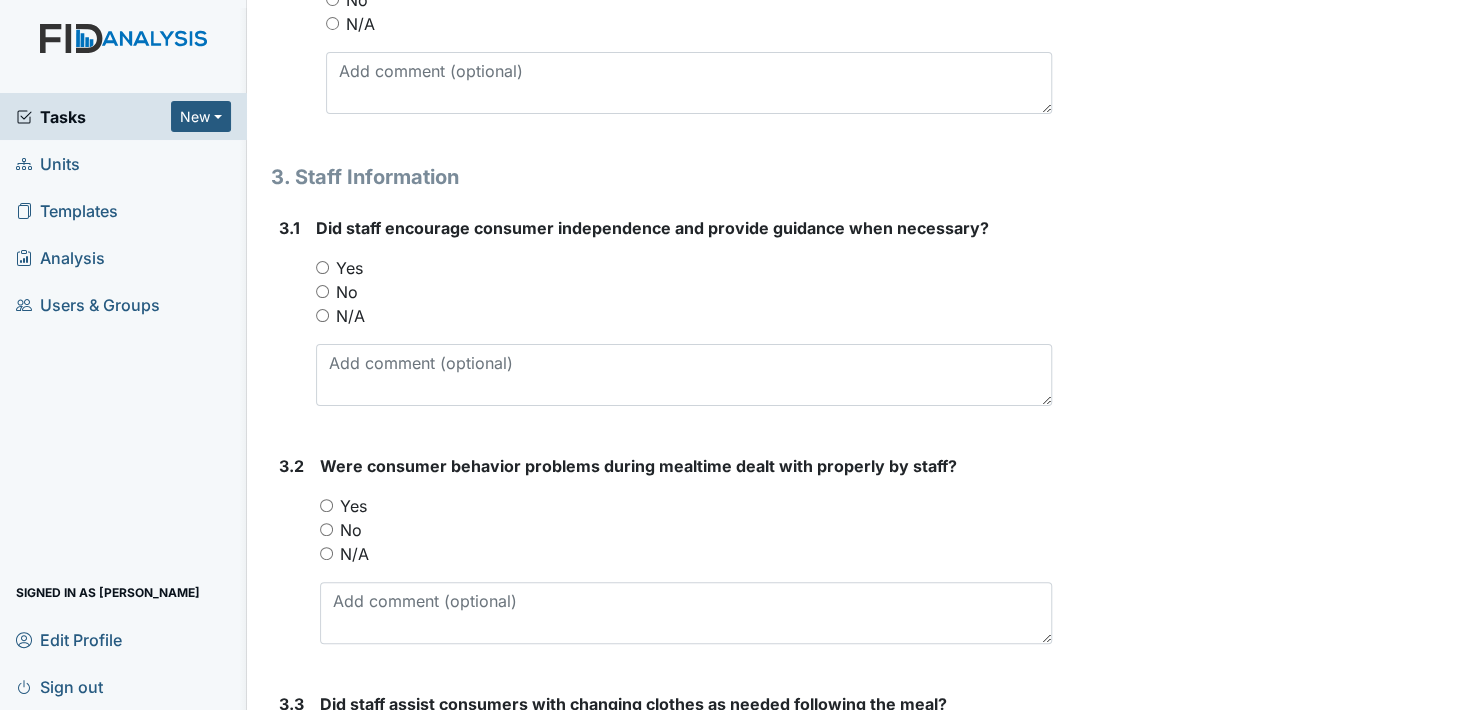scroll, scrollTop: 5800, scrollLeft: 0, axis: vertical 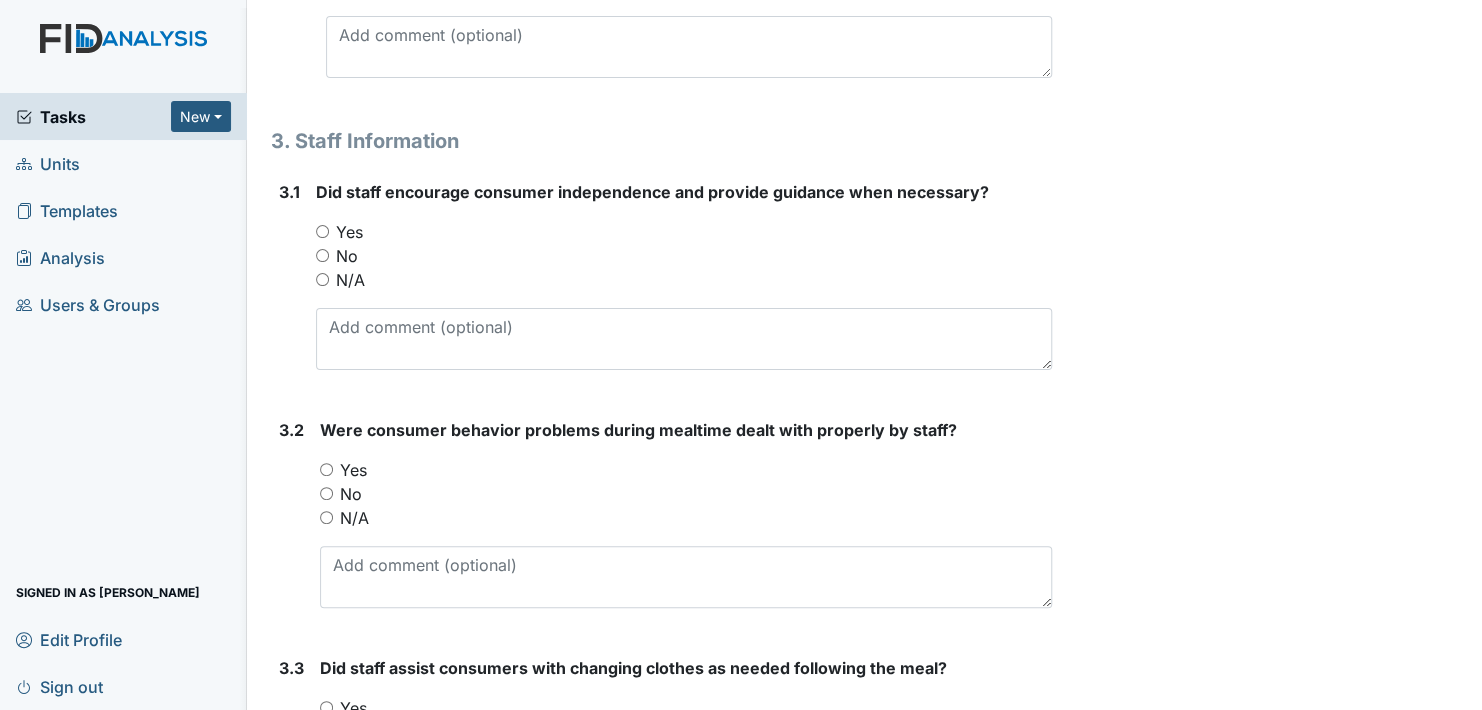 click on "Yes" at bounding box center (322, 231) 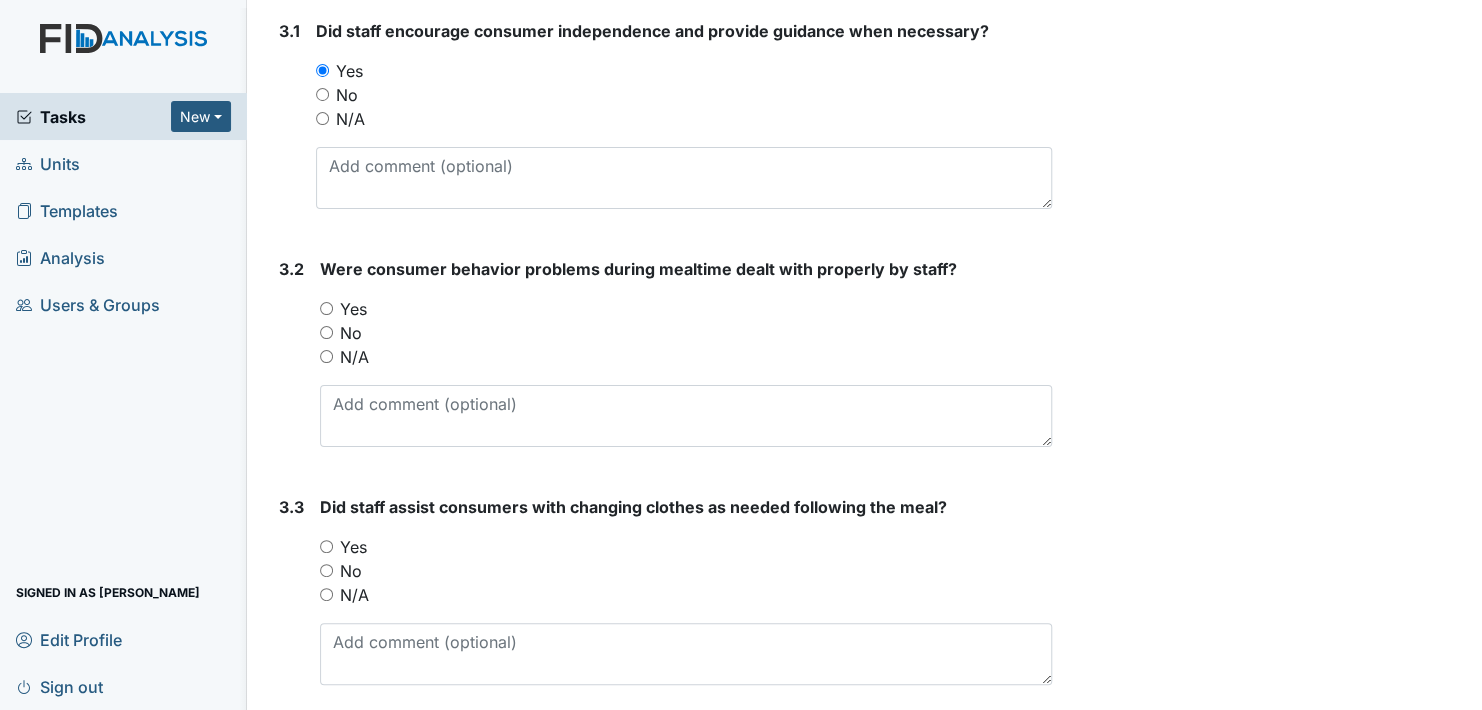 scroll, scrollTop: 6000, scrollLeft: 0, axis: vertical 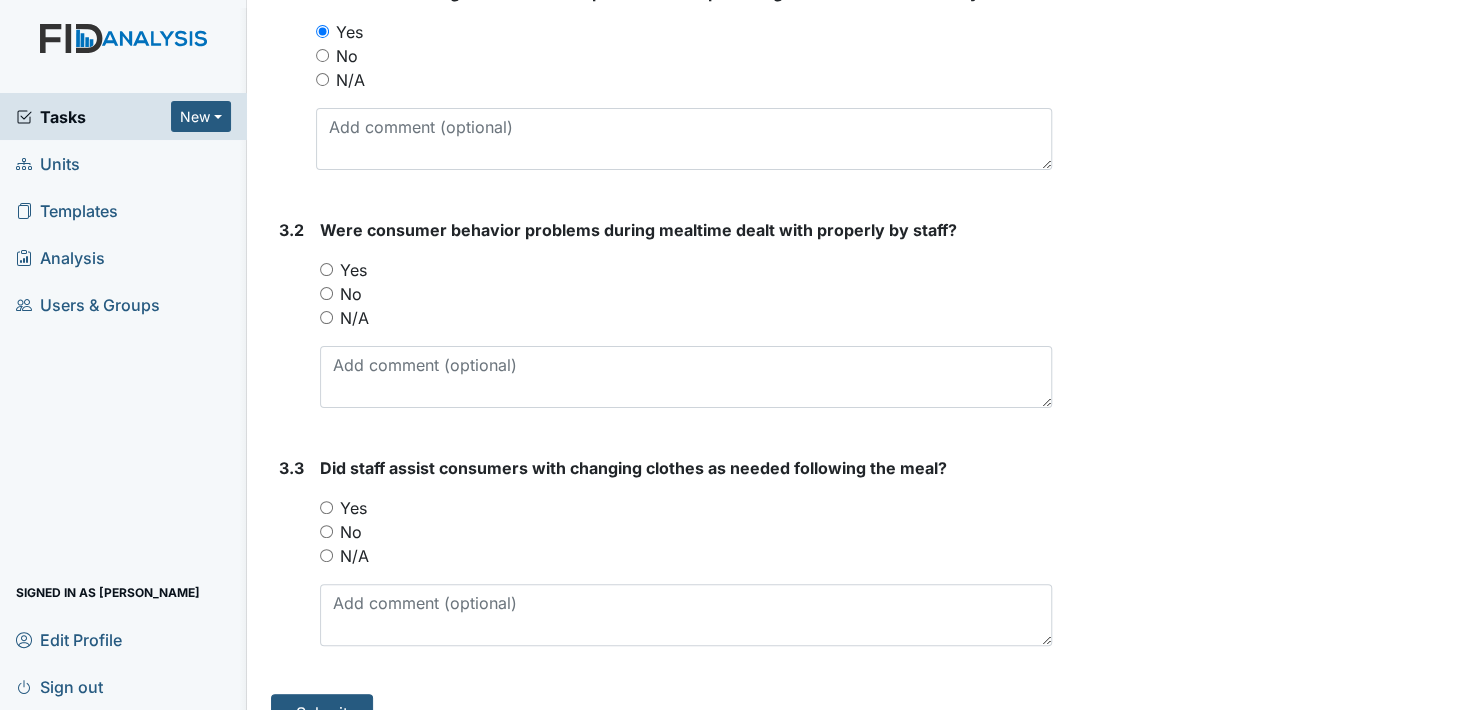 click on "N/A" at bounding box center [326, 317] 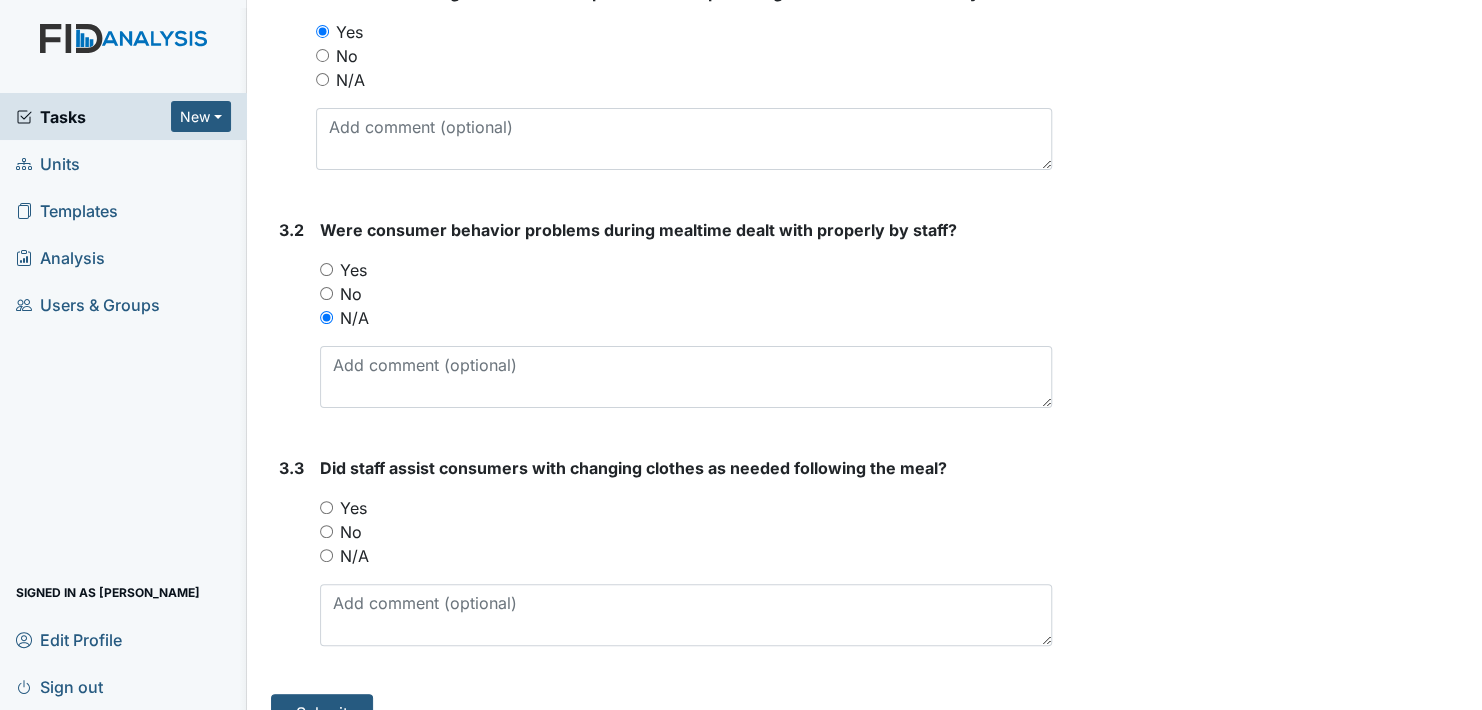 scroll, scrollTop: 6027, scrollLeft: 0, axis: vertical 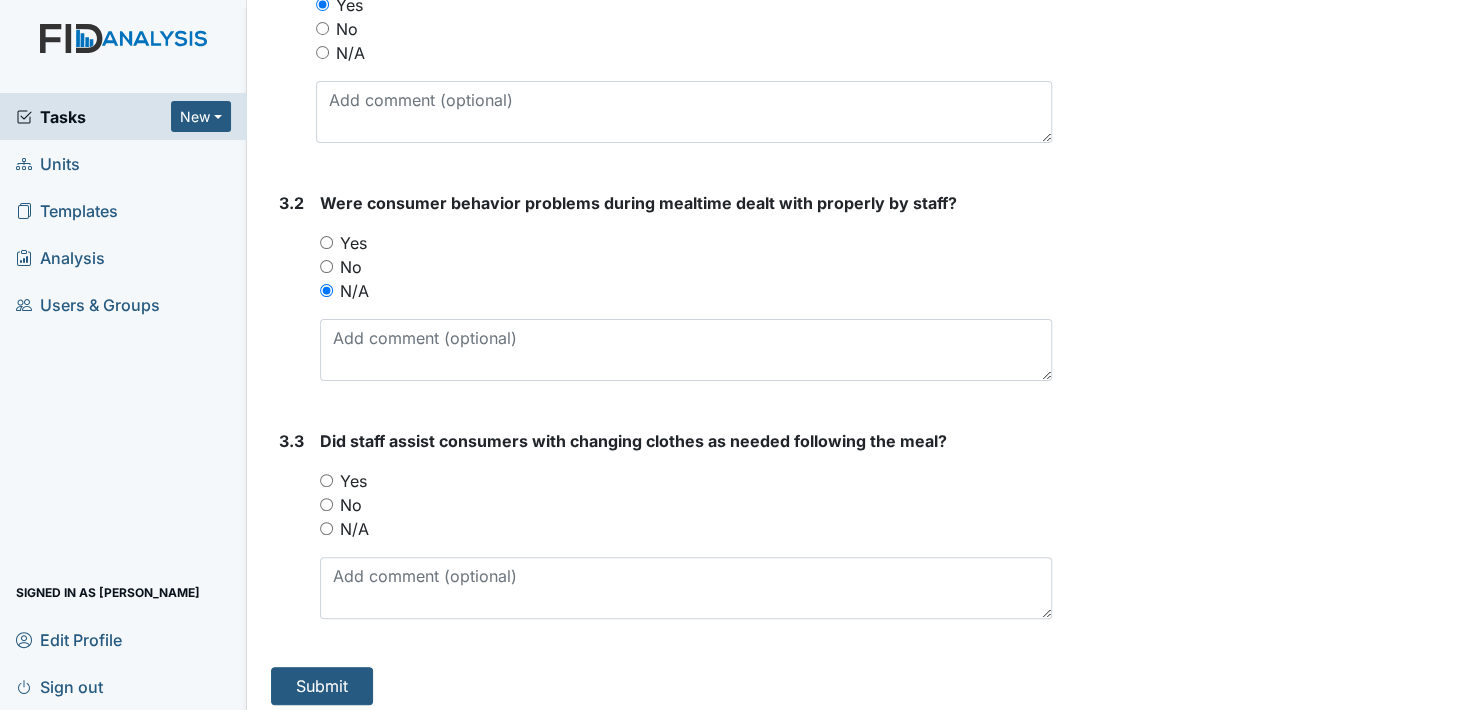 click on "Yes" at bounding box center (326, 480) 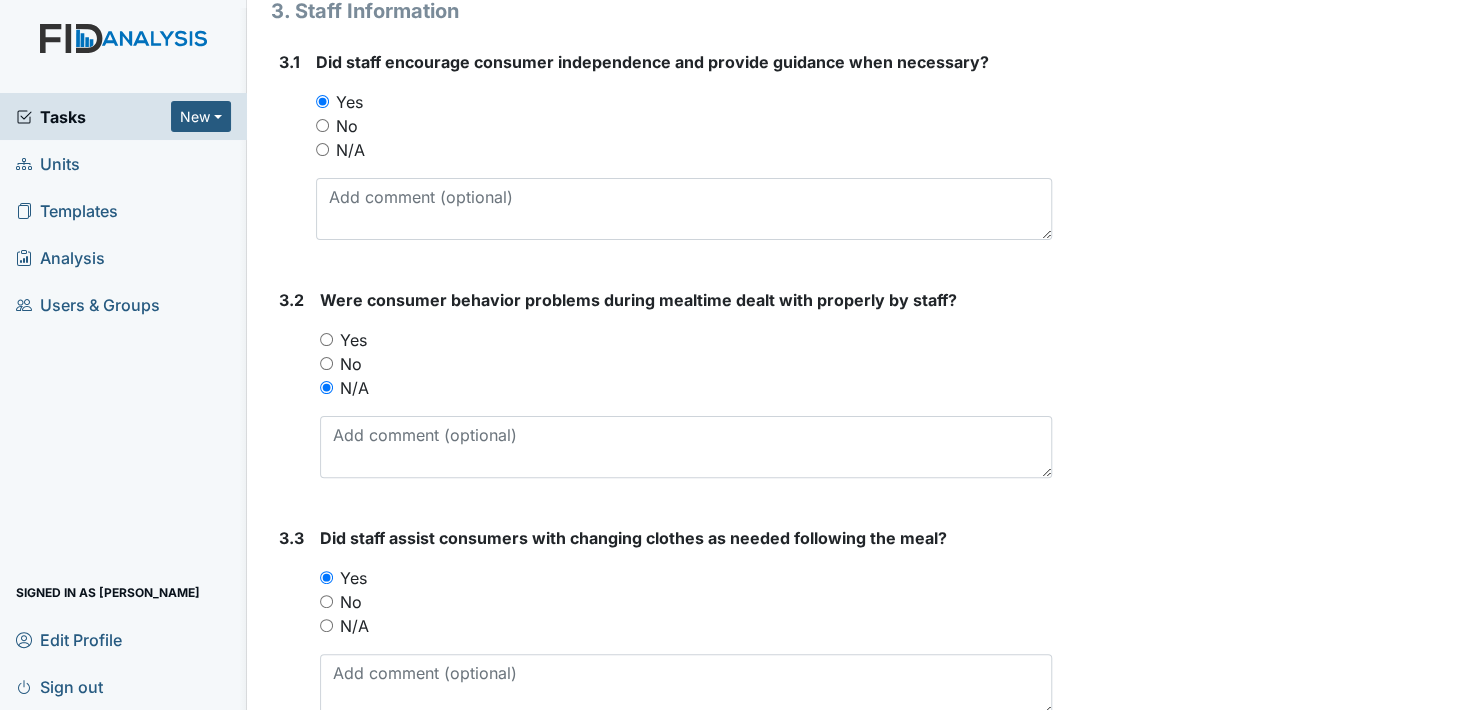 scroll, scrollTop: 6027, scrollLeft: 0, axis: vertical 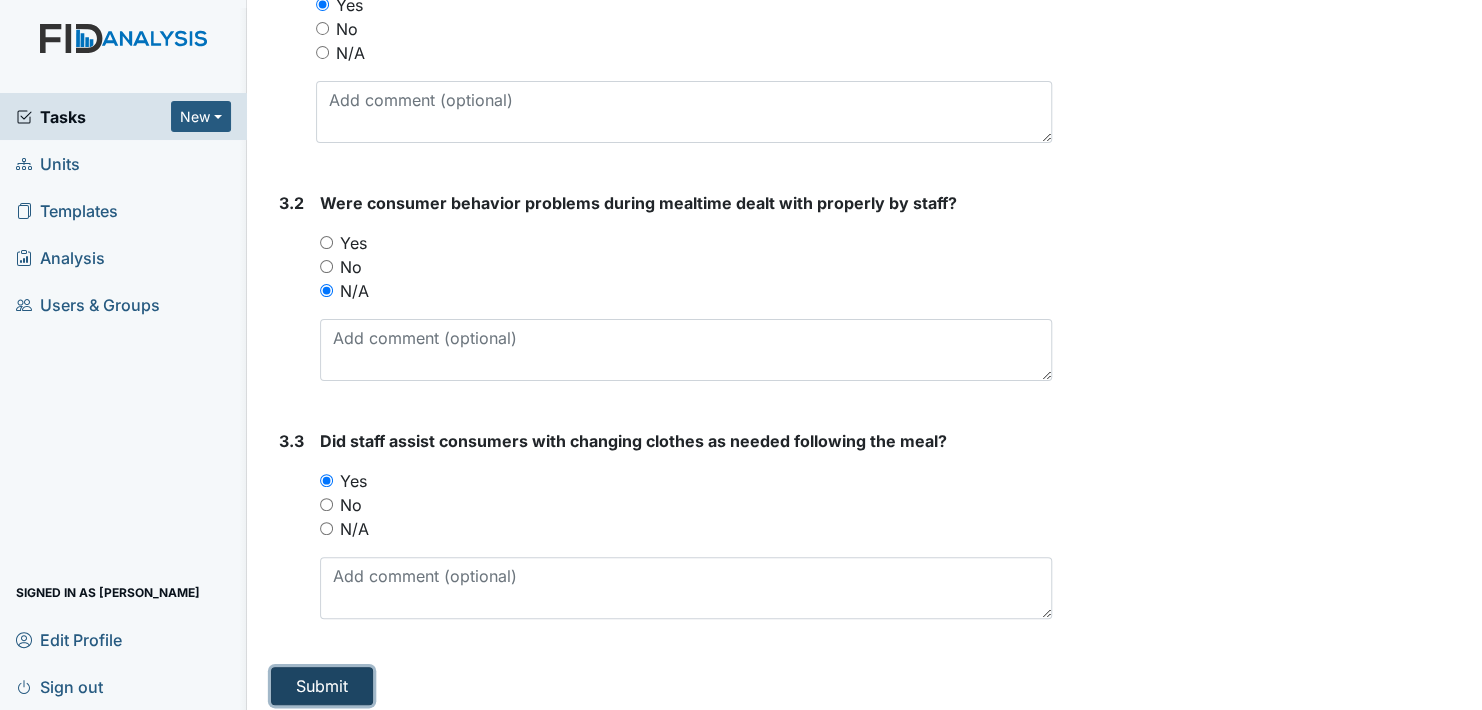 click on "Submit" at bounding box center [322, 686] 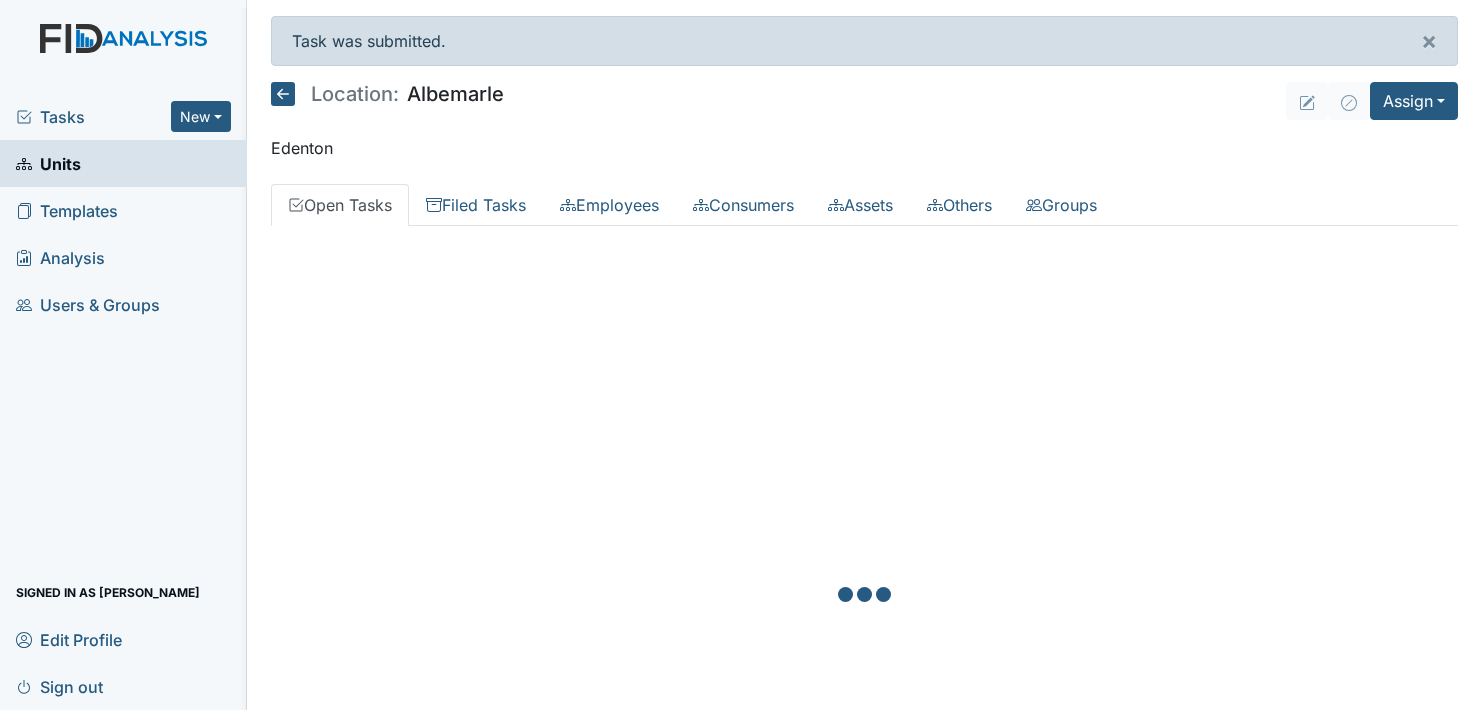 scroll, scrollTop: 0, scrollLeft: 0, axis: both 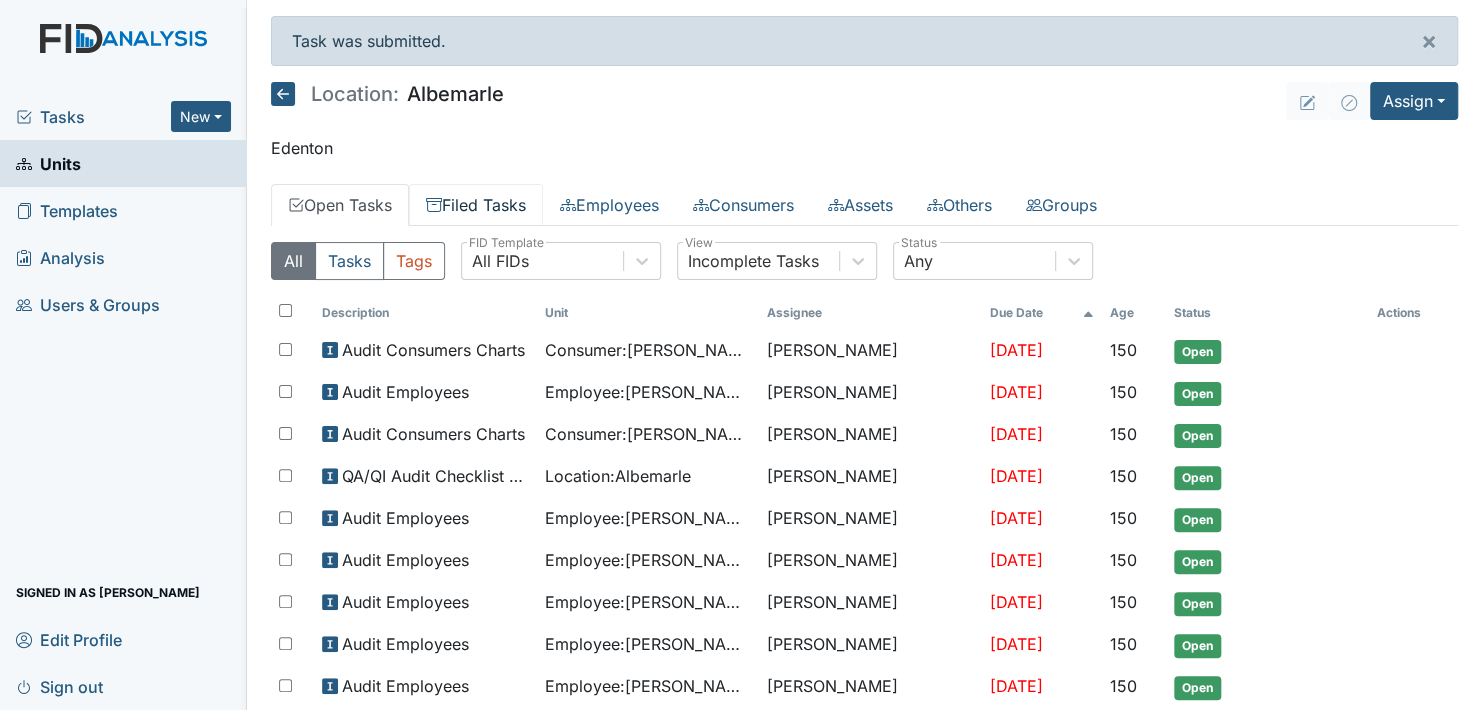 click on "Filed Tasks" at bounding box center [476, 205] 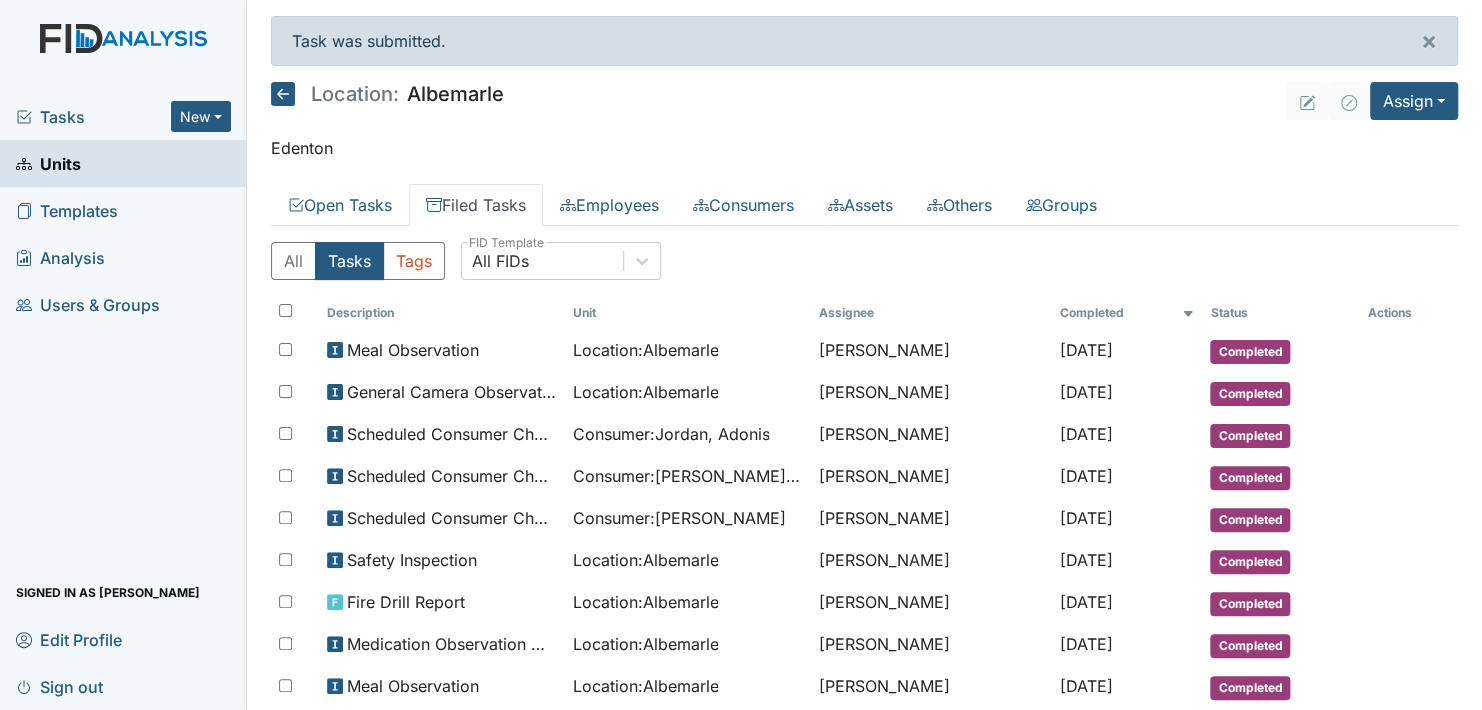 click on "Filed Tasks" at bounding box center [476, 205] 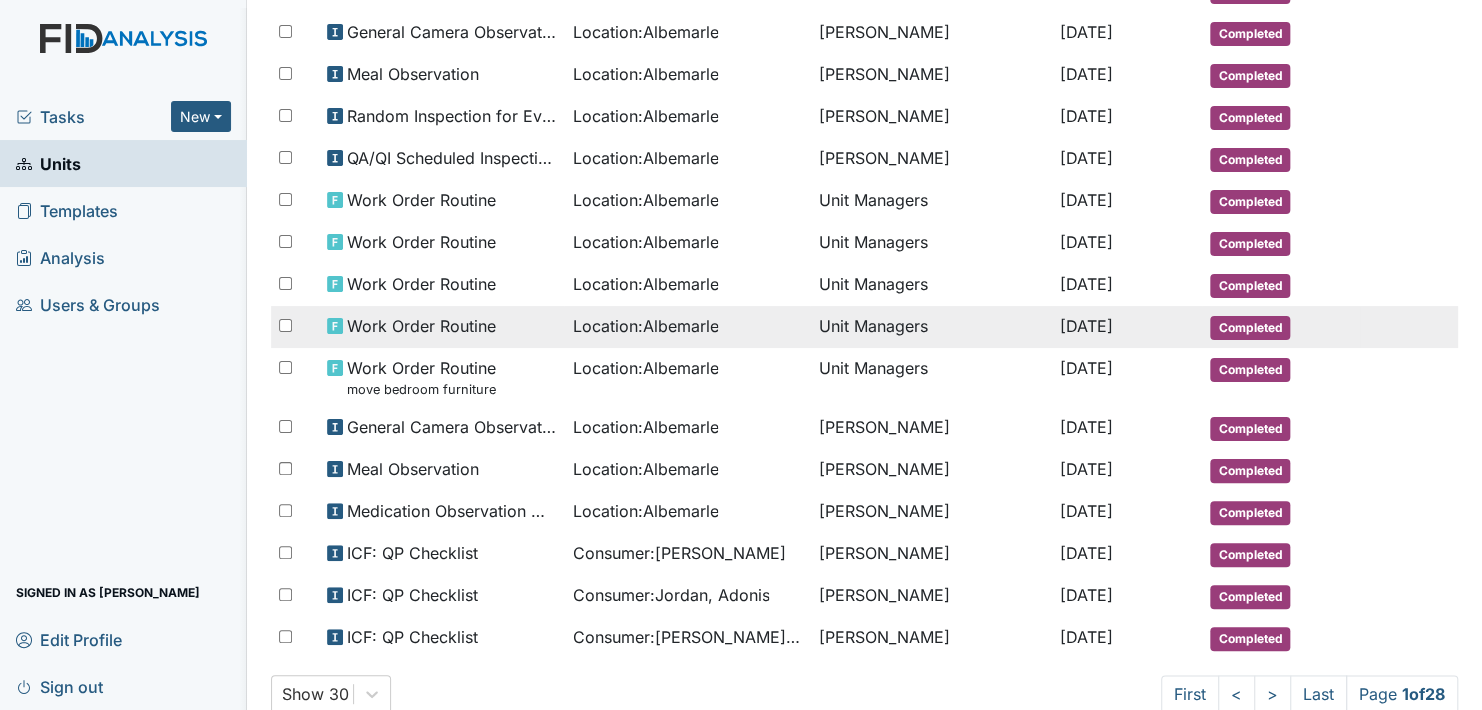 scroll, scrollTop: 974, scrollLeft: 0, axis: vertical 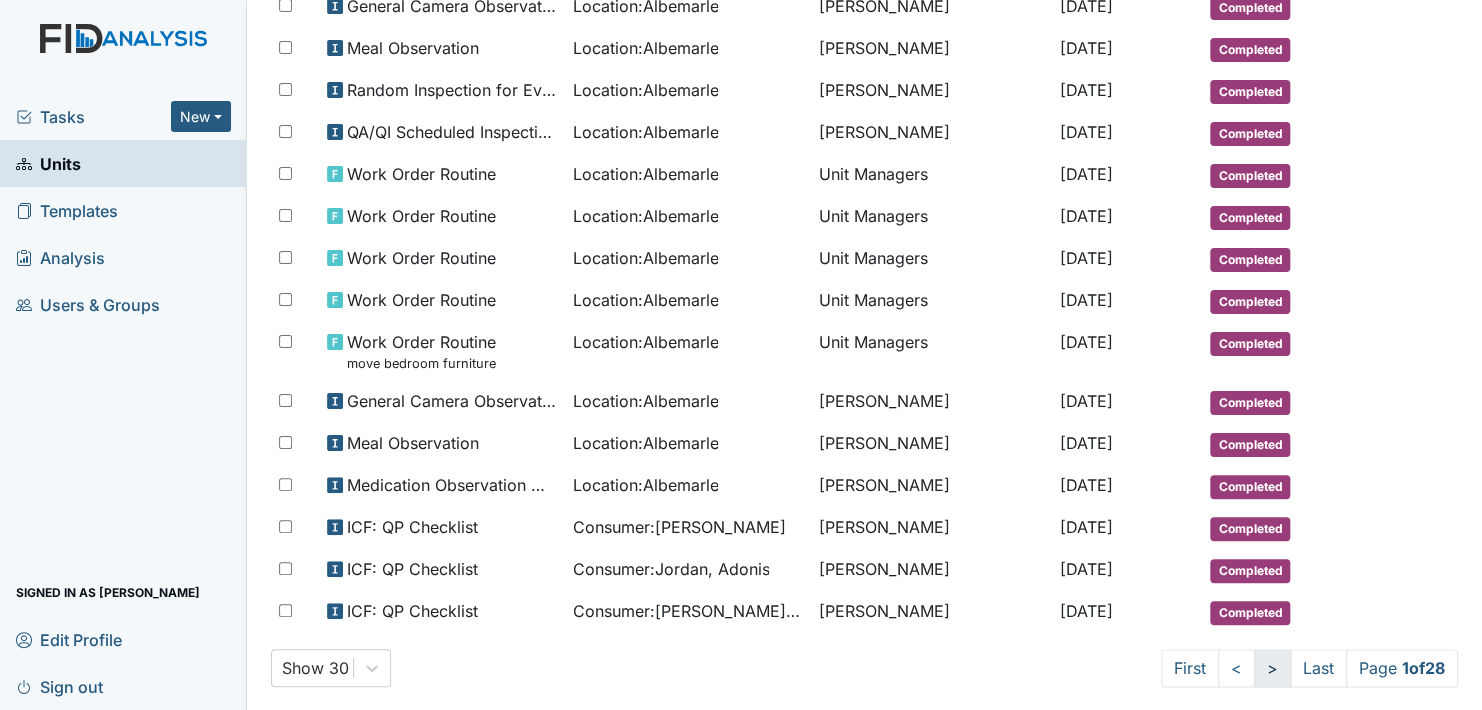 click on ">" at bounding box center (1272, 668) 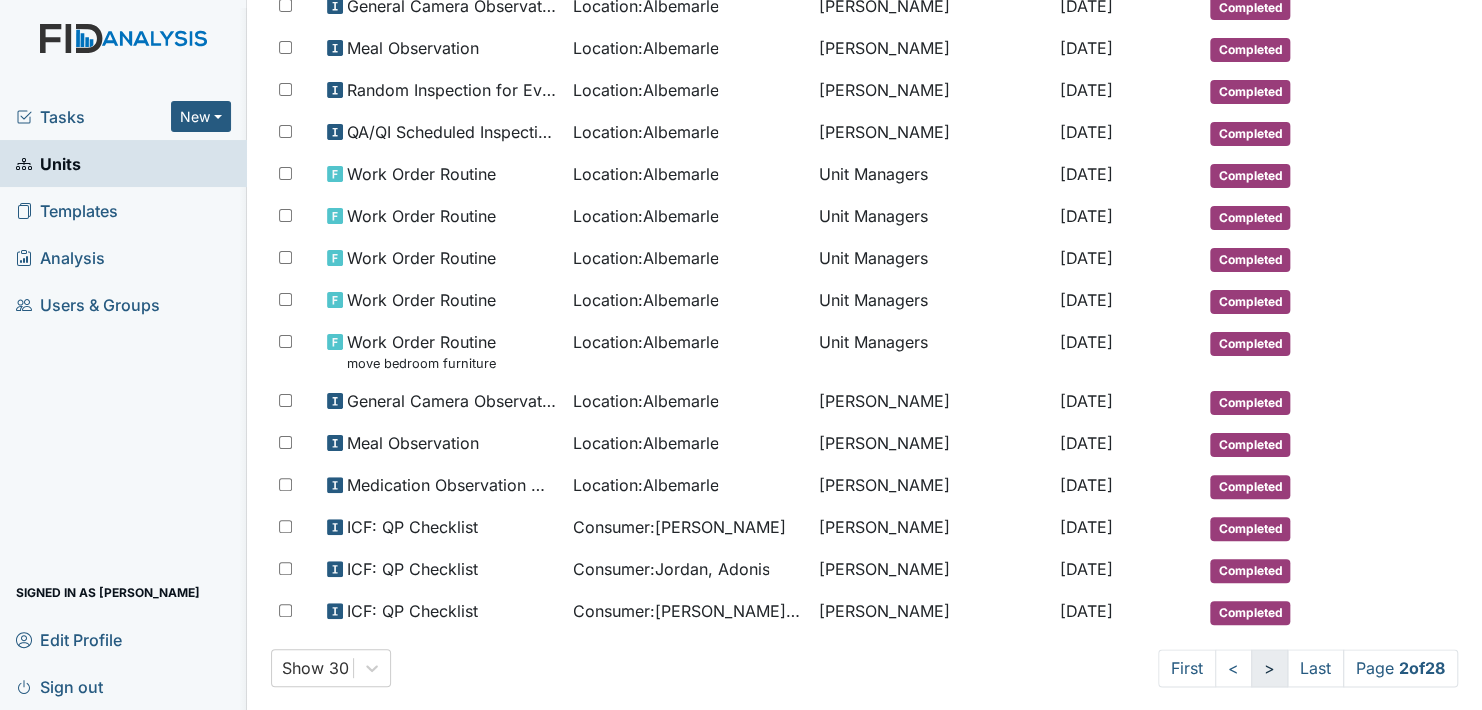 scroll, scrollTop: 1010, scrollLeft: 0, axis: vertical 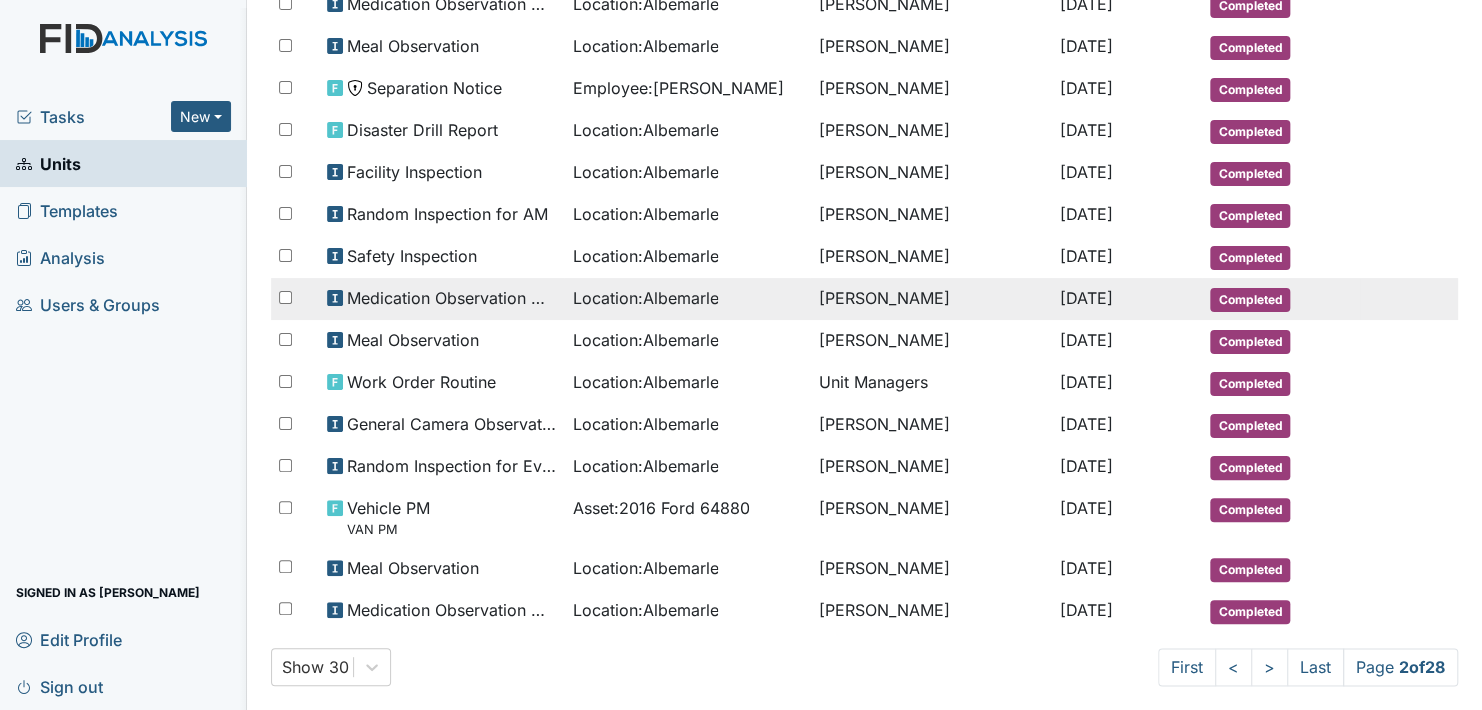 click on "Completed" at bounding box center (1250, 300) 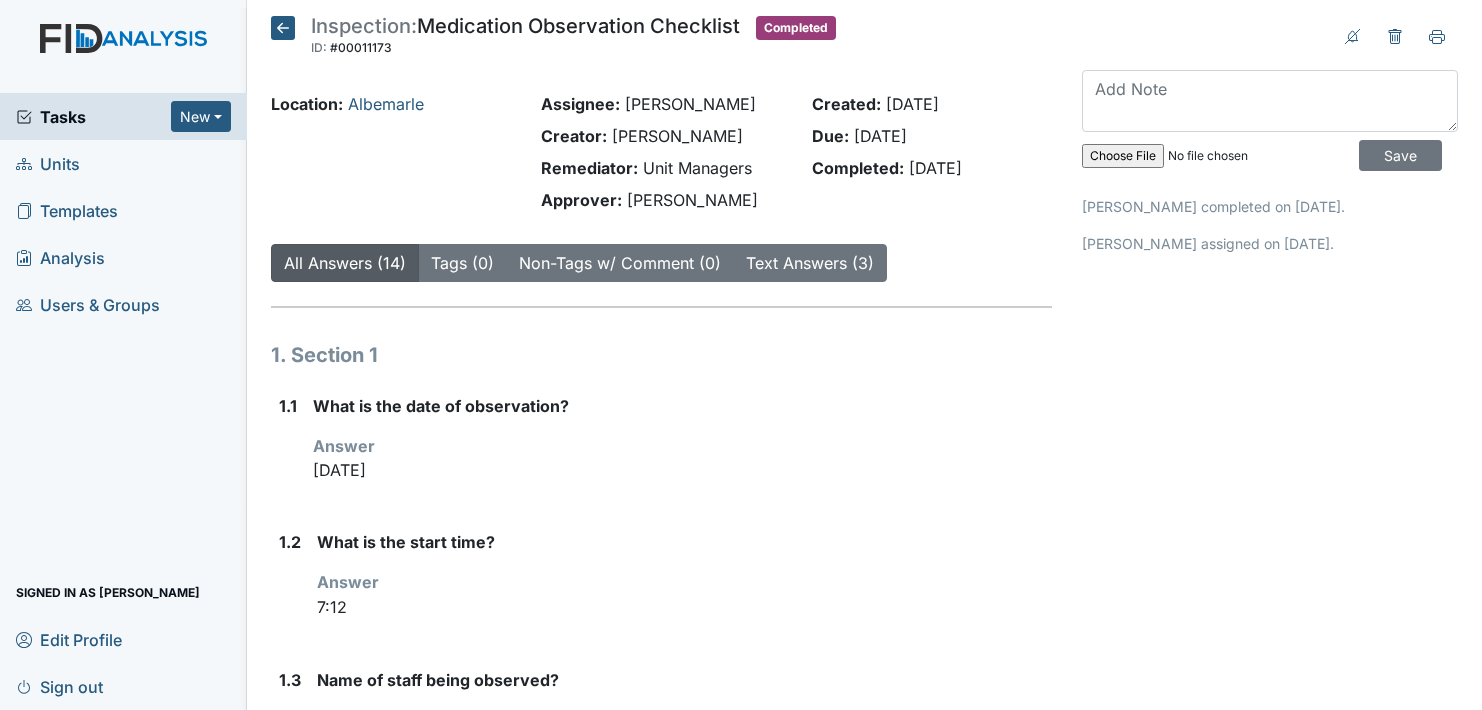 scroll, scrollTop: 0, scrollLeft: 0, axis: both 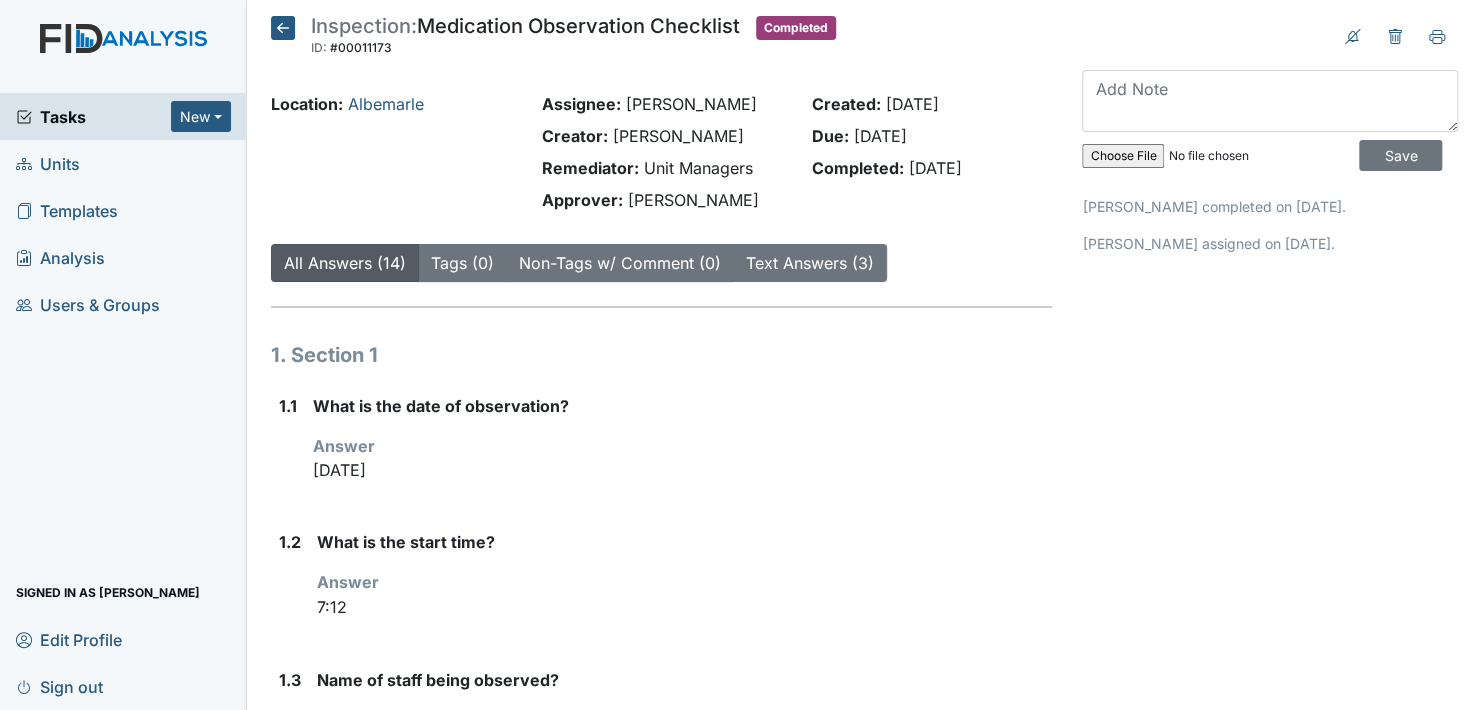 click 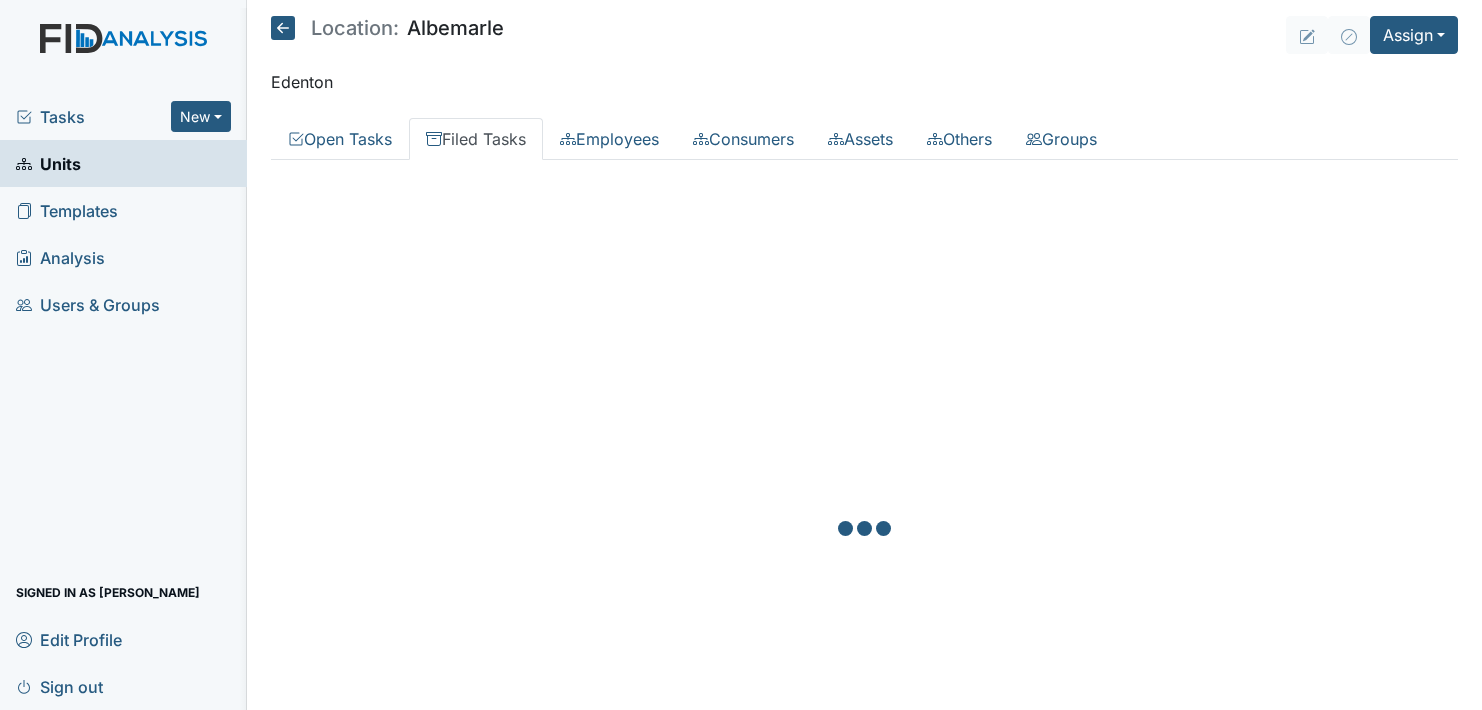 scroll, scrollTop: 0, scrollLeft: 0, axis: both 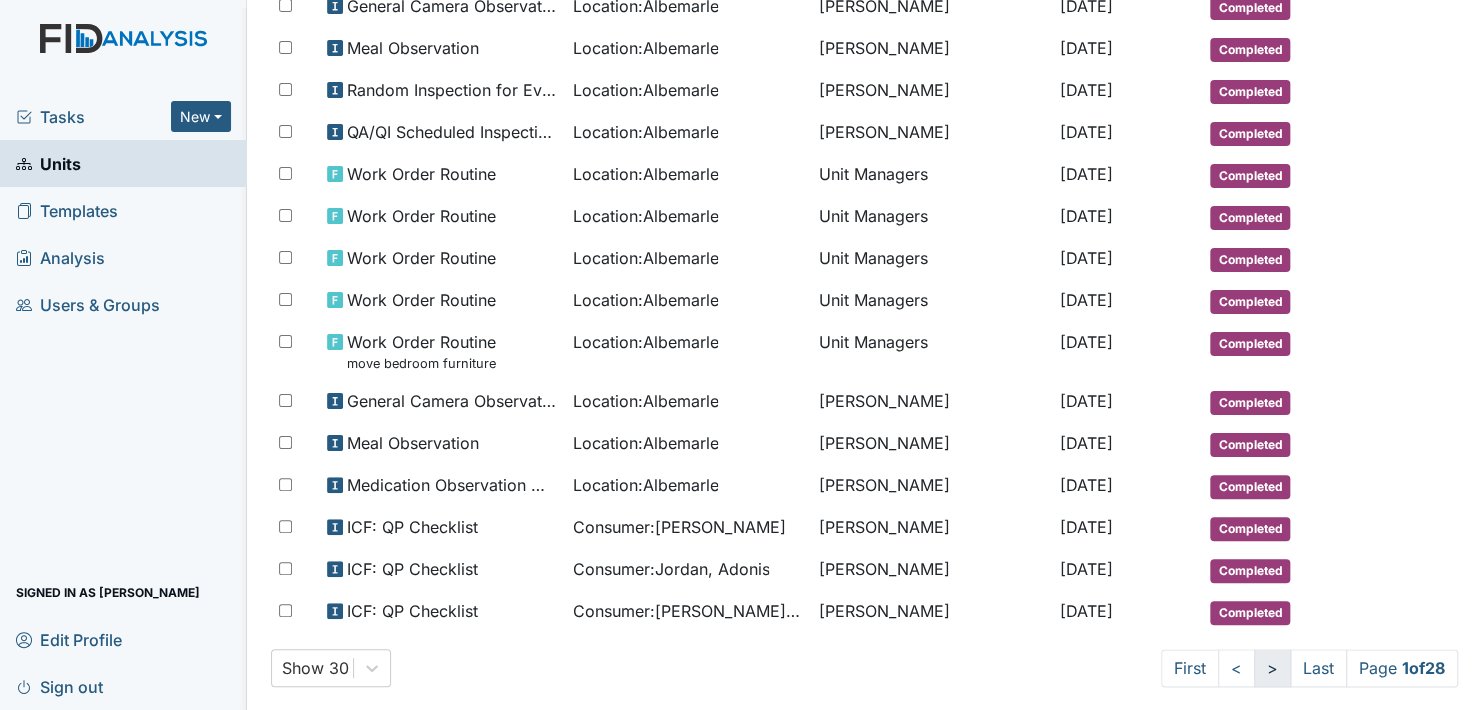 click on ">" at bounding box center (1272, 668) 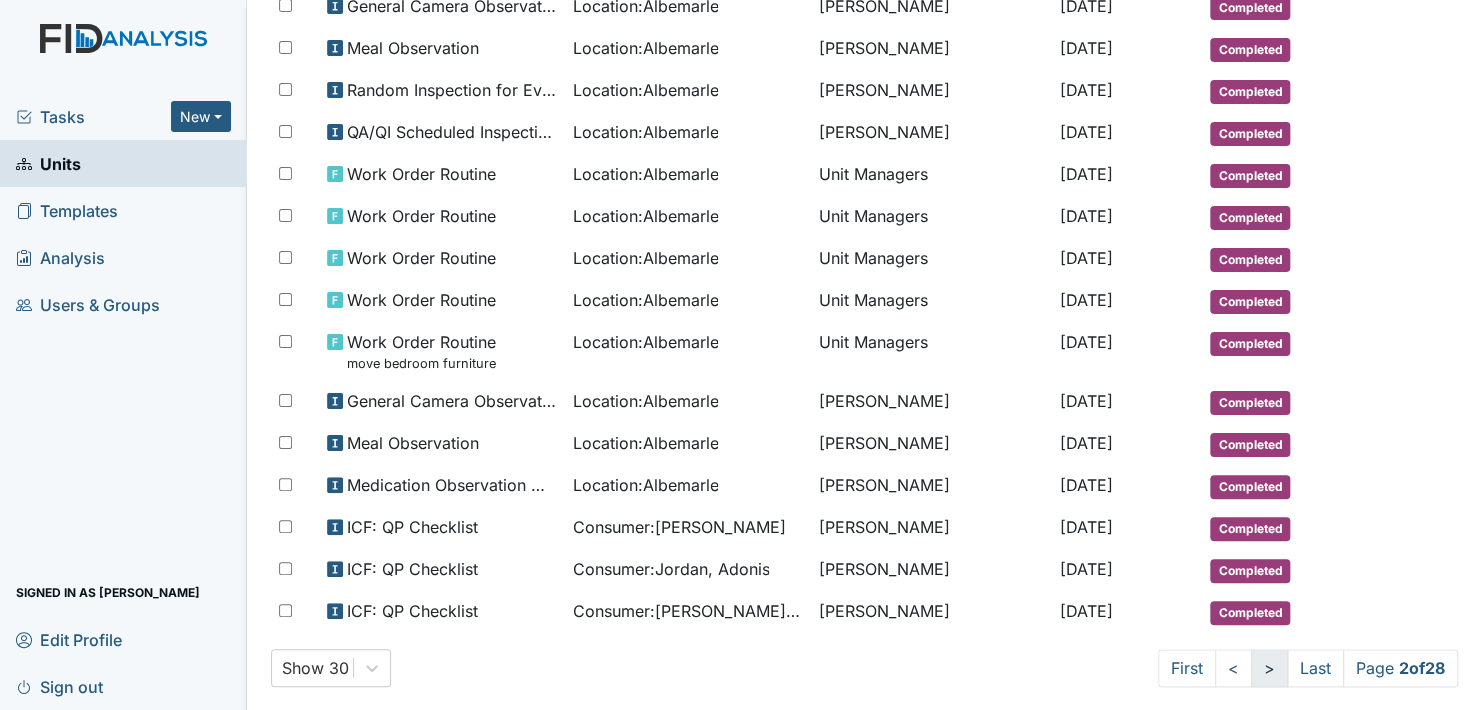 scroll, scrollTop: 944, scrollLeft: 0, axis: vertical 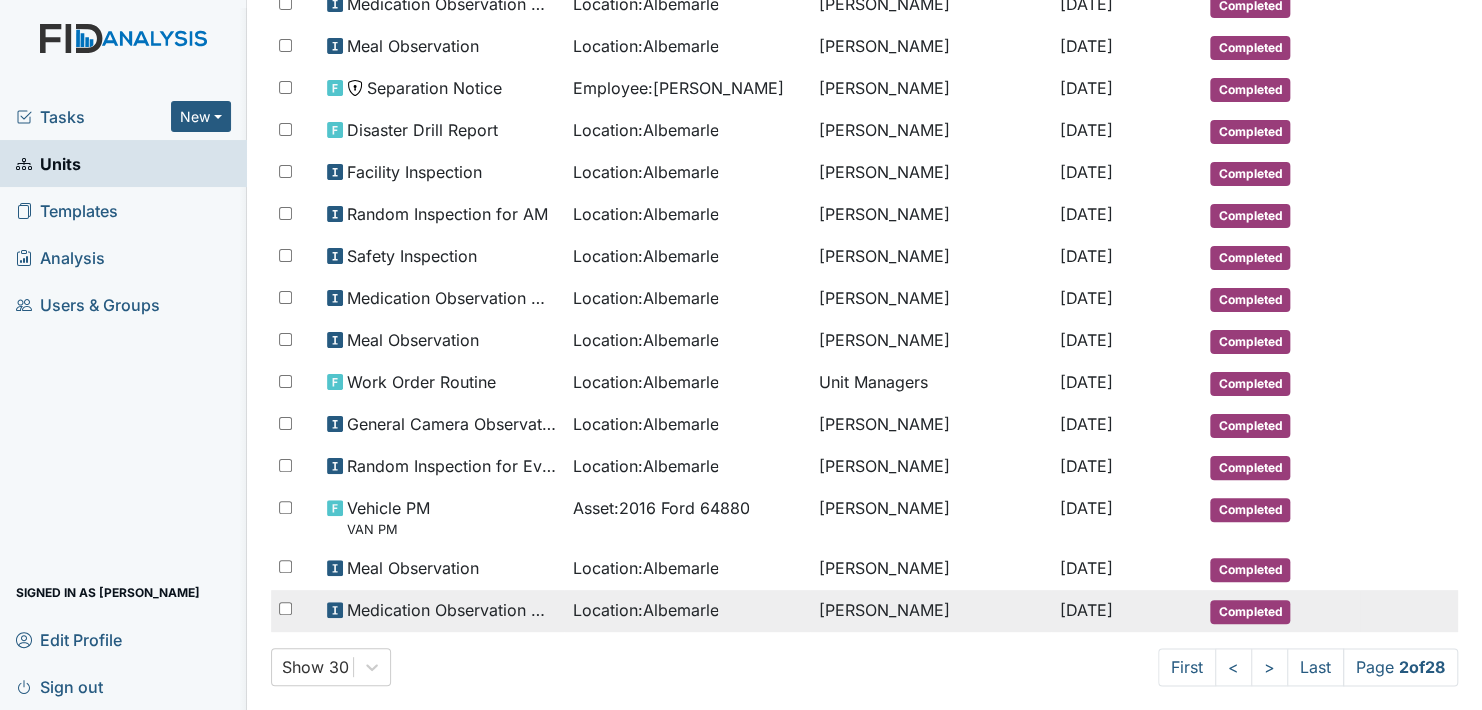 click on "Completed" at bounding box center [1250, 612] 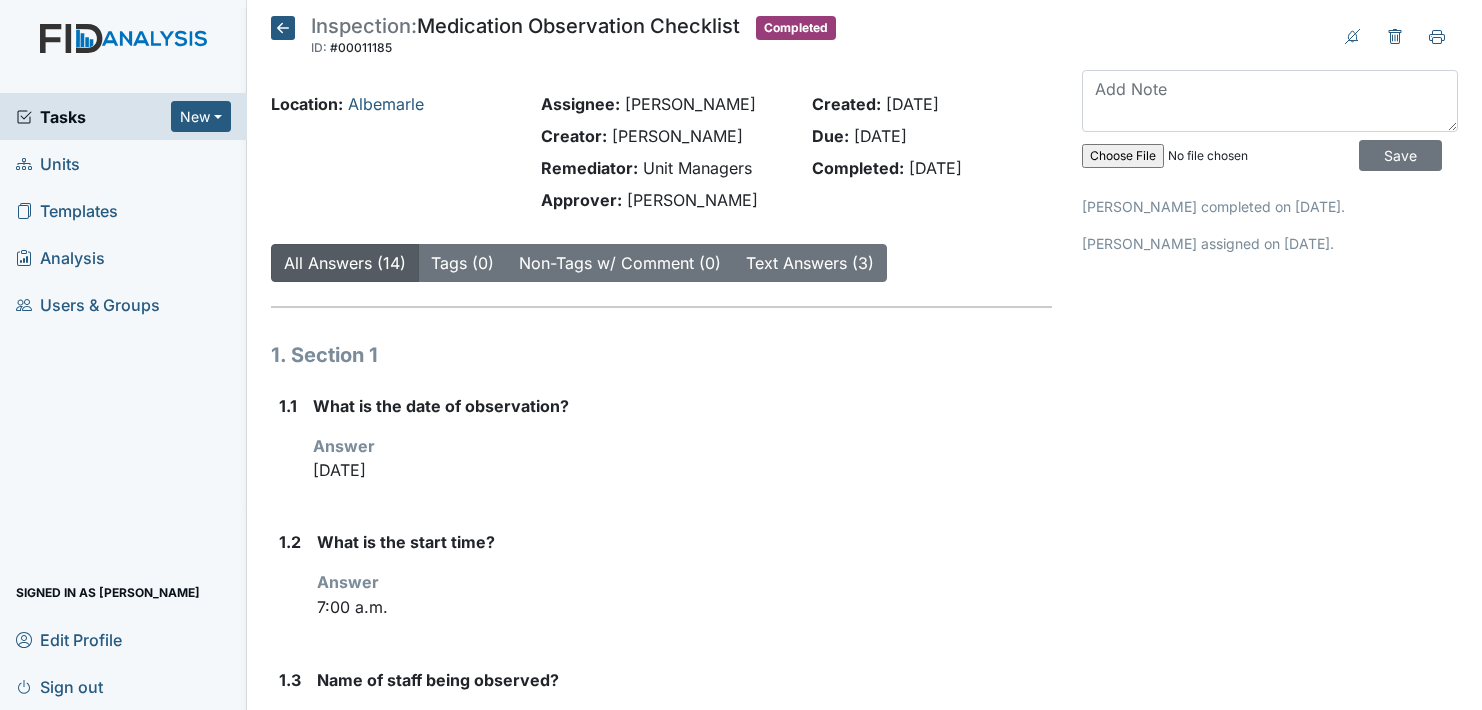 scroll, scrollTop: 0, scrollLeft: 0, axis: both 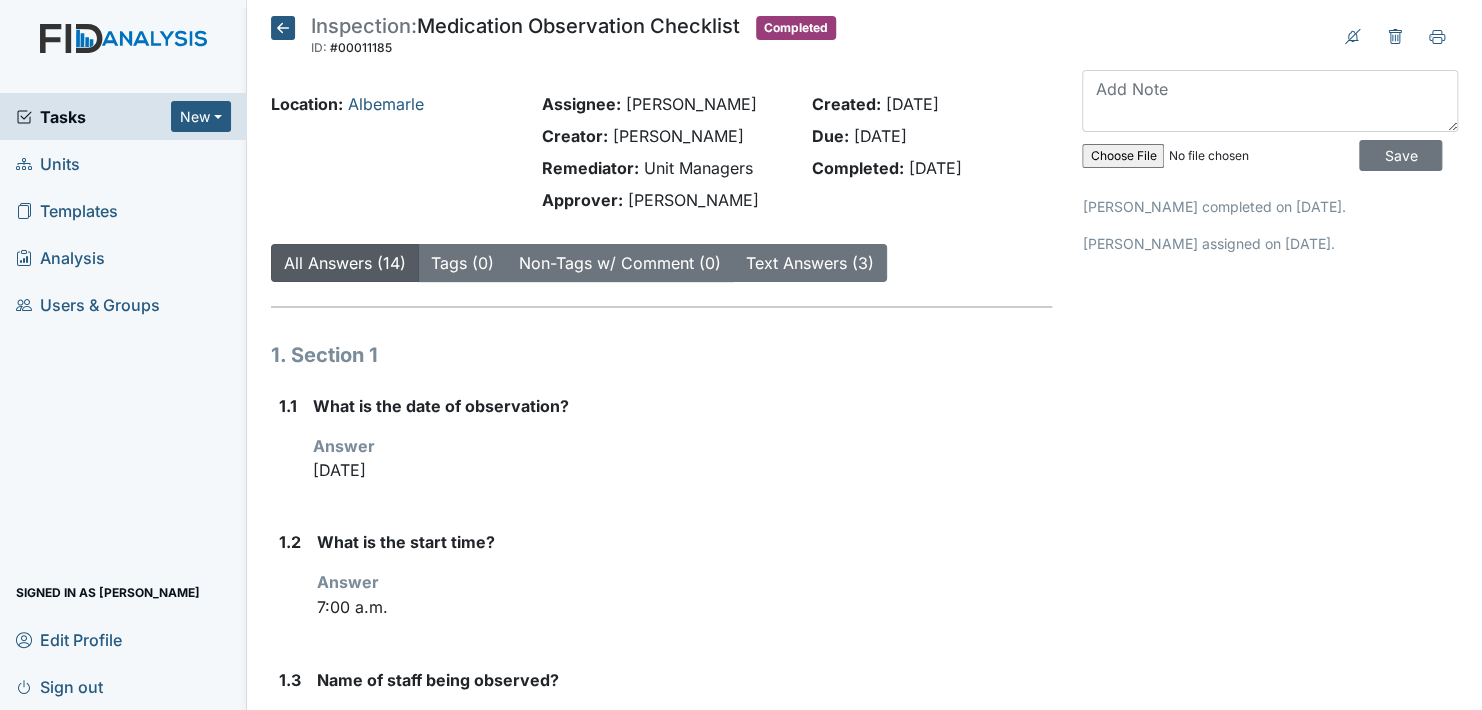 click 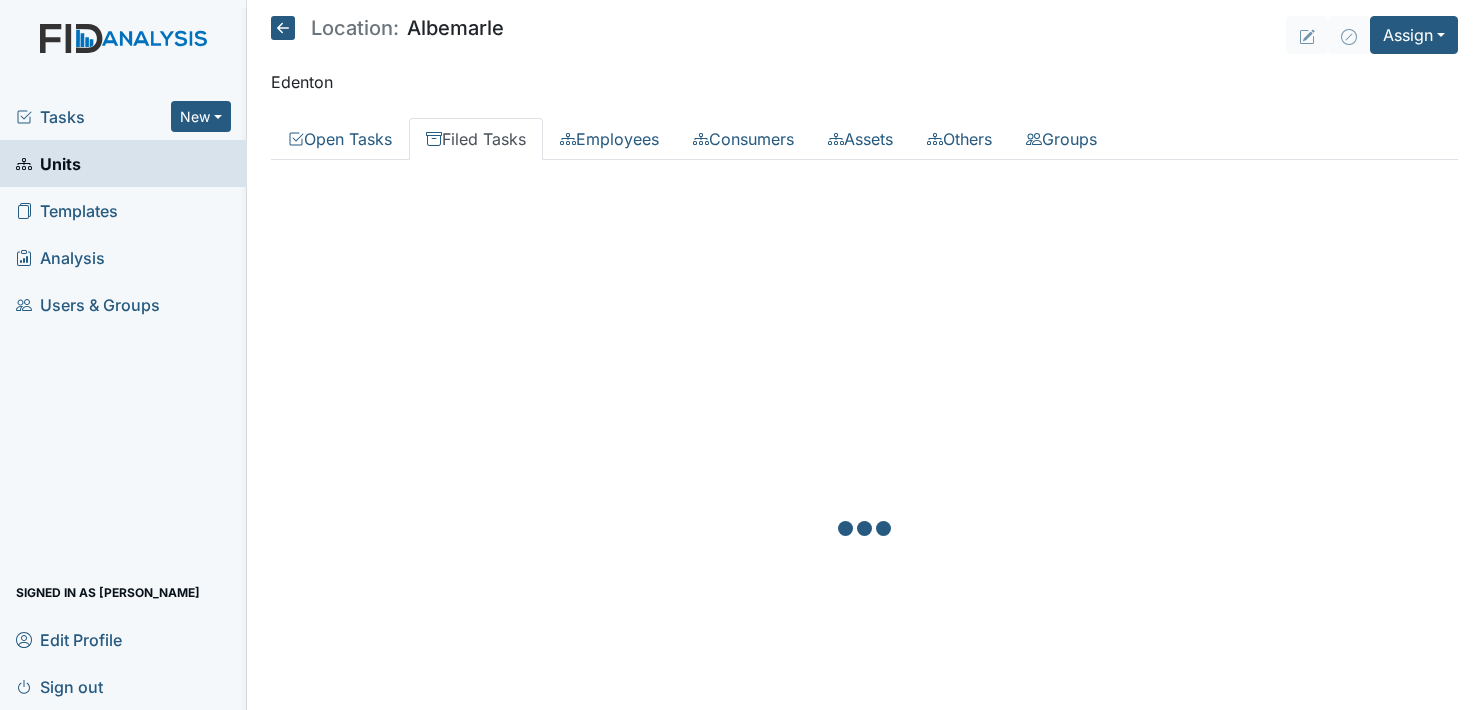 scroll, scrollTop: 0, scrollLeft: 0, axis: both 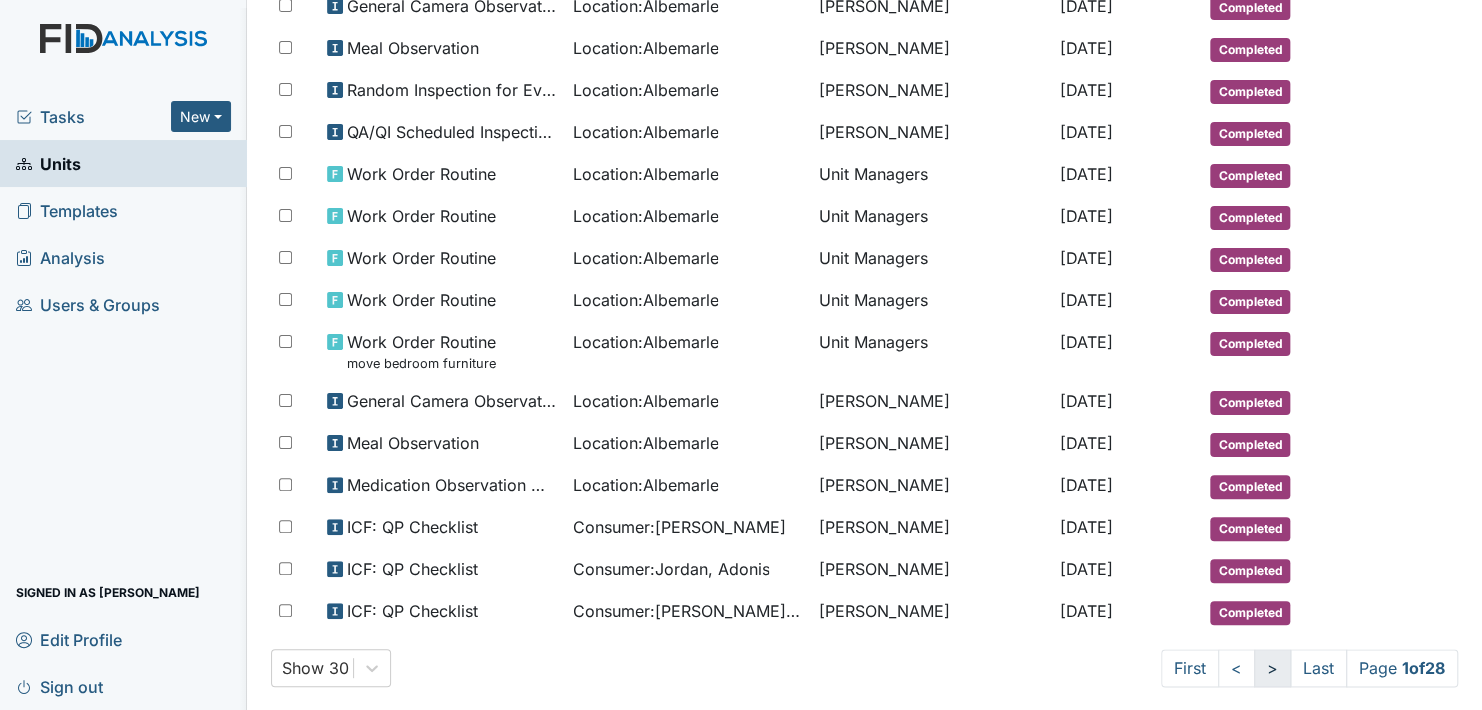 click on ">" at bounding box center [1272, 668] 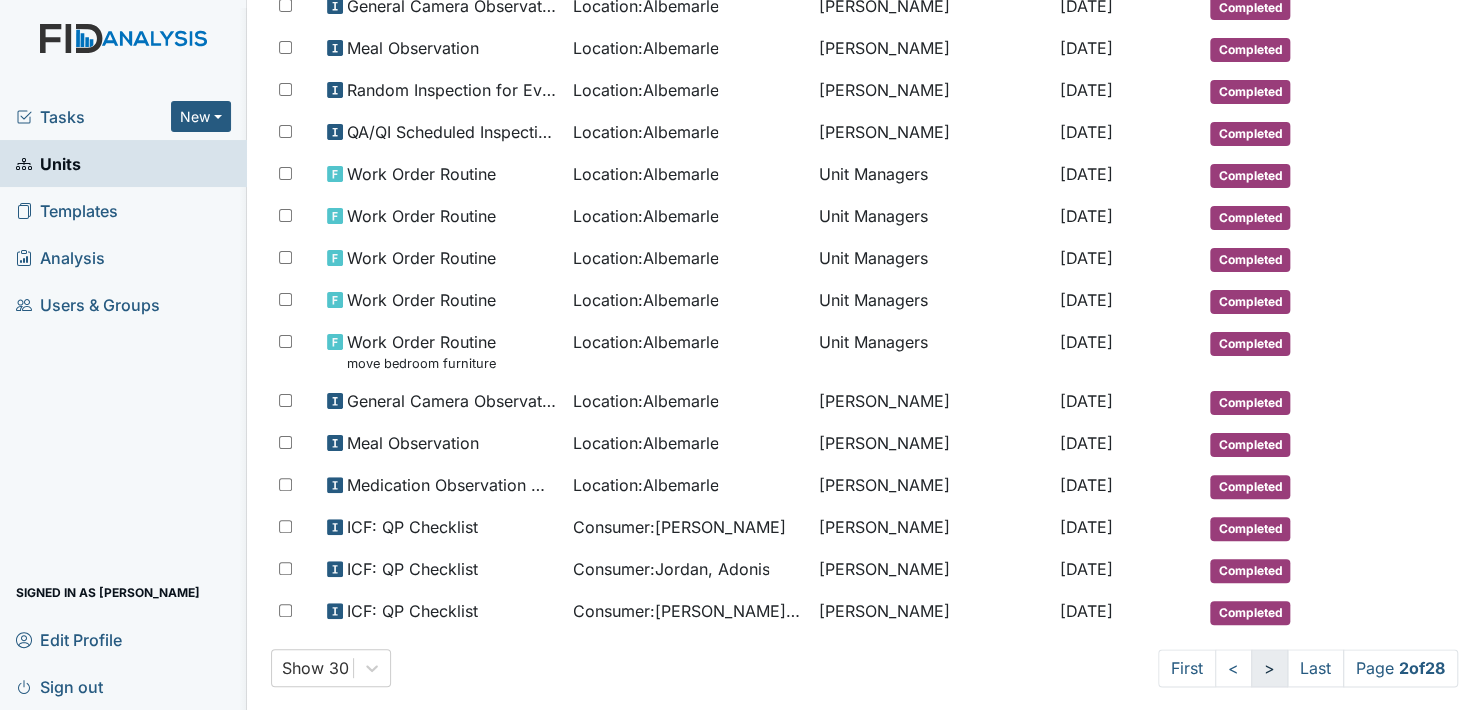 scroll, scrollTop: 944, scrollLeft: 0, axis: vertical 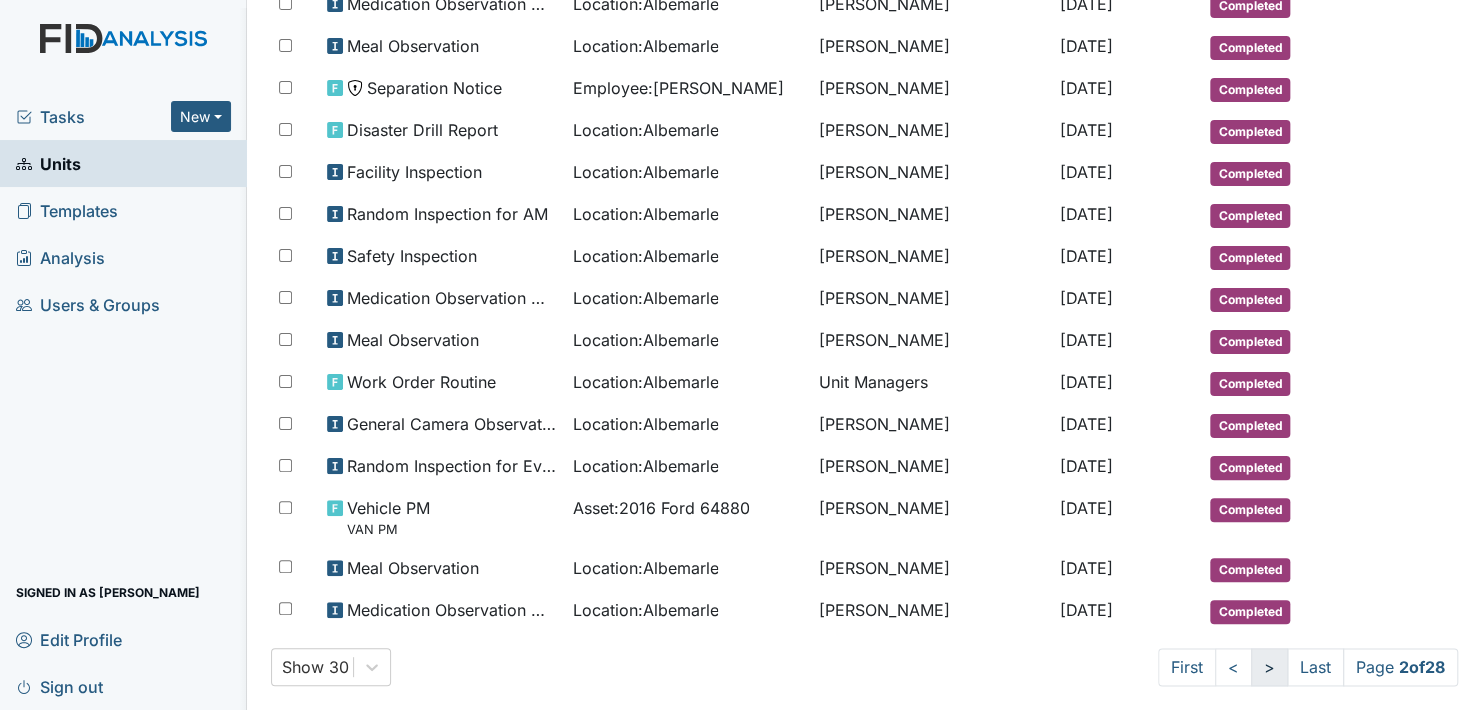 click on ">" at bounding box center [1269, 667] 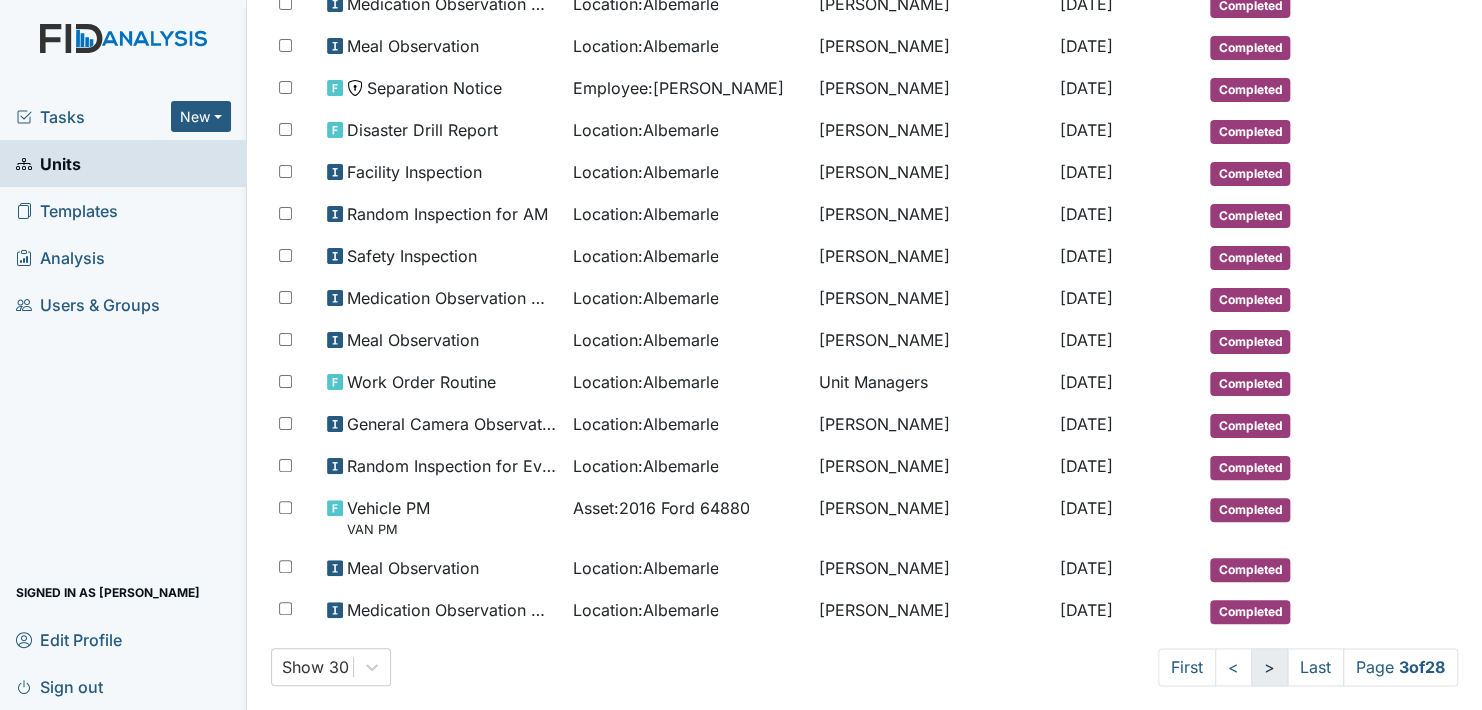 scroll, scrollTop: 908, scrollLeft: 0, axis: vertical 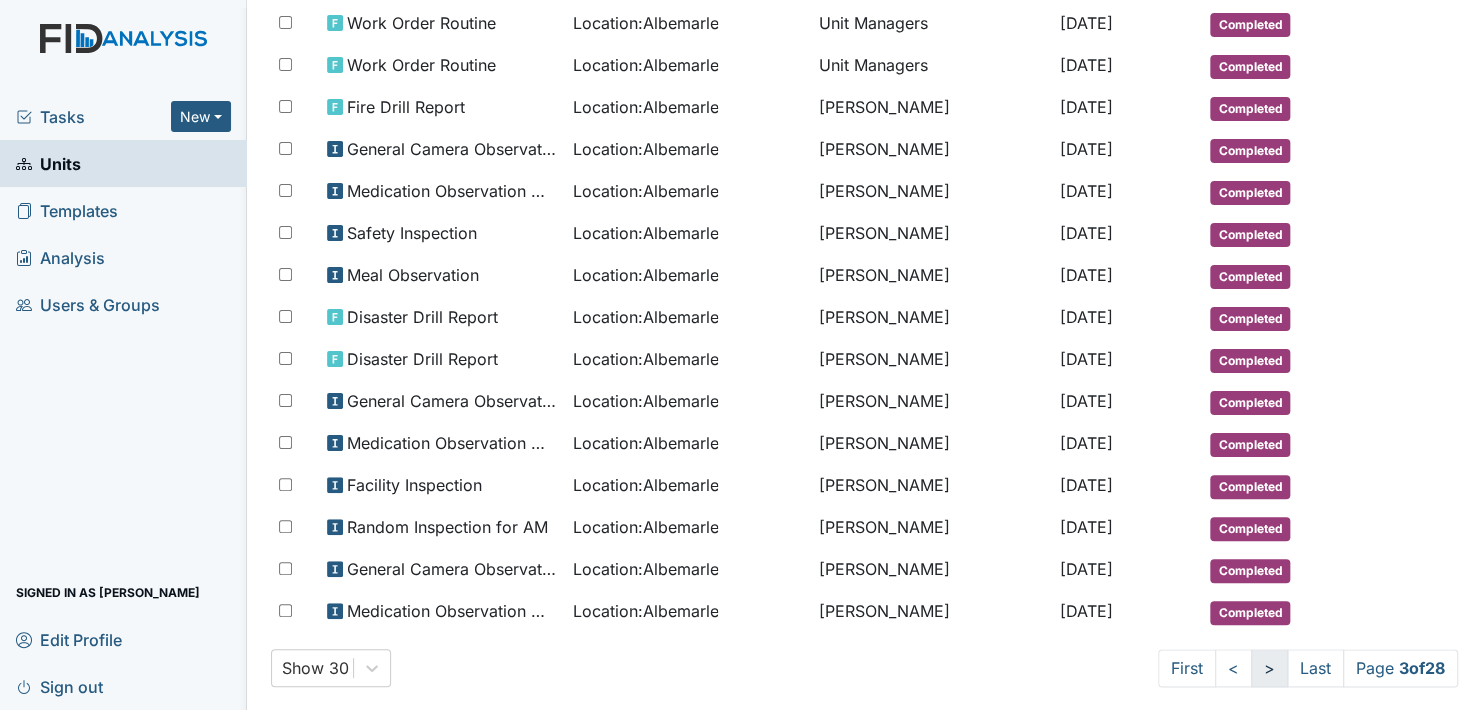 click on ">" at bounding box center (1269, 668) 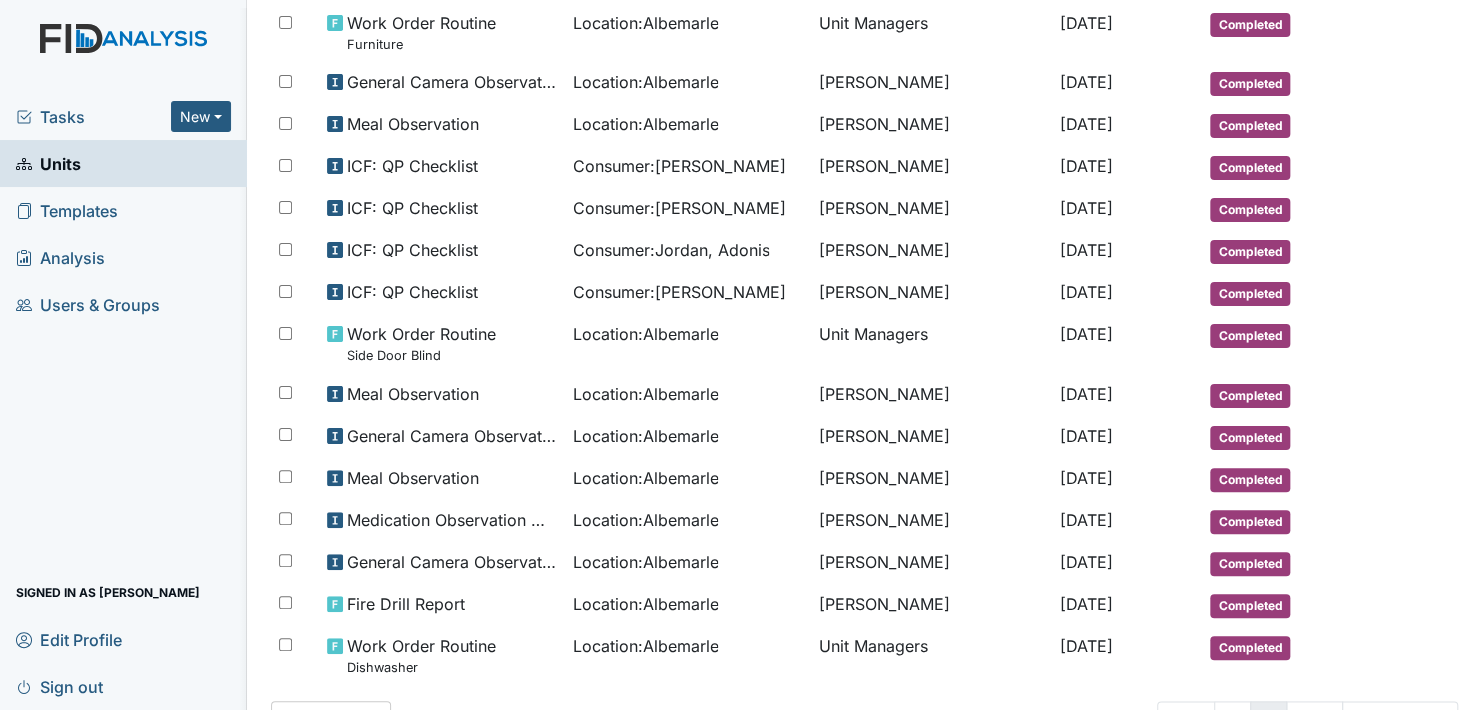 scroll, scrollTop: 926, scrollLeft: 0, axis: vertical 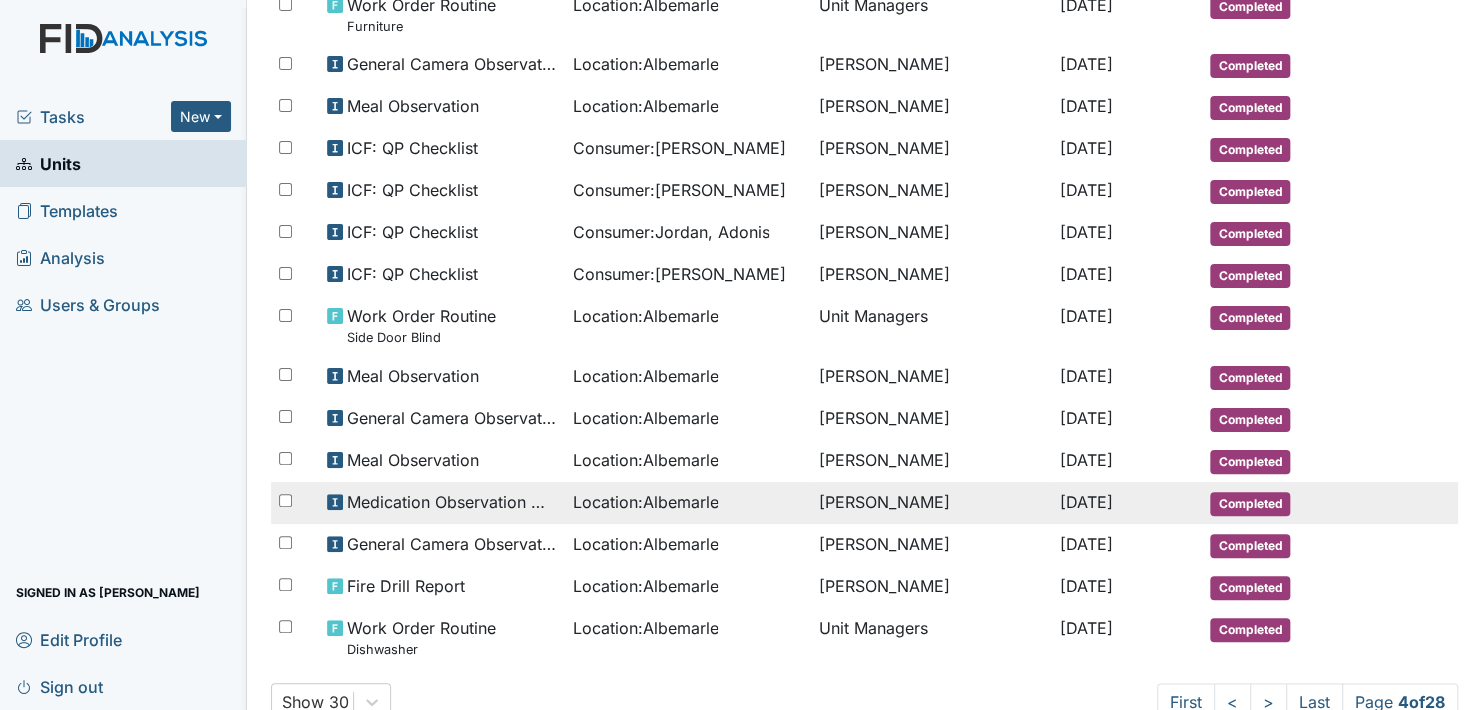 click on "Completed" at bounding box center (1250, 504) 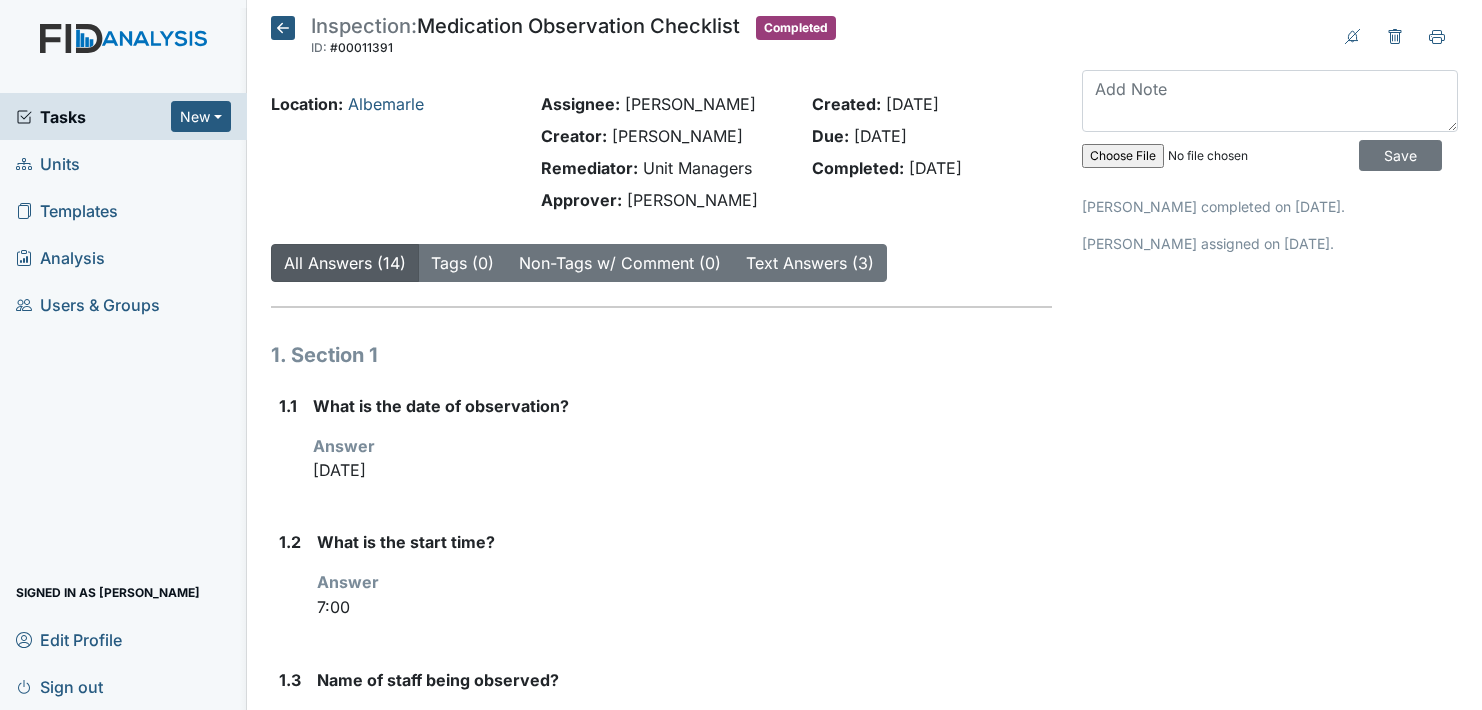 scroll, scrollTop: 0, scrollLeft: 0, axis: both 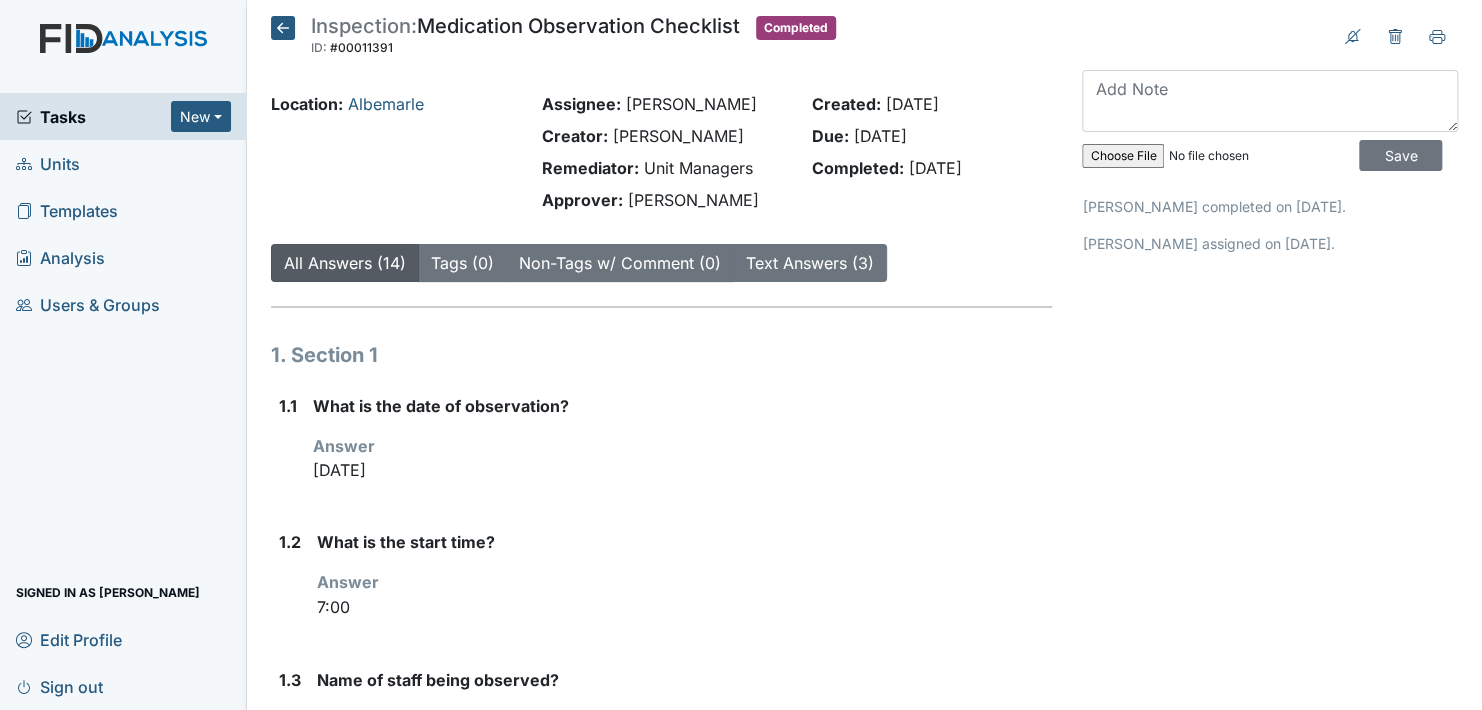 click 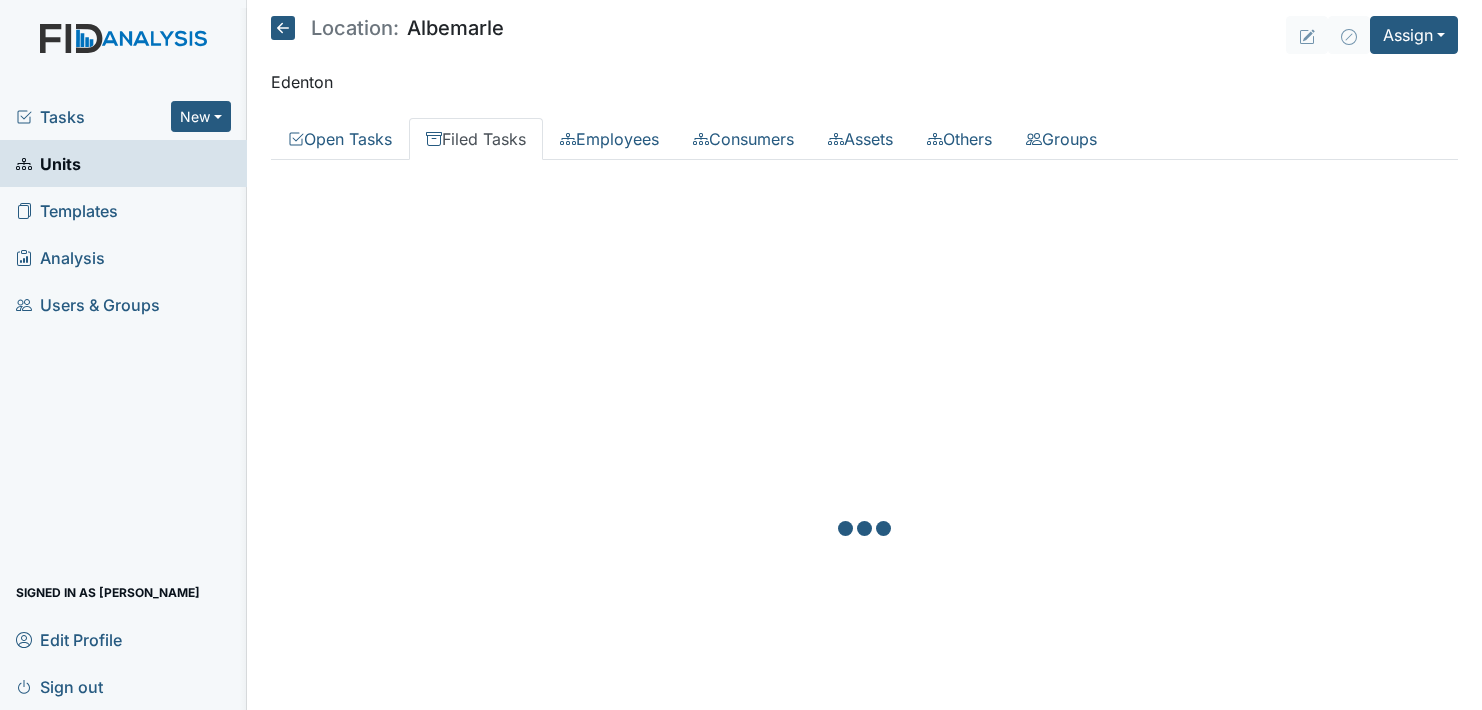 scroll, scrollTop: 0, scrollLeft: 0, axis: both 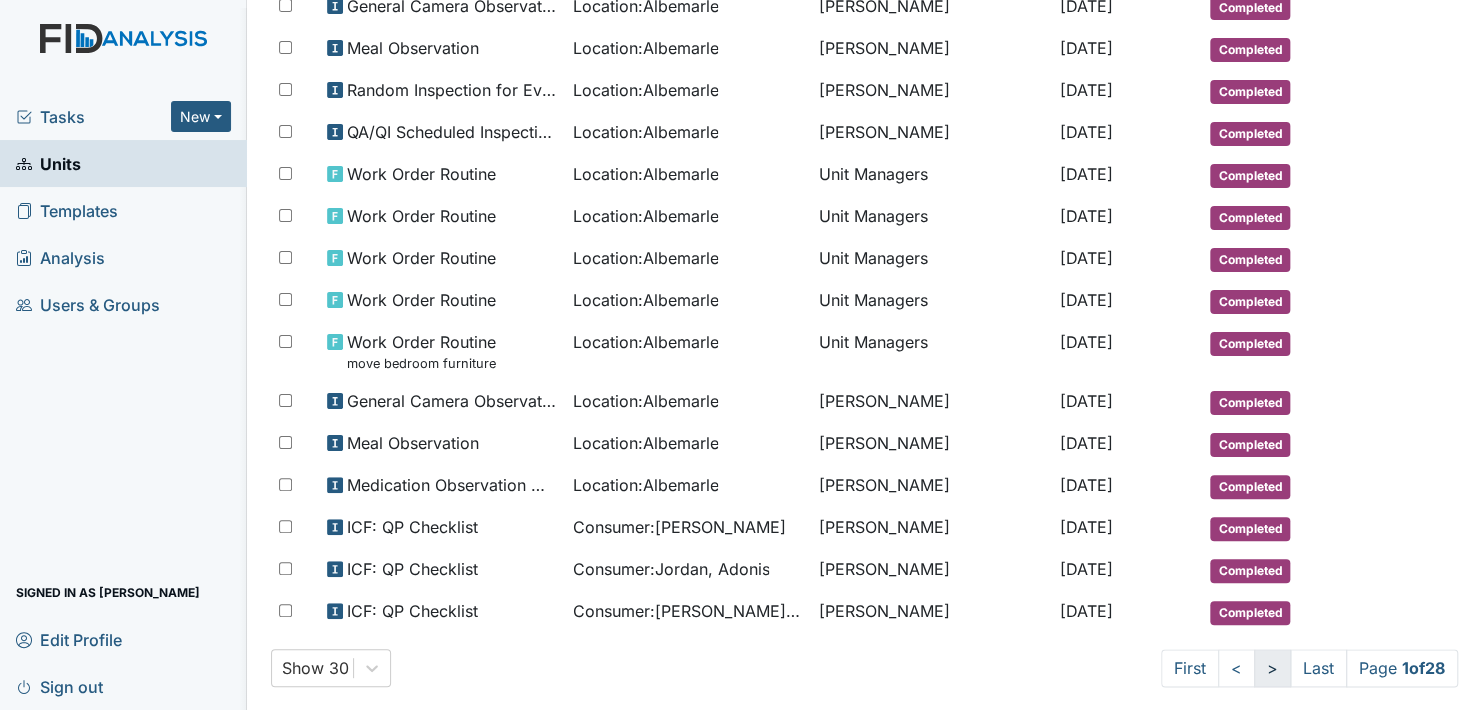 click on ">" at bounding box center [1272, 668] 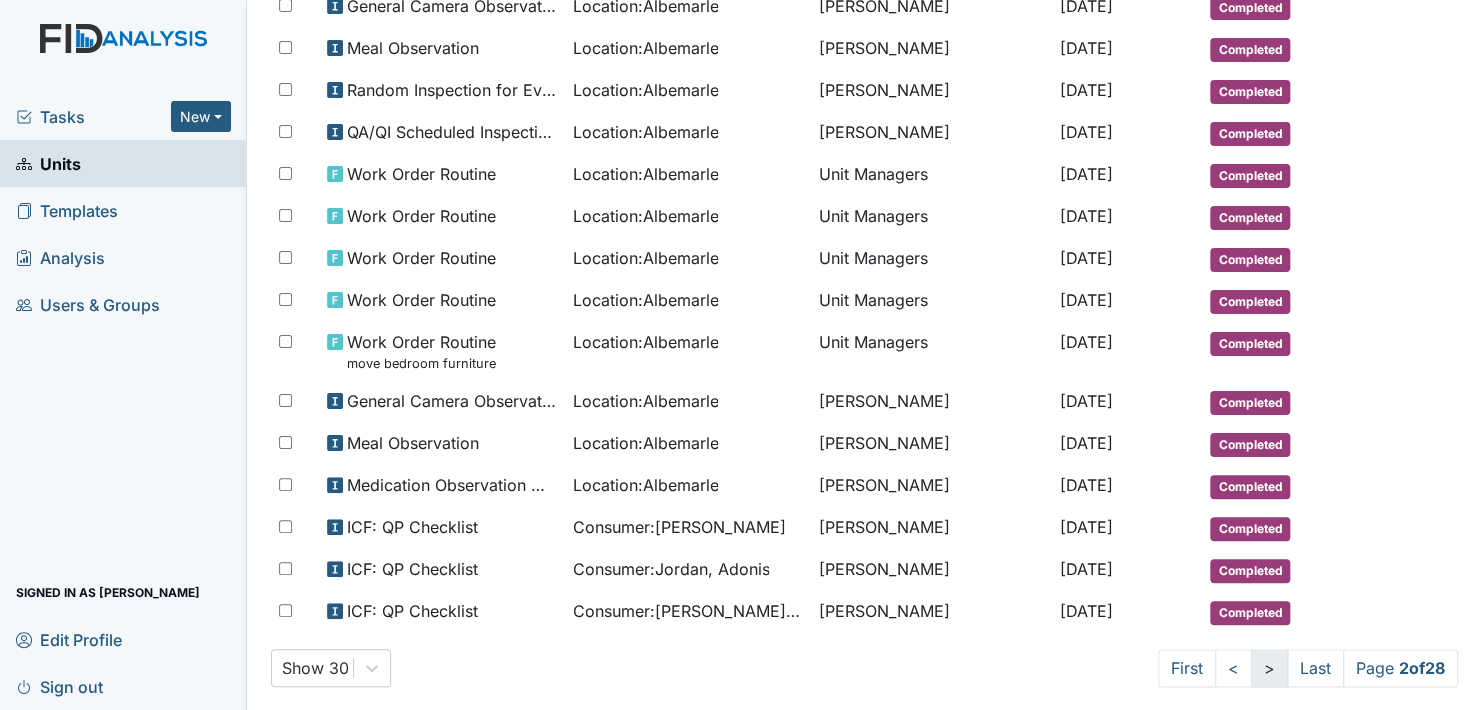 scroll, scrollTop: 944, scrollLeft: 0, axis: vertical 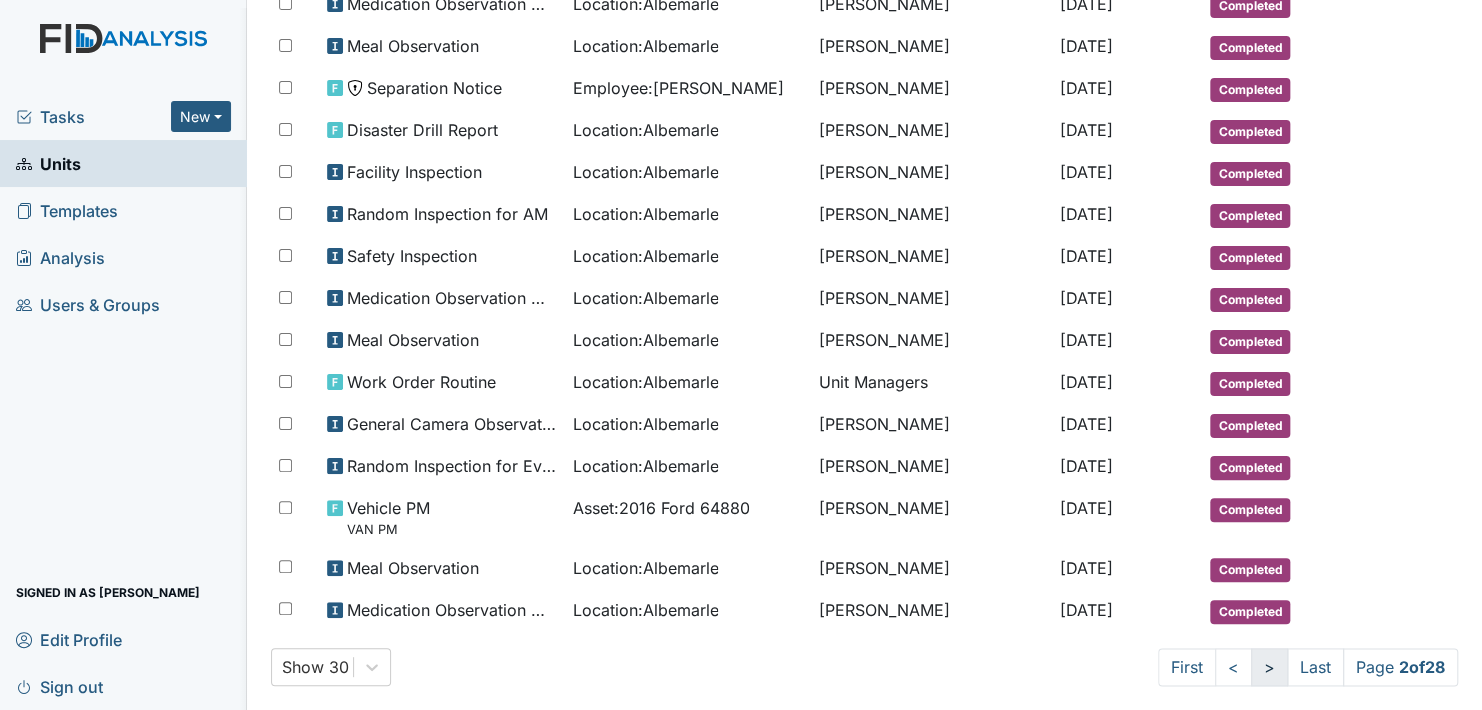 click on ">" at bounding box center (1269, 667) 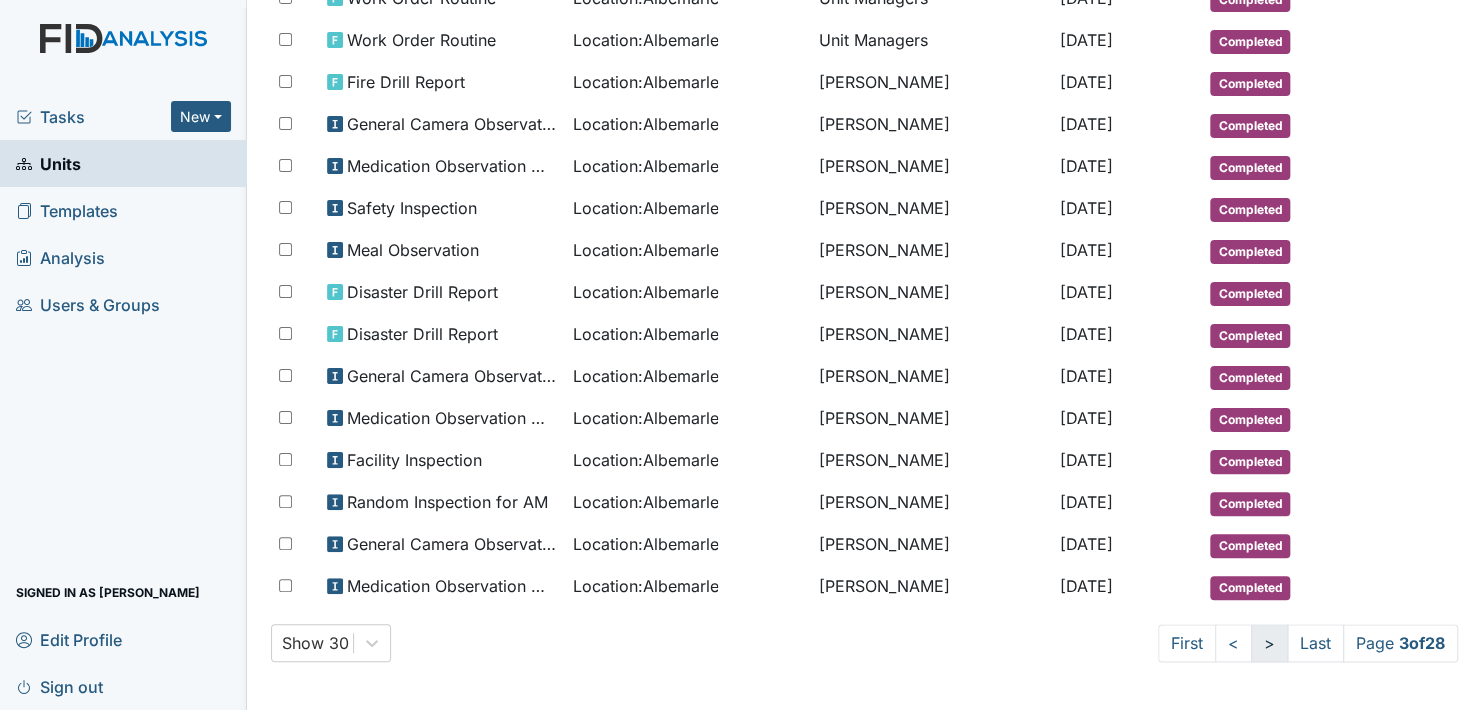 scroll, scrollTop: 908, scrollLeft: 0, axis: vertical 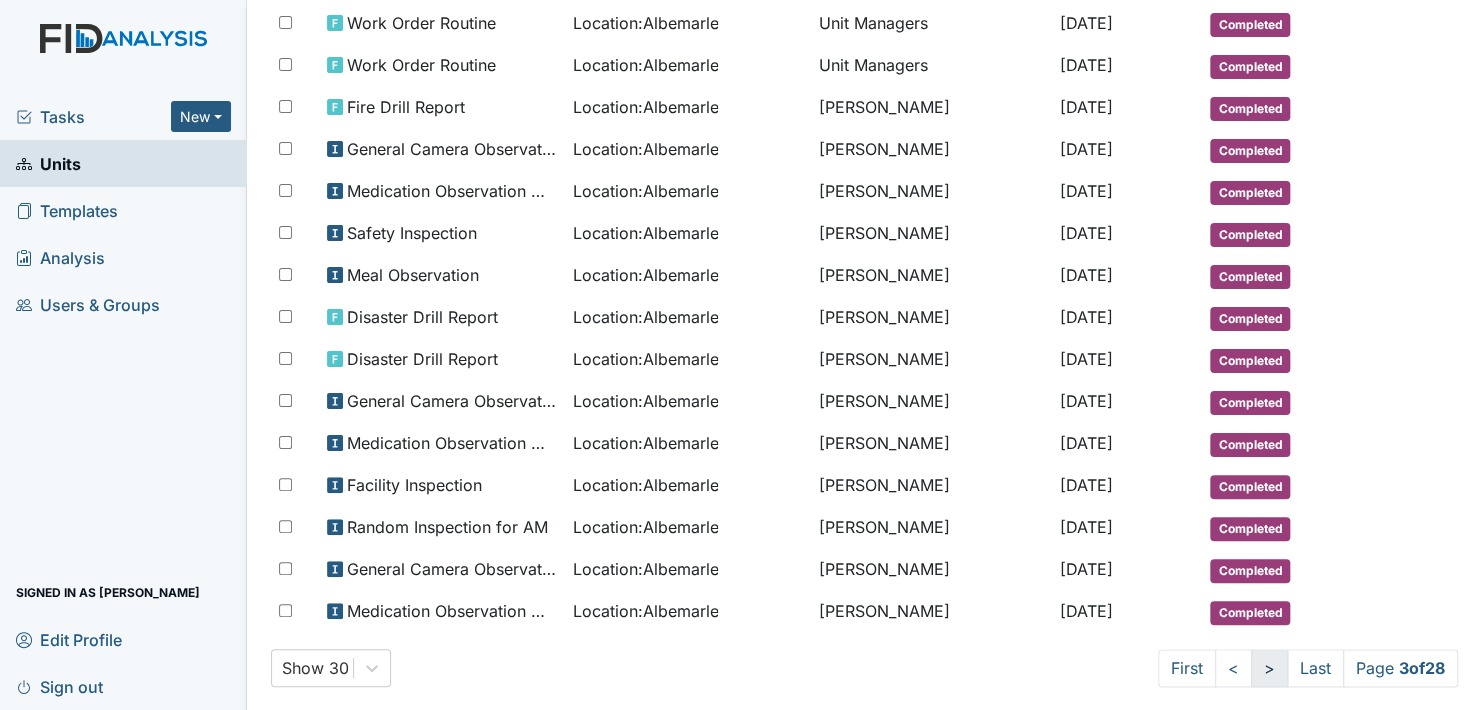 click on ">" at bounding box center (1269, 668) 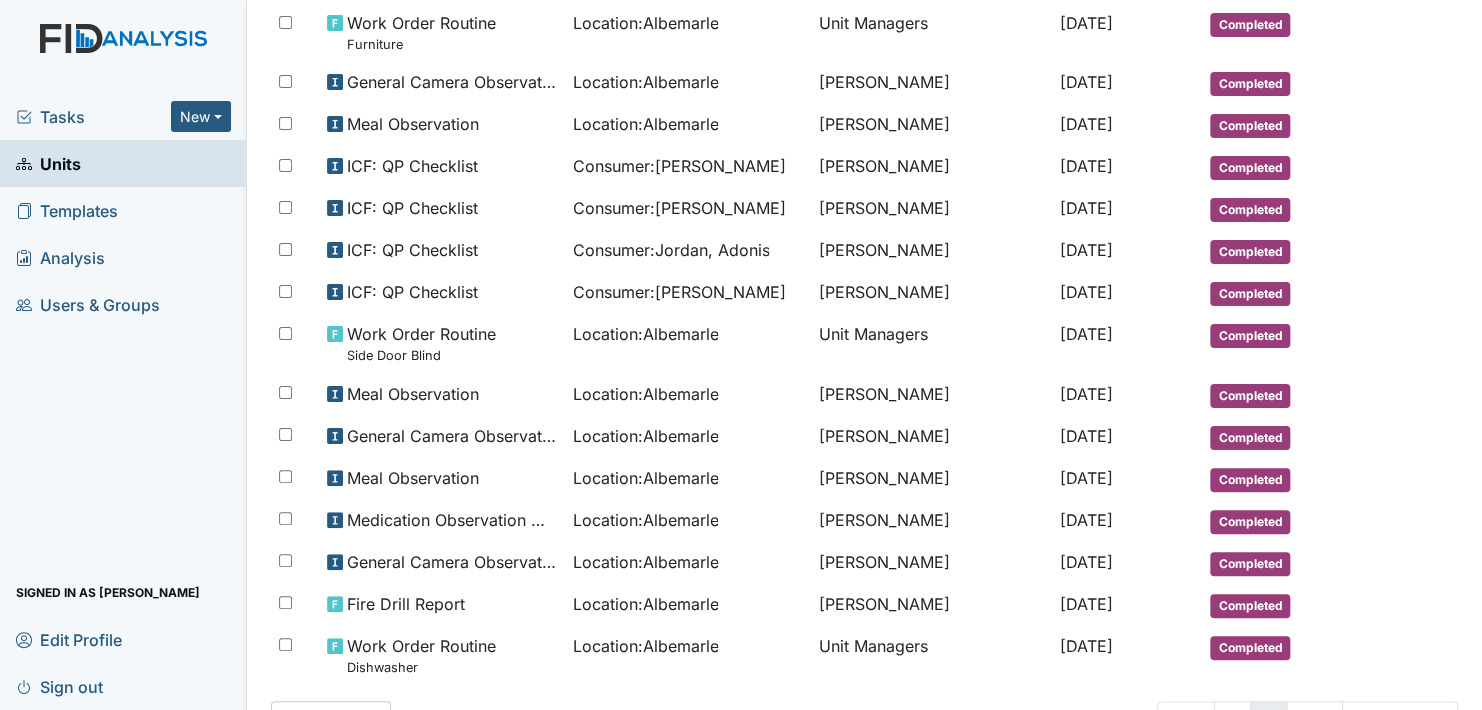 scroll, scrollTop: 926, scrollLeft: 0, axis: vertical 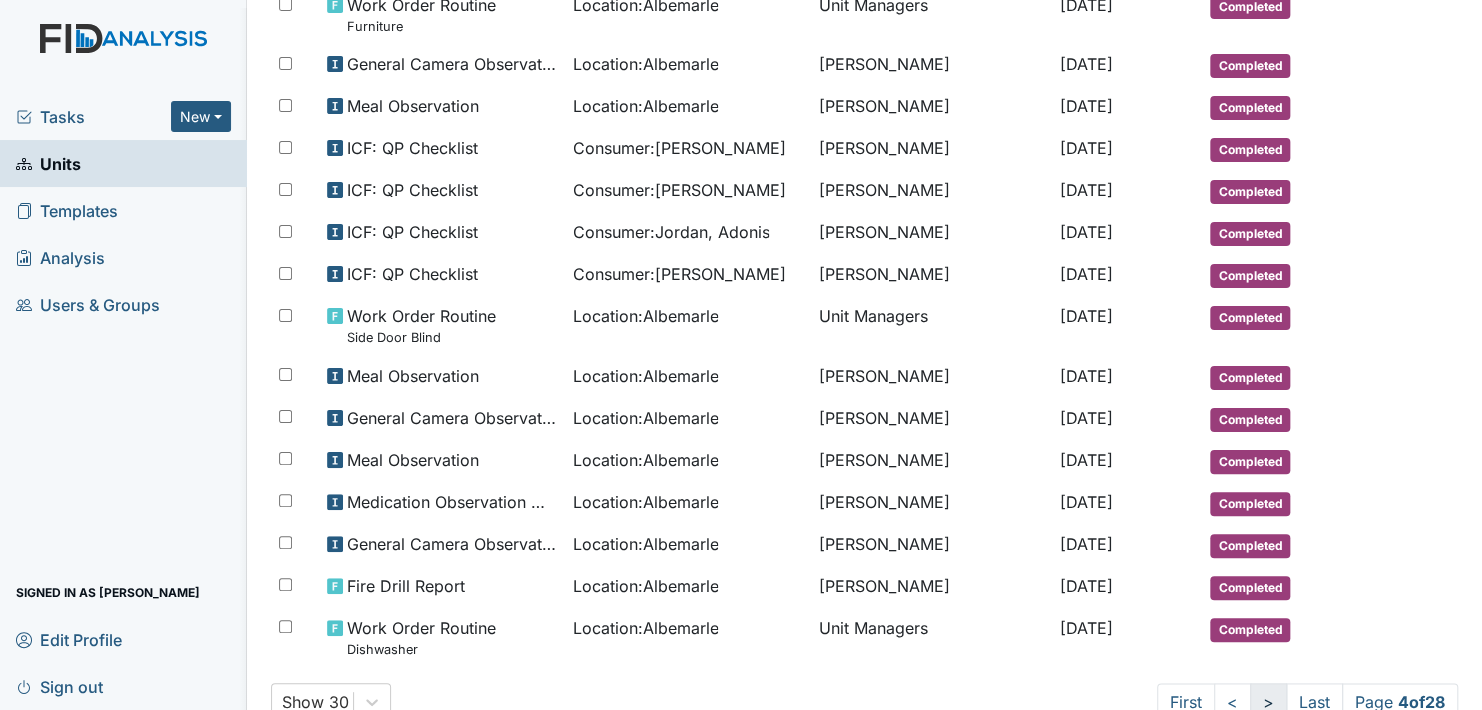 click on ">" at bounding box center [1268, 702] 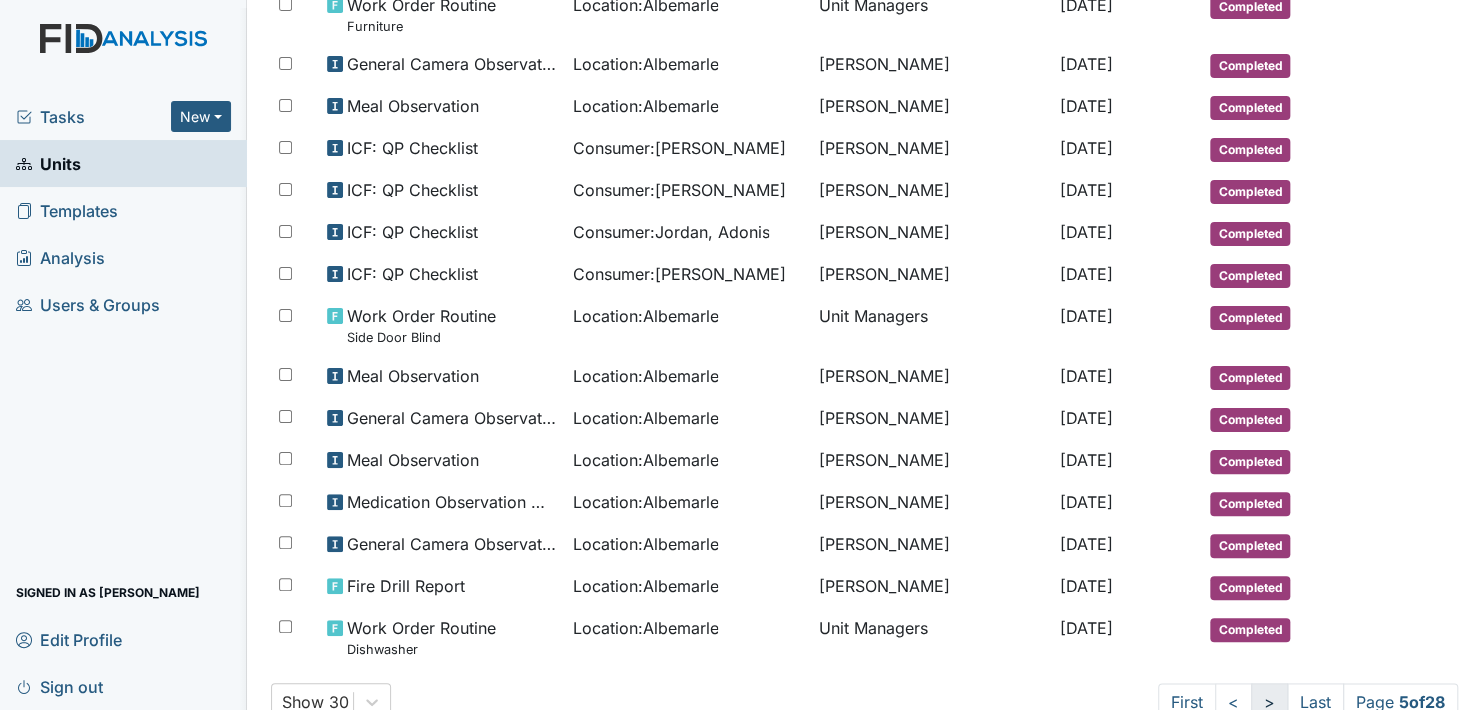 scroll, scrollTop: 944, scrollLeft: 0, axis: vertical 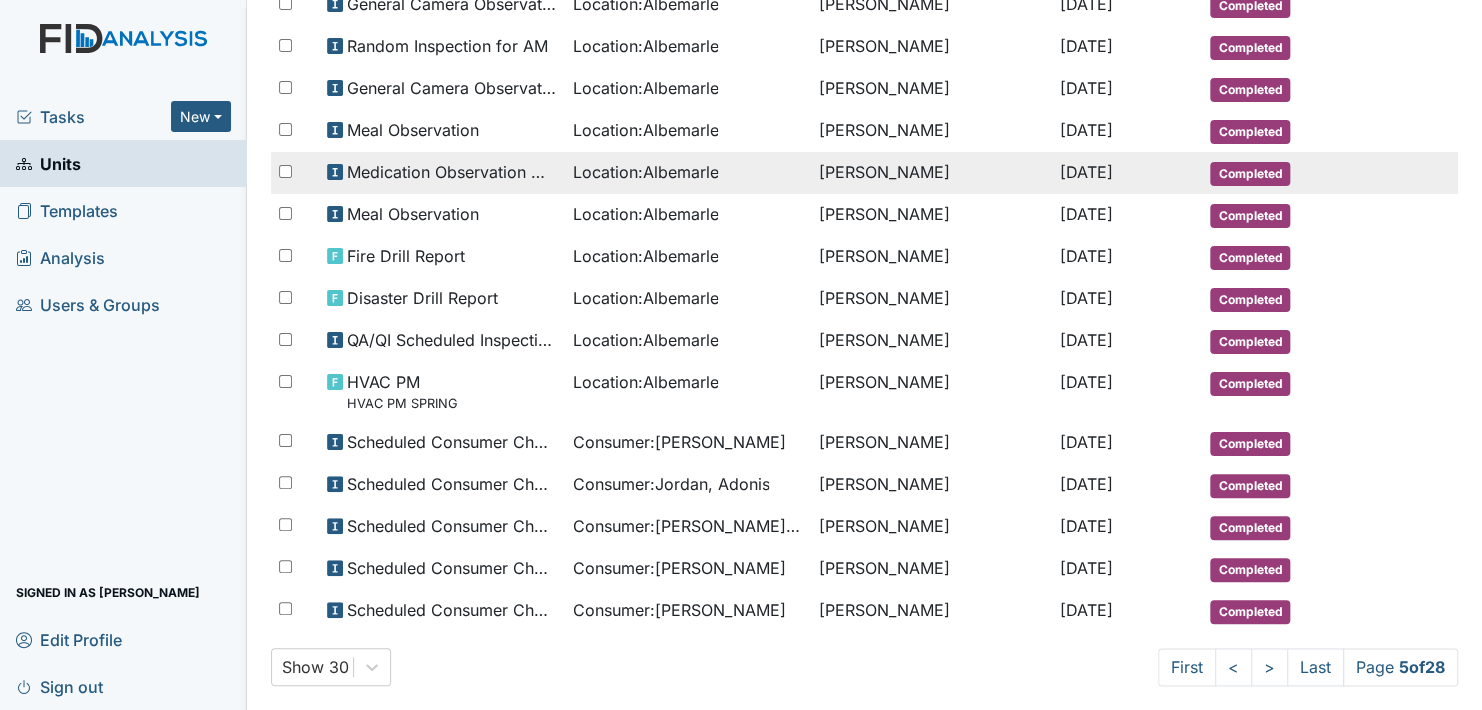click on "Completed" at bounding box center [1250, 174] 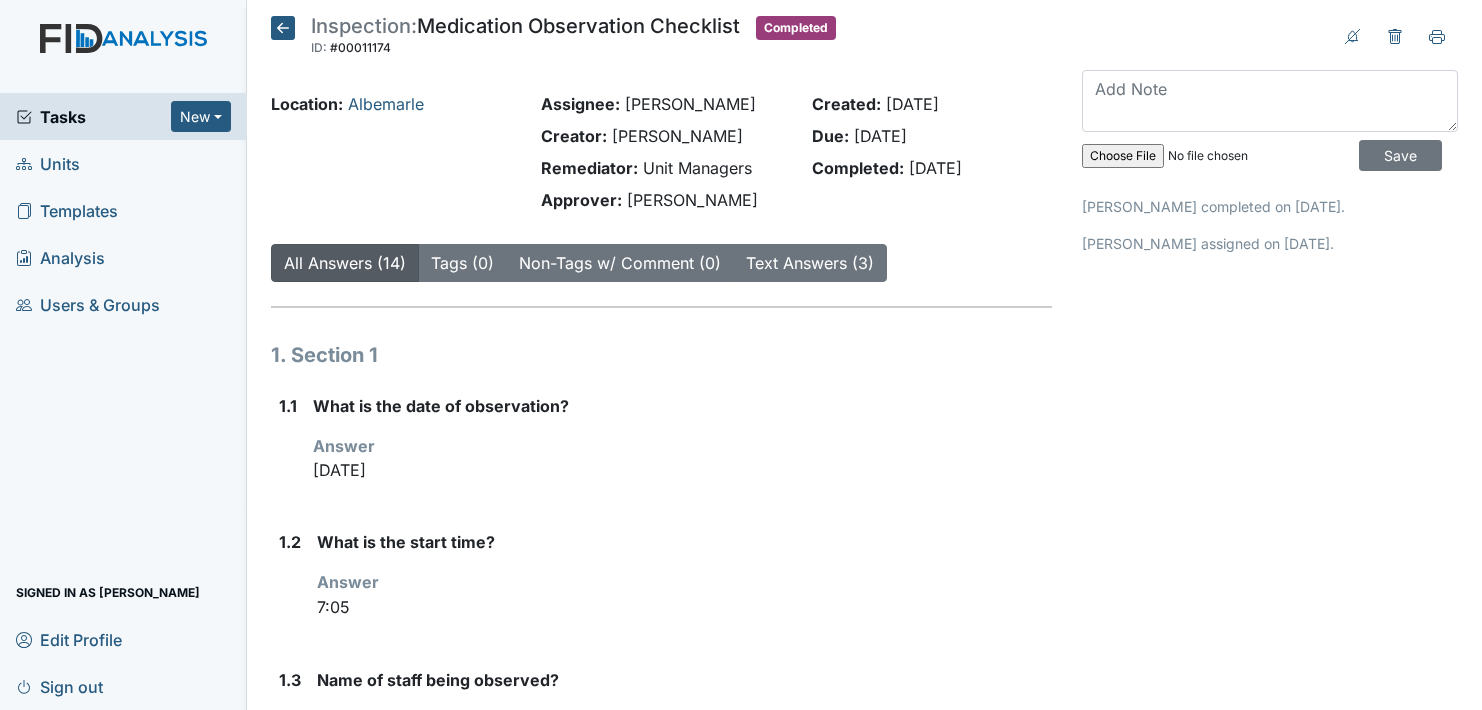 scroll, scrollTop: 0, scrollLeft: 0, axis: both 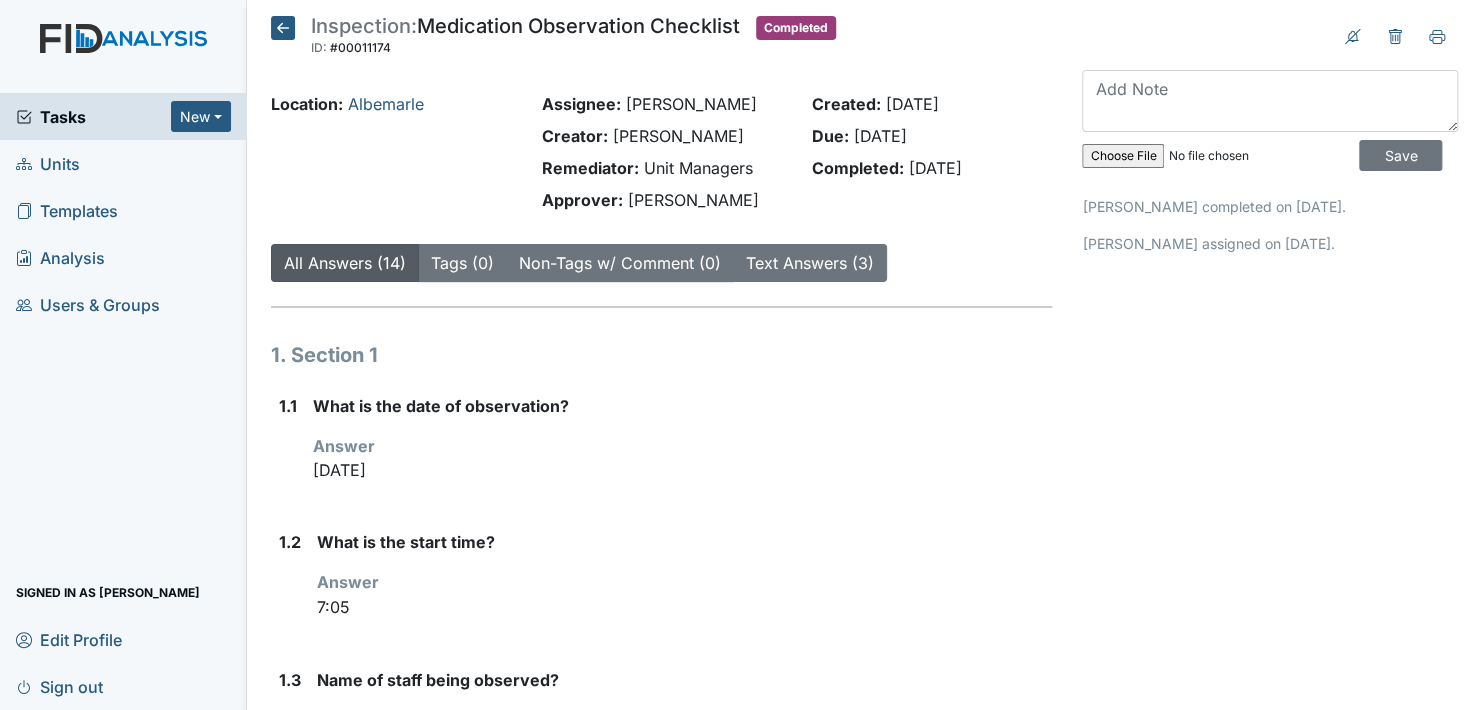 click 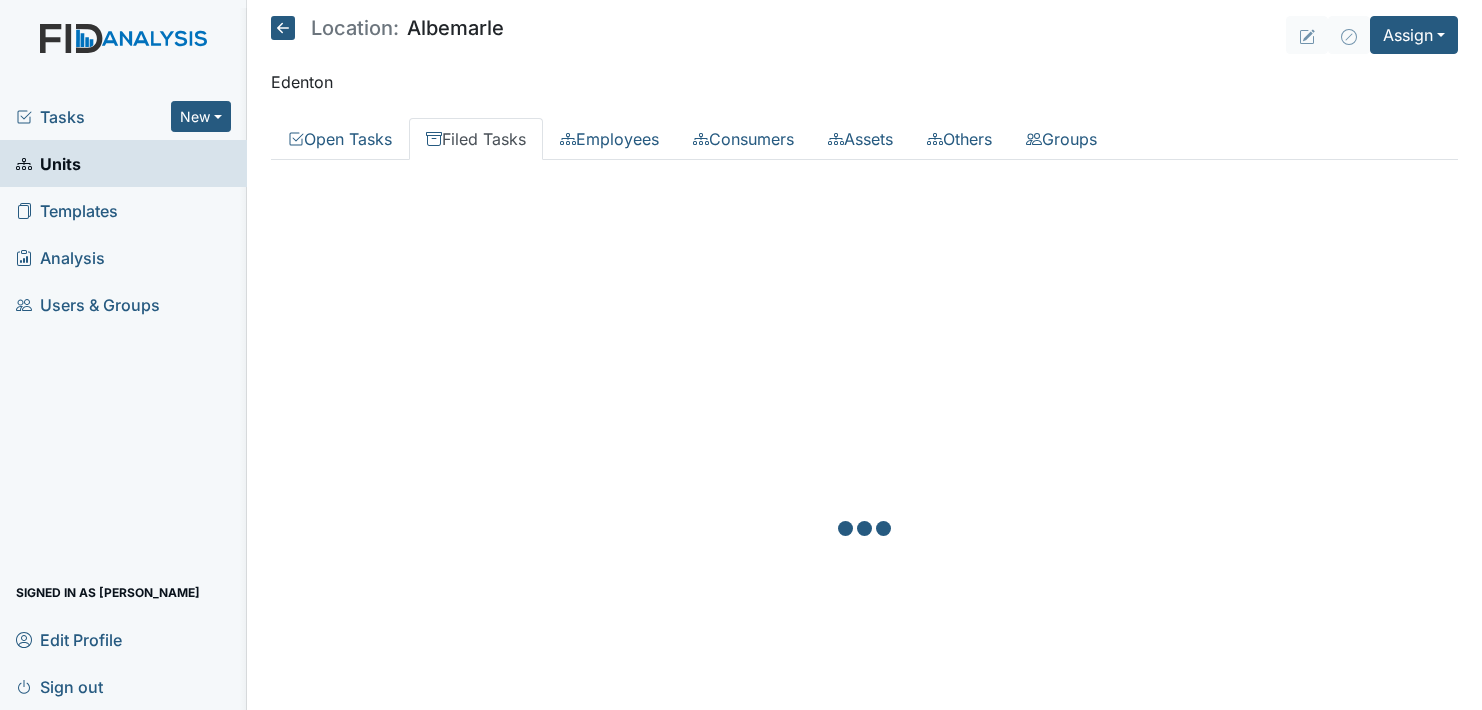 scroll, scrollTop: 0, scrollLeft: 0, axis: both 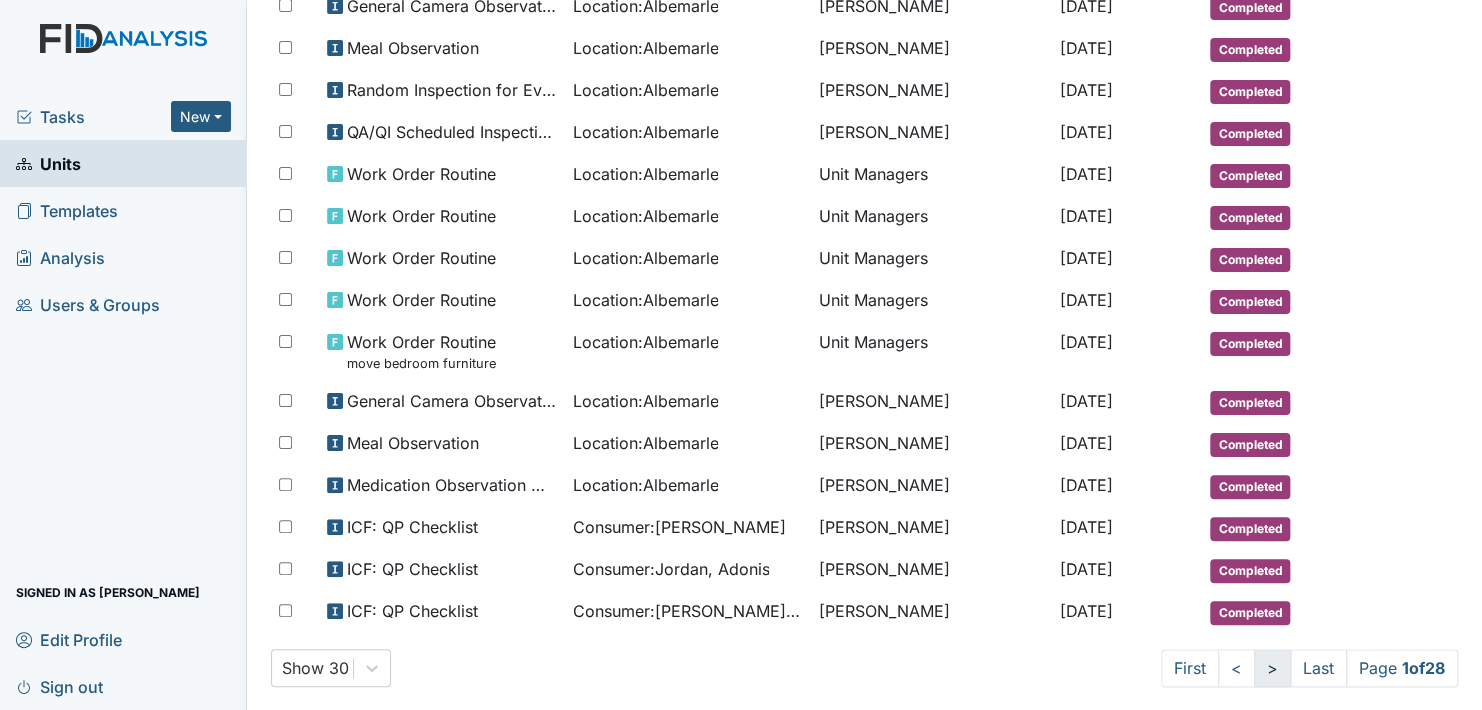 click on ">" at bounding box center [1272, 668] 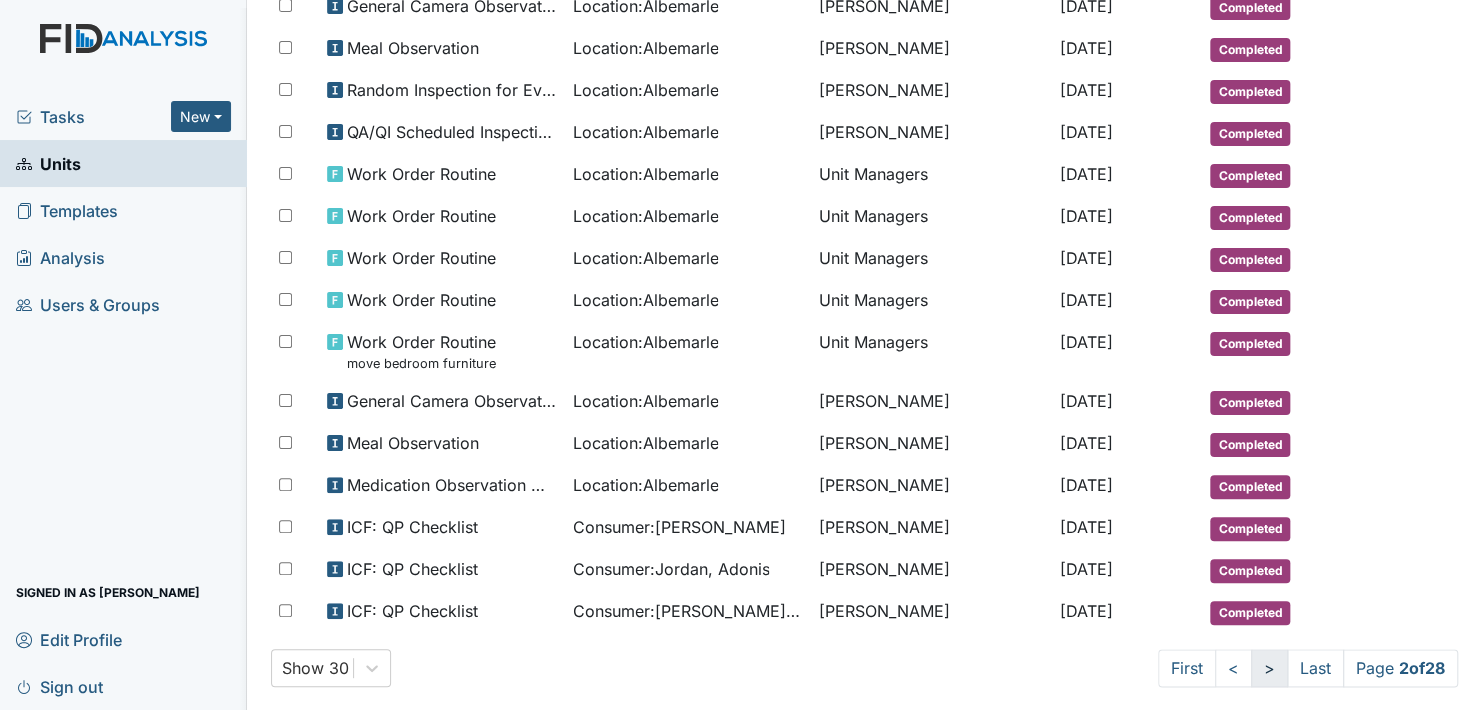 scroll, scrollTop: 944, scrollLeft: 0, axis: vertical 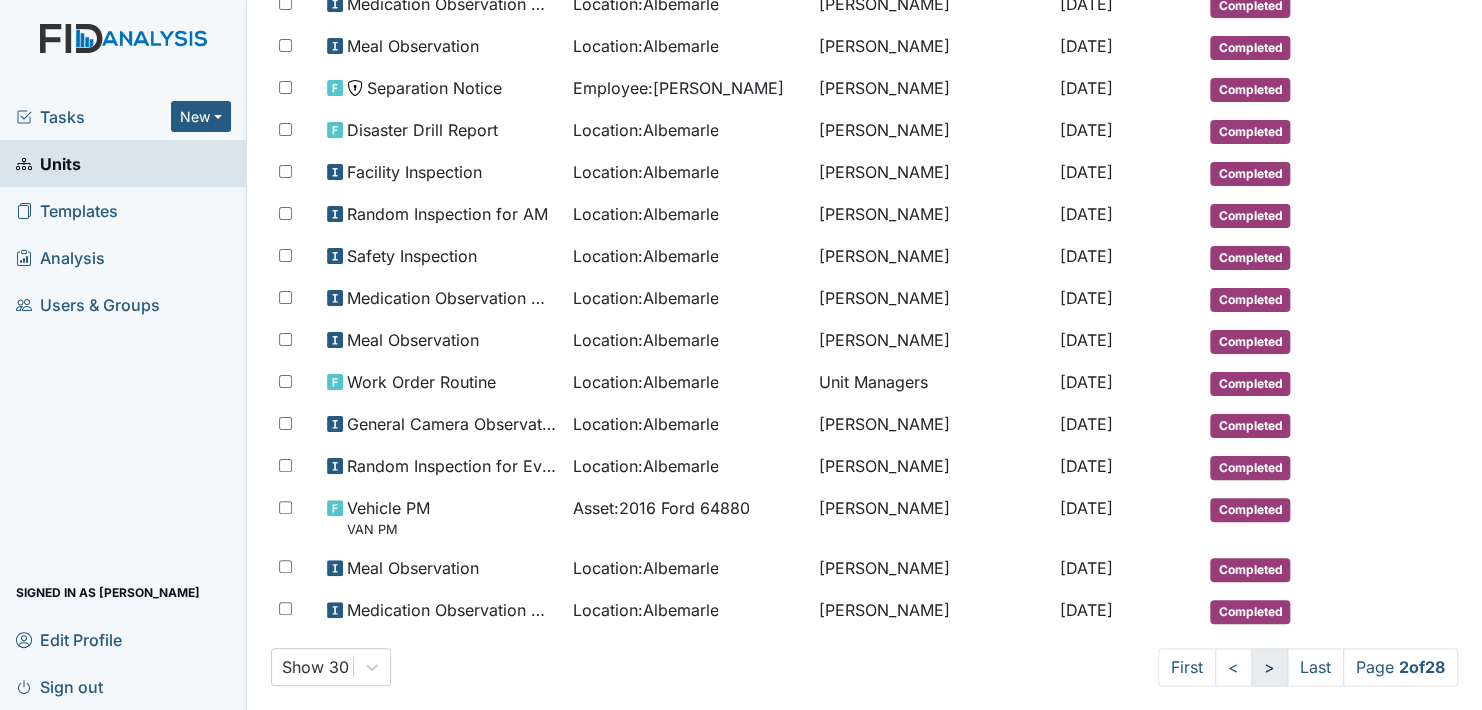click on ">" at bounding box center (1269, 667) 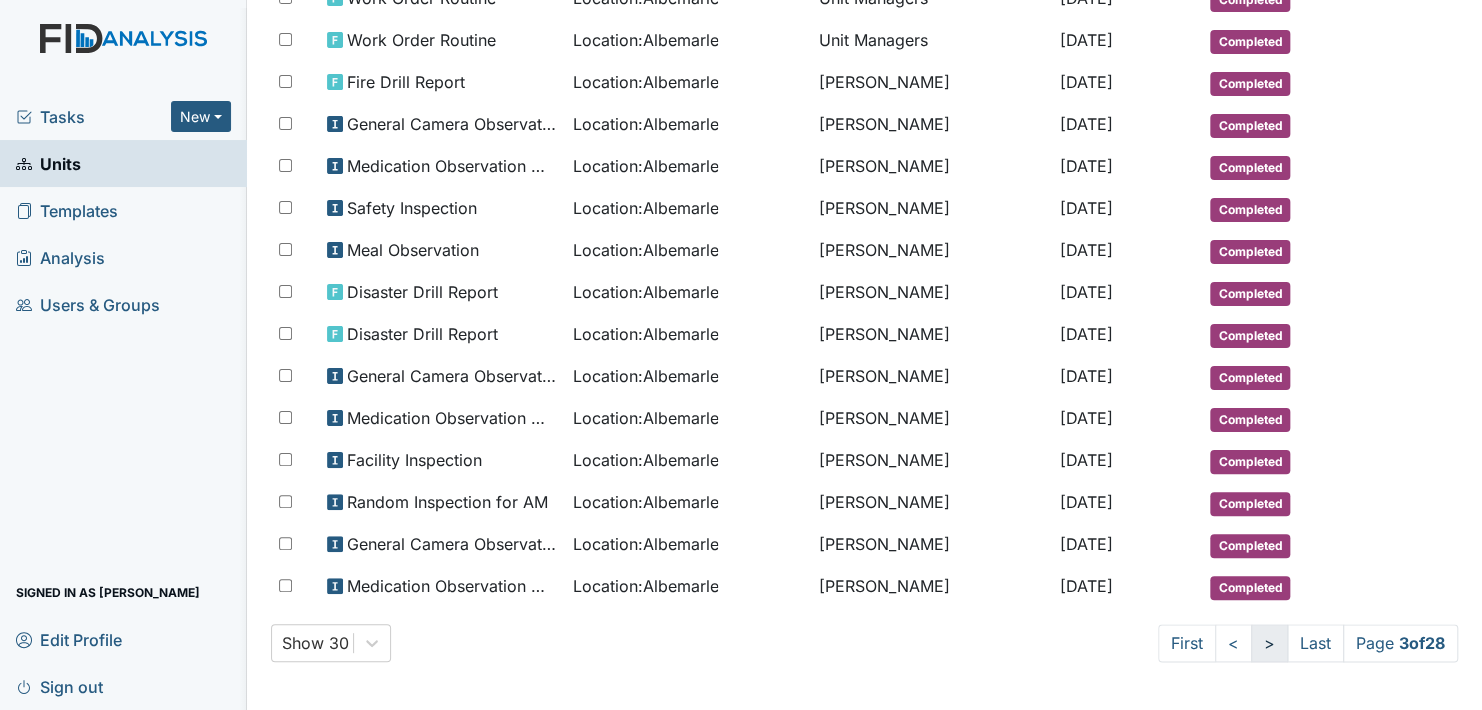 scroll, scrollTop: 908, scrollLeft: 0, axis: vertical 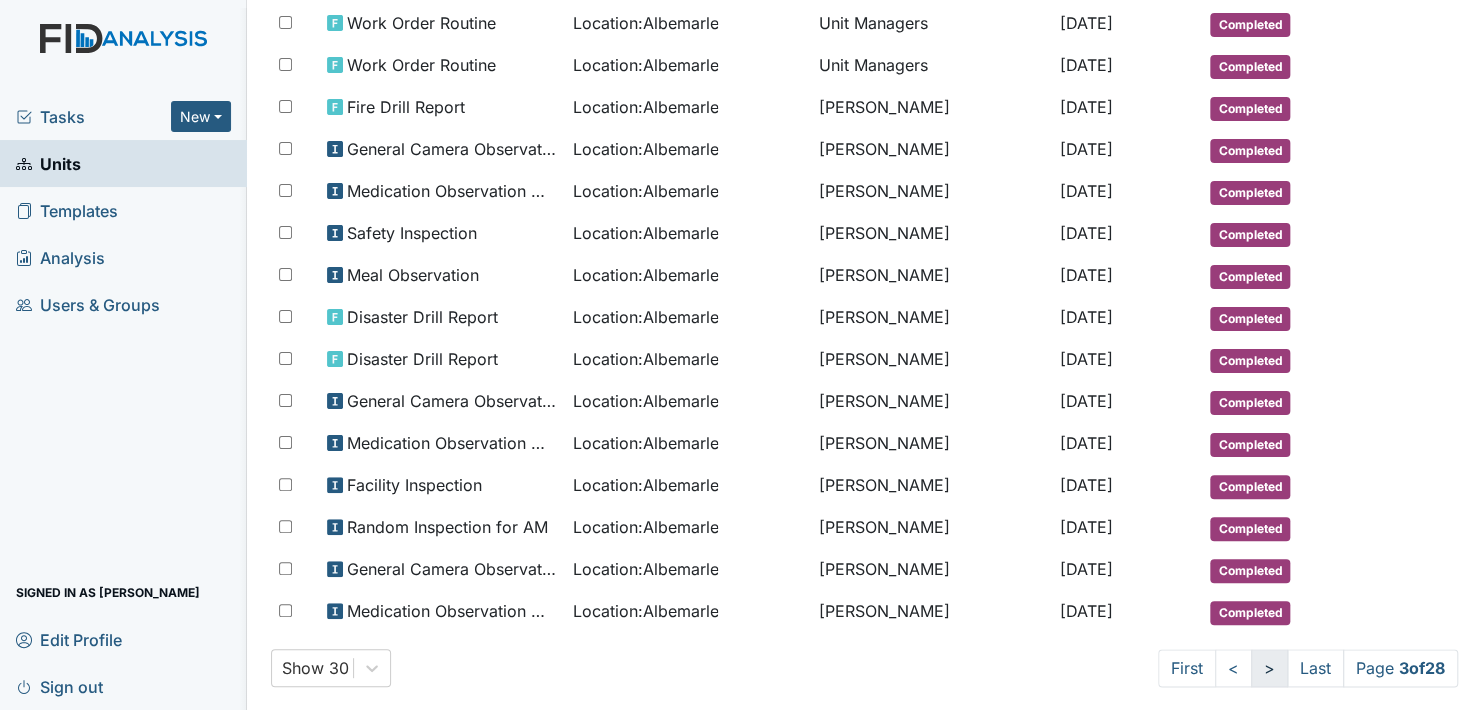 click on ">" at bounding box center [1269, 668] 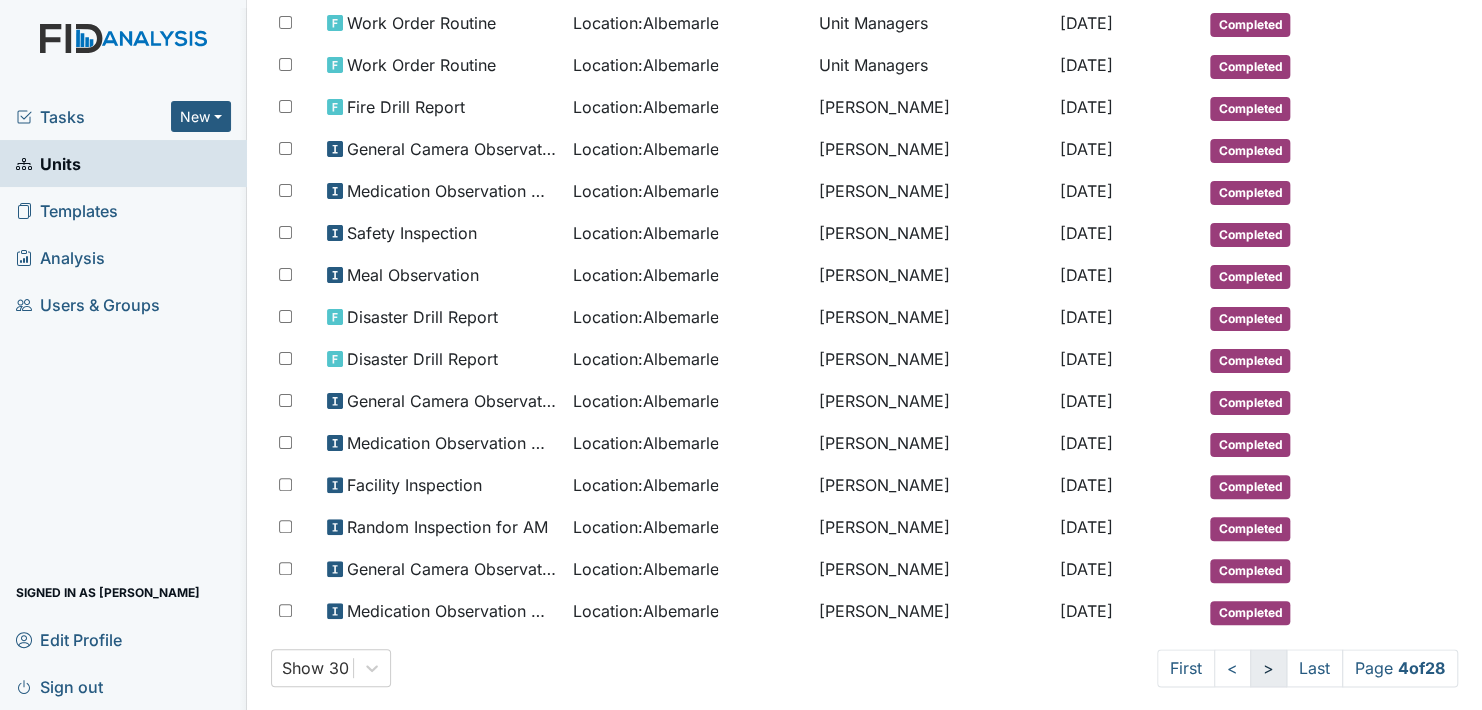scroll, scrollTop: 926, scrollLeft: 0, axis: vertical 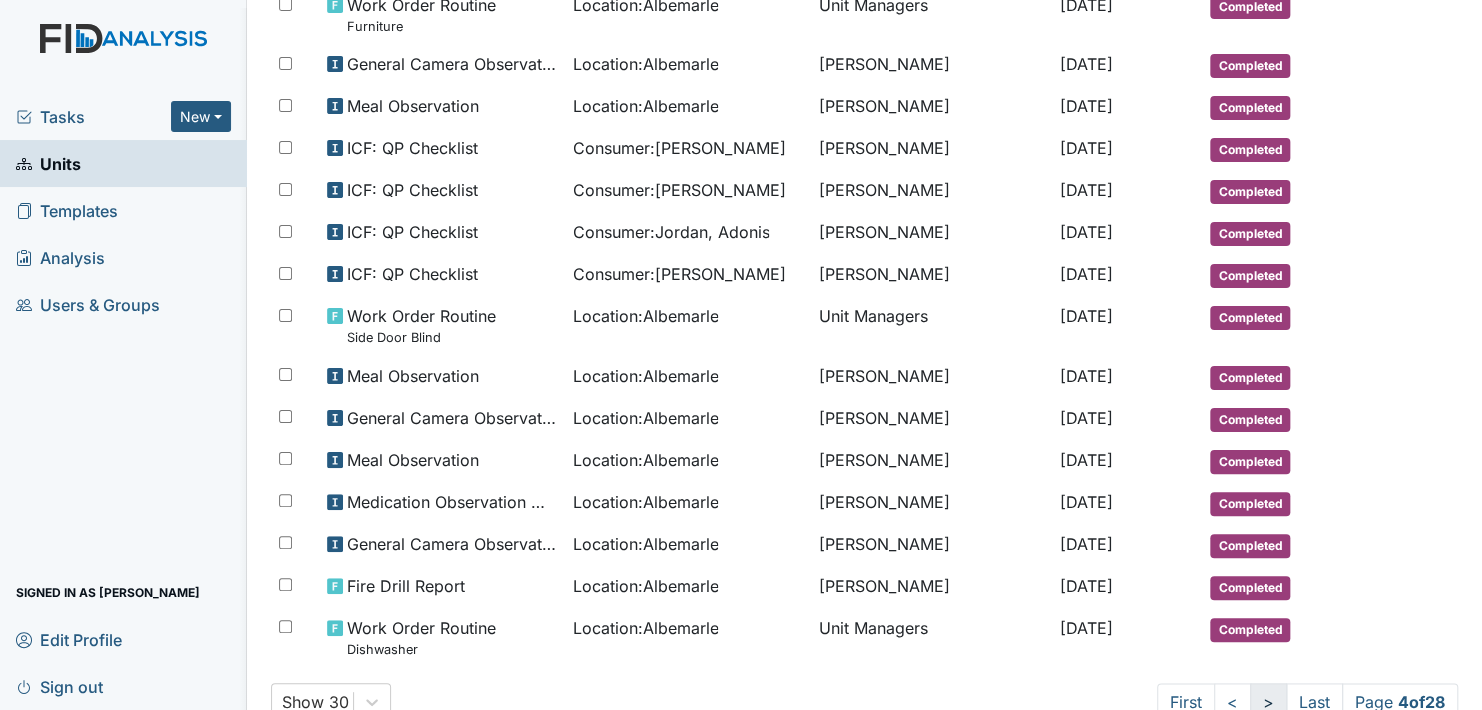 click on "Completed" at bounding box center [1280, 637] 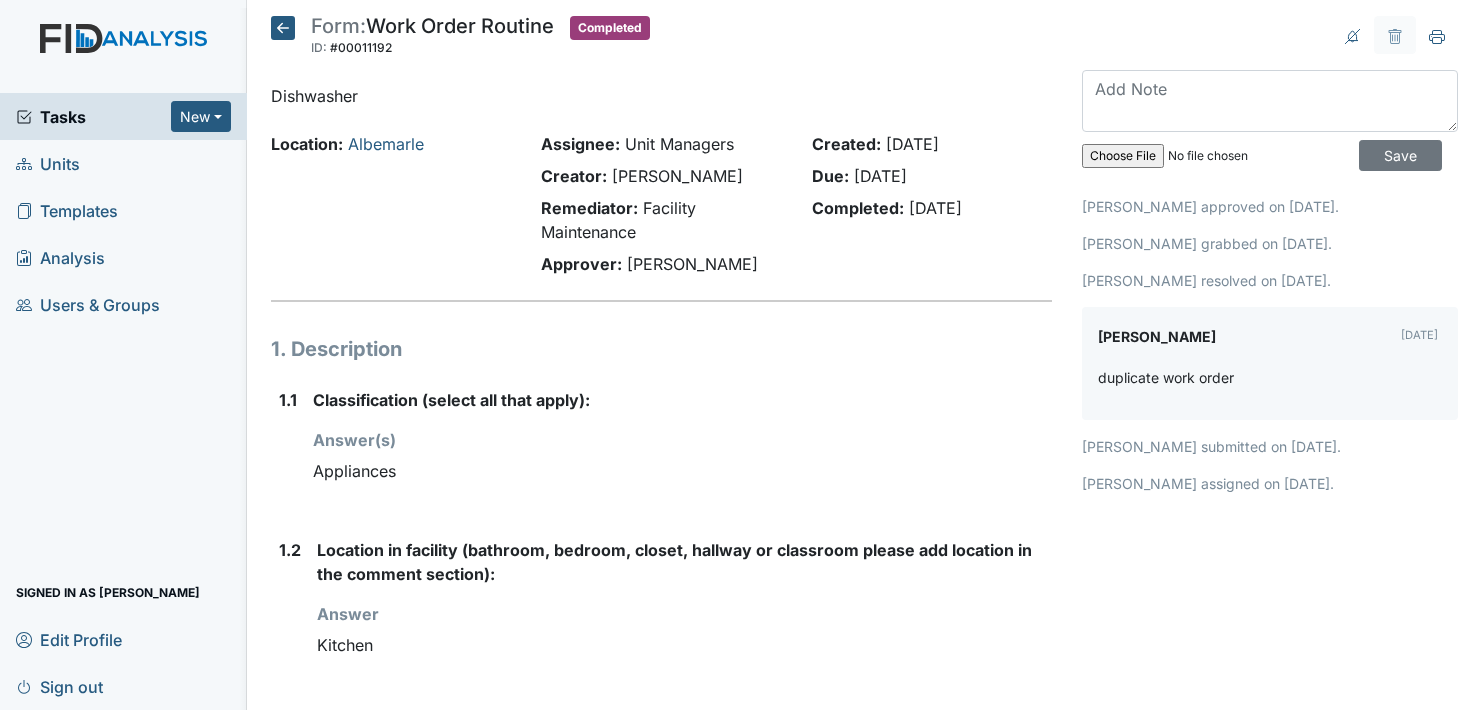 scroll, scrollTop: 0, scrollLeft: 0, axis: both 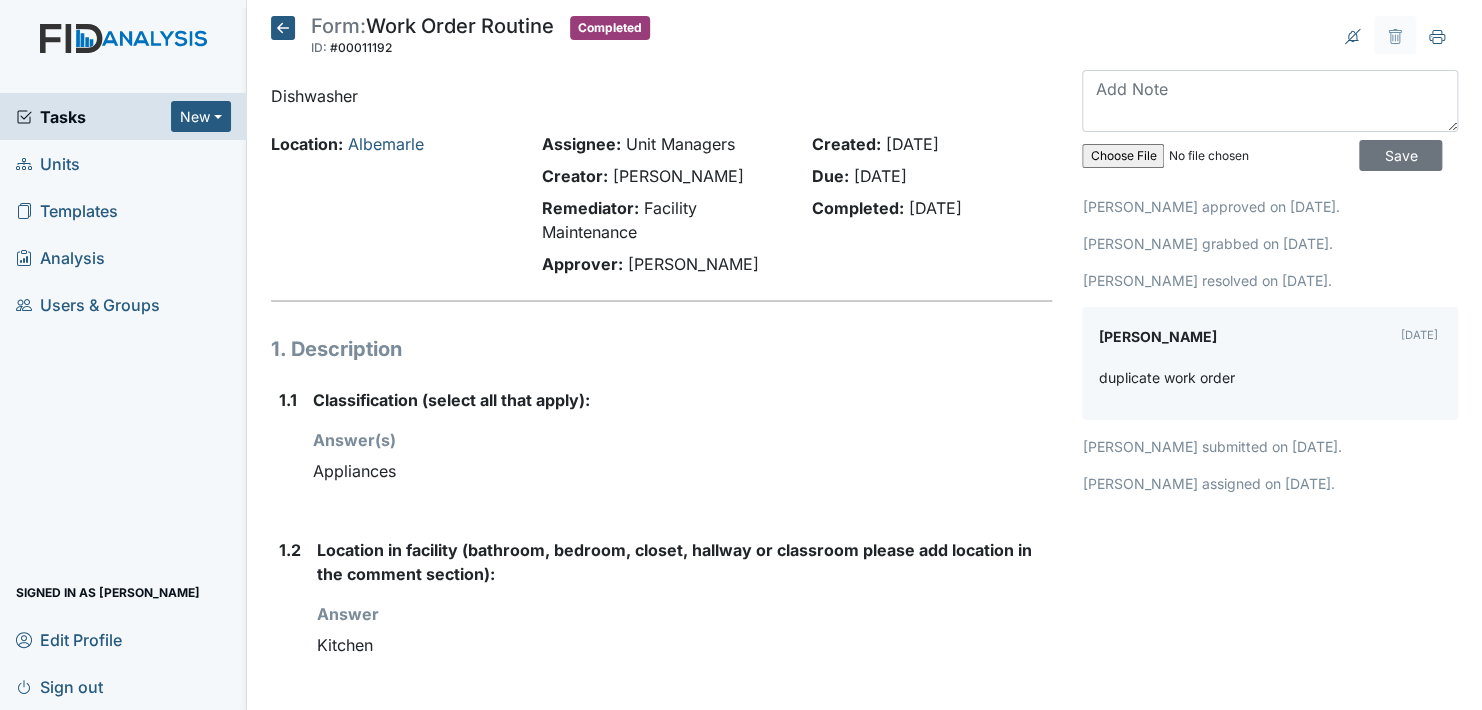 click 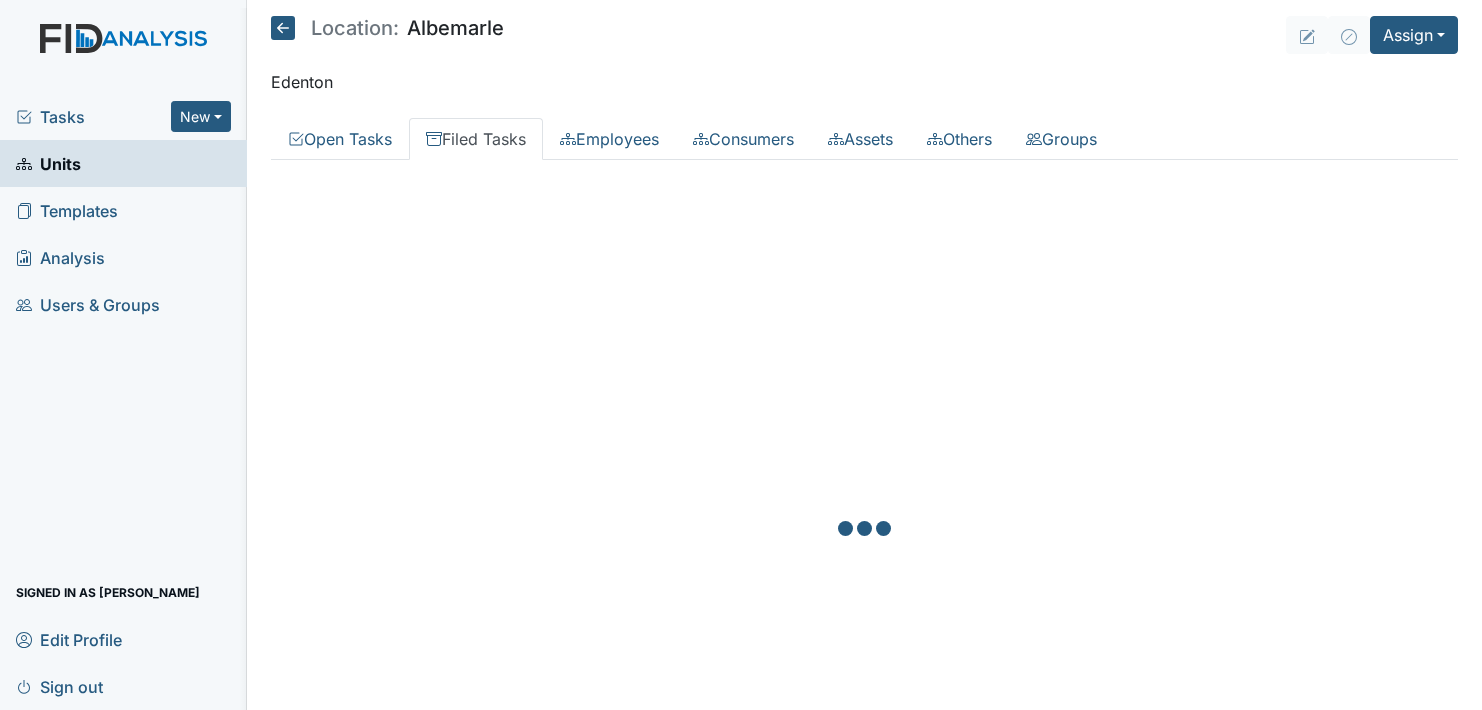 scroll, scrollTop: 0, scrollLeft: 0, axis: both 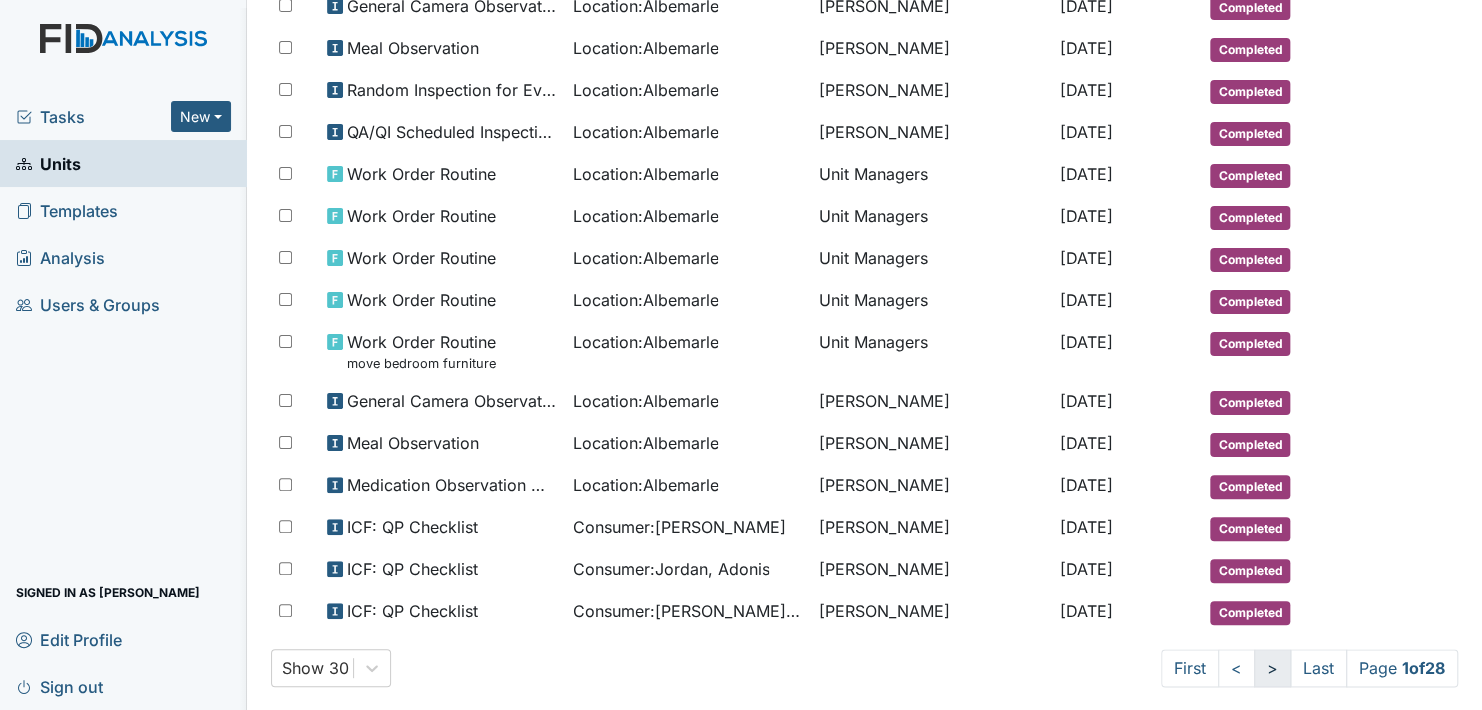 click on ">" at bounding box center (1272, 668) 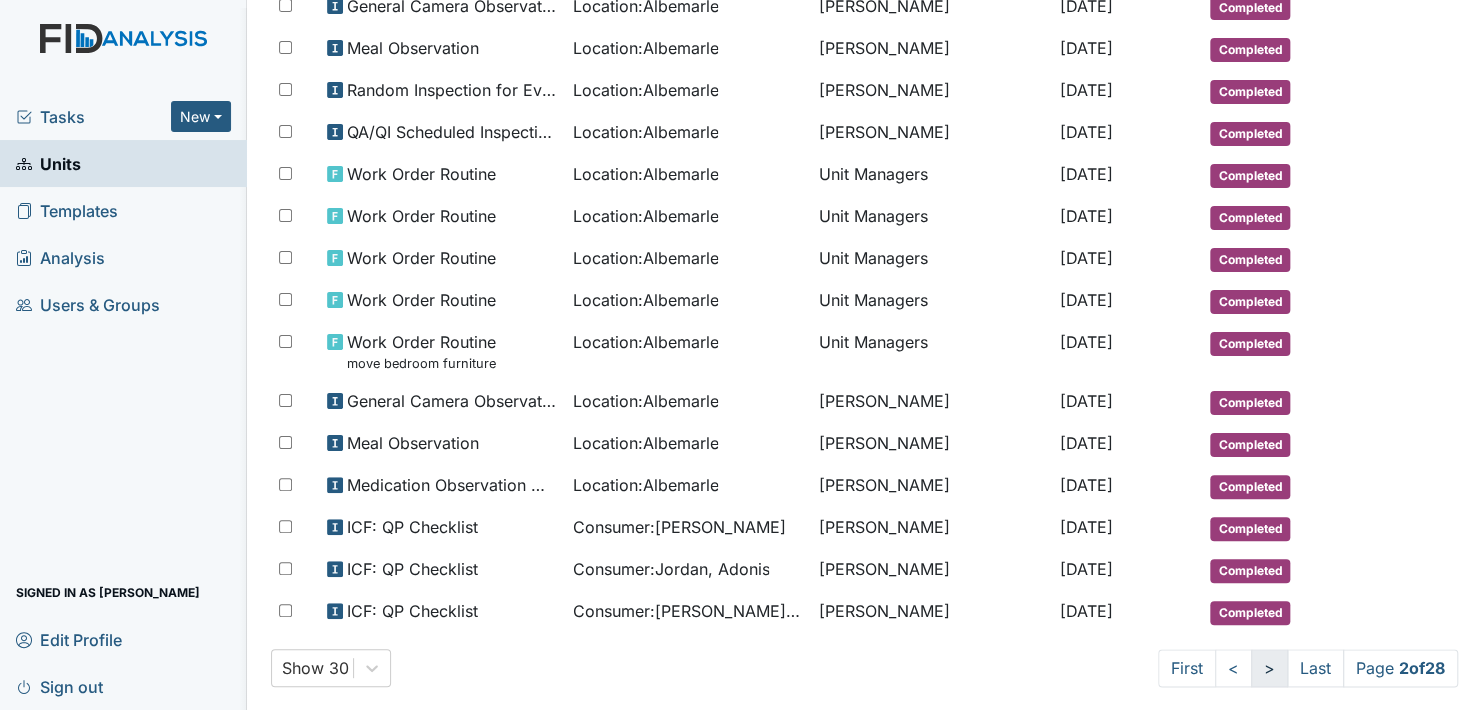 scroll, scrollTop: 944, scrollLeft: 0, axis: vertical 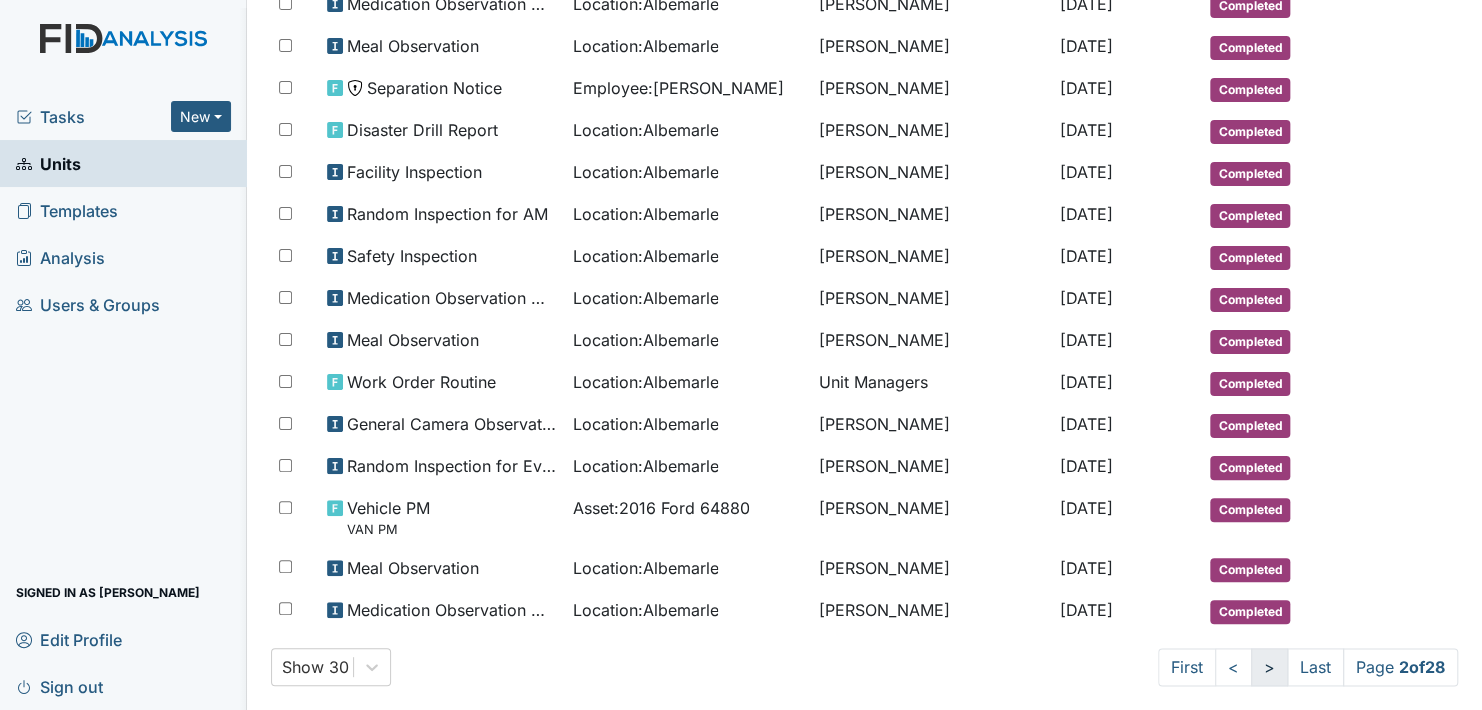 click on ">" at bounding box center [1269, 667] 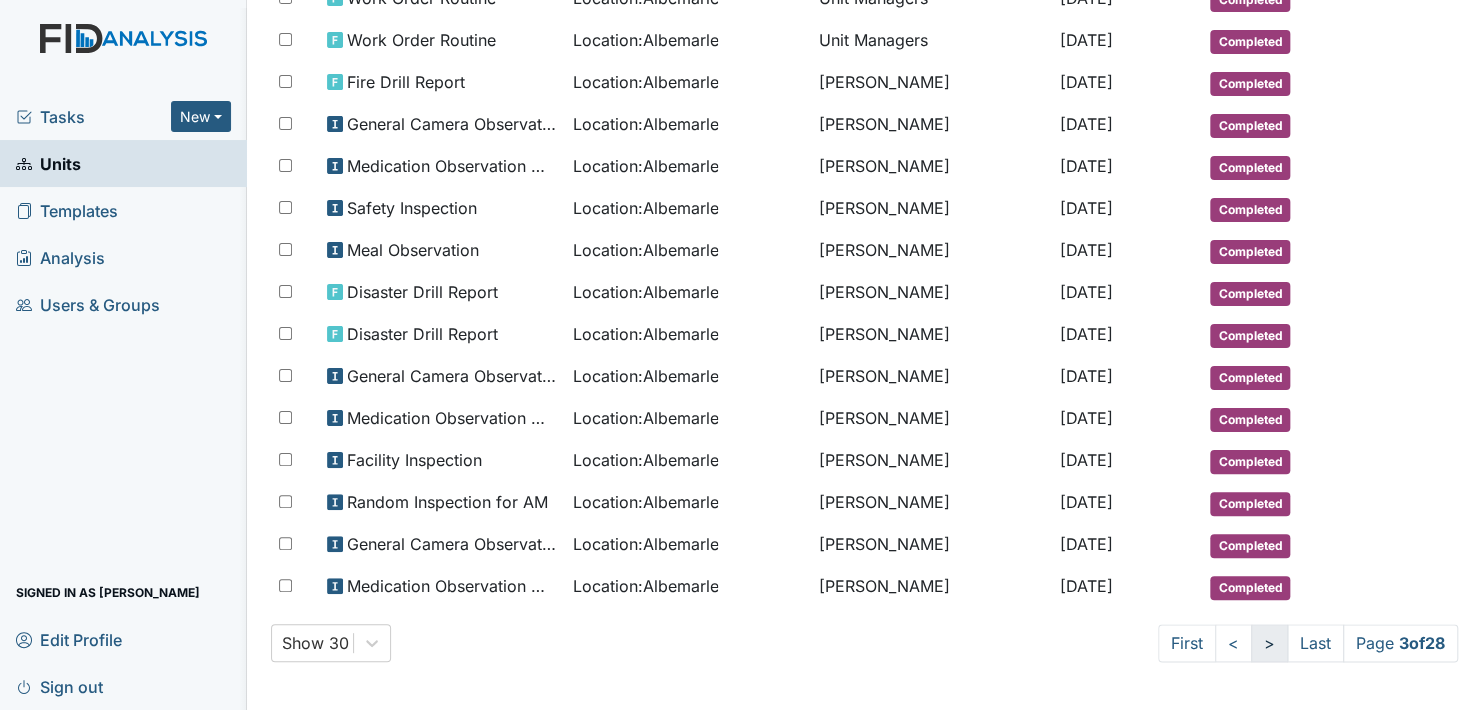 scroll, scrollTop: 908, scrollLeft: 0, axis: vertical 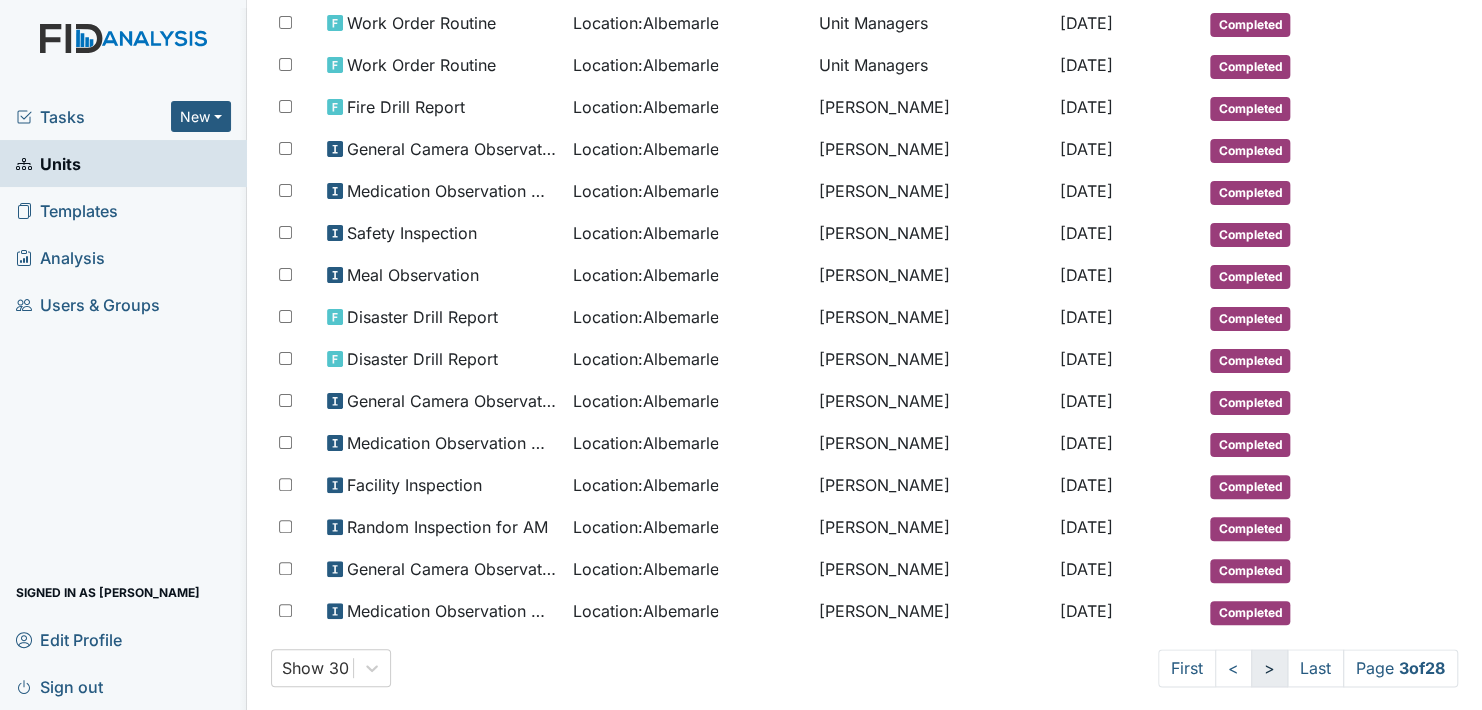 click on ">" at bounding box center (1269, 668) 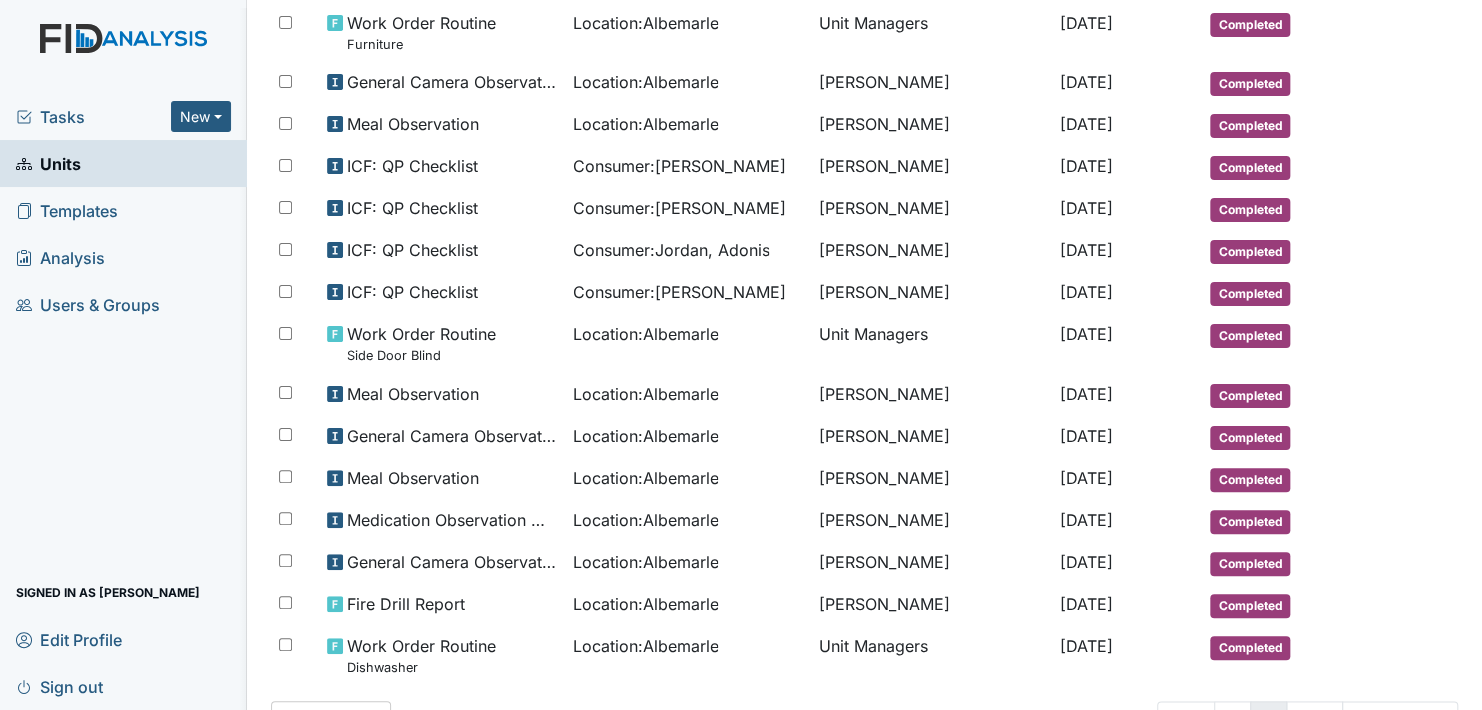 scroll, scrollTop: 926, scrollLeft: 0, axis: vertical 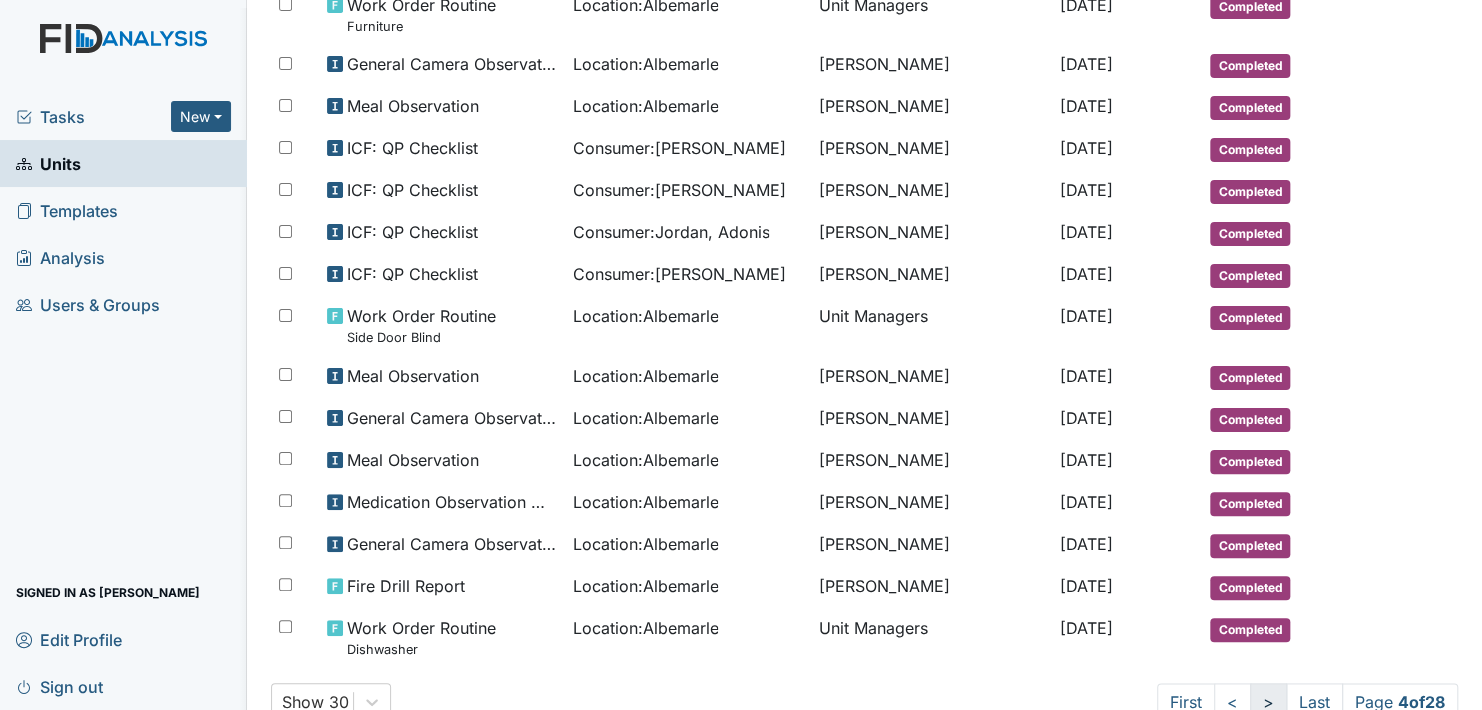 click on "Description Unit Assignee Completed Status Actions Meal Observation  Location :  Albemarle Veronica Cobb May 5, 2025 Completed Meal Observation  Location :  Albemarle Sara Wolfgang May 1, 2025 Completed Disaster Drill Report Location :  Albemarle Veronica Cobb May 1, 2025 Completed Facility Inspection Location :  Albemarle Veronica Cobb May 1, 2025 Completed Random Inspection for Evening Location :  Albemarle Veronica Cobb May 1, 2025 Completed General Camera Observation Location :  Albemarle Sara Wolfgang Apr 30, 2025 Completed Work Order Routine Dishwasher leaking Location :  Albemarle Unit Managers Apr 29, 2025 Completed Random Inspection for Afternoon Location :  Albemarle Veronica Cobb Apr 28, 2025 Completed General Camera Observation Location :  Albemarle Veronica Cobb Apr 28, 2025 Completed Medication Observation Checklist Location :  Albemarle Veronica Cobb Apr 28, 2025 Completed Meal Observation  Location :  Albemarle Veronica Cobb Apr 28, 2025 Completed Work Order Routine Location :  Albemarle :  :" at bounding box center [864, -7] 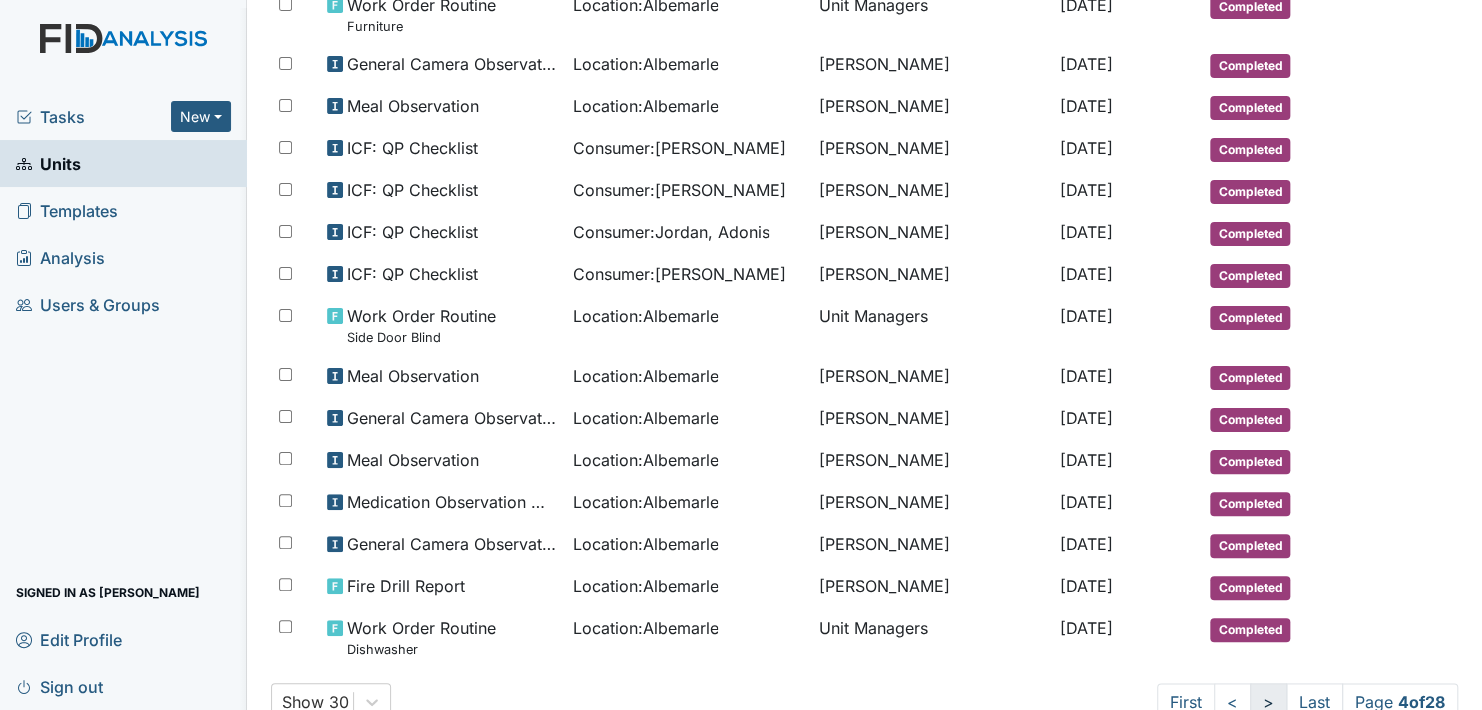 click on ">" at bounding box center (1268, 702) 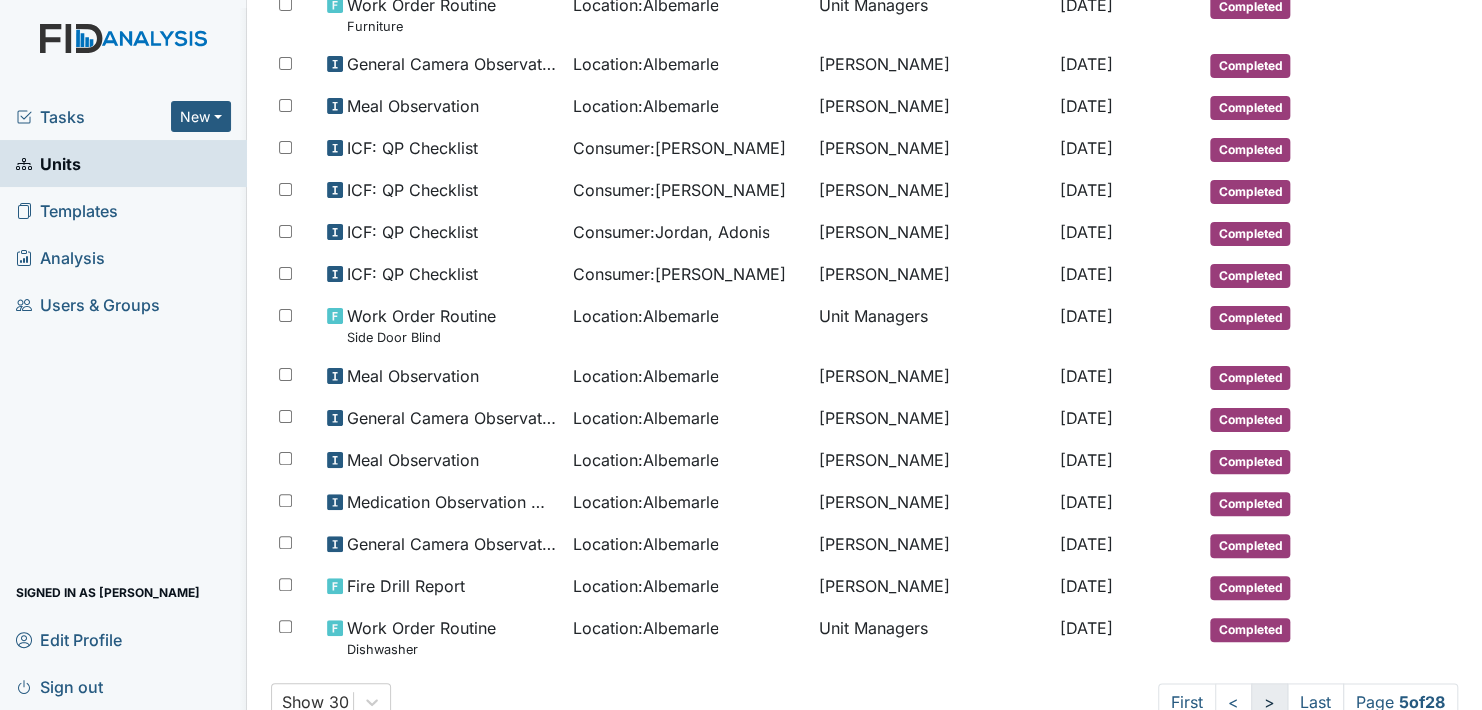 scroll, scrollTop: 944, scrollLeft: 0, axis: vertical 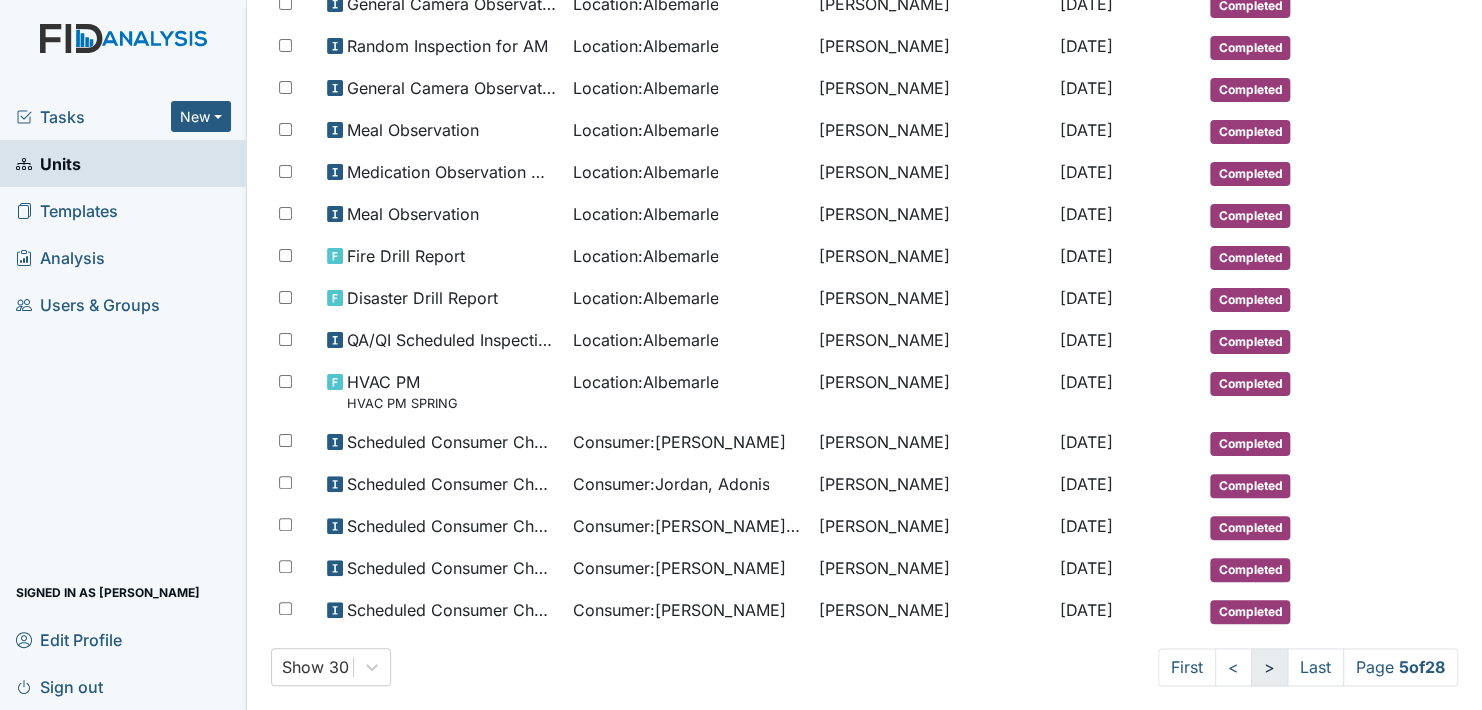 click on "All   Tasks   Tags   All FIDs FID Template Incomplete Tasks View Any Status Description Unit Assignee Due Date Age Status Actions Audit Consumers Charts Consumer :  Sherrick, Richard Sandra Duke Mar 31, 2025 150 Open Audit Employees Employee :  Winborne, Sheena Sandra Duke Mar 31, 2025 150 Open Audit Consumers Charts Consumer :  Farmer, Alan Sandra Duke Mar 31, 2025 150 Open QA/QI Audit Checklist (ICF) Location :  Albemarle Sandra Duke Mar 31, 2025 150 Open Audit Employees Employee :  Howell, Izetta Sandra Duke Mar 31, 2025 150 Open Audit Employees Employee :  Parks, Monika Sandra Duke Mar 31, 2025 150 Open Audit Employees Employee :  Perry, Lahoma Sandra Duke Mar 31, 2025 150 Open Audit Employees Employee :  Privott, Carrie Sandra Duke Mar 31, 2025 150 Open Audit Employees Employee :  Privott, JoVoughtnie Sandra Duke Mar 31, 2025 150 Open Audit Employees Employee :  Spivey, Reginald Sandra Duke Mar 31, 2025 150 Open Audit Consumers Charts Consumer :  Jones, Linwood Sandra Duke Mar 31, 2025 150 Open :  :" at bounding box center (864, -33) 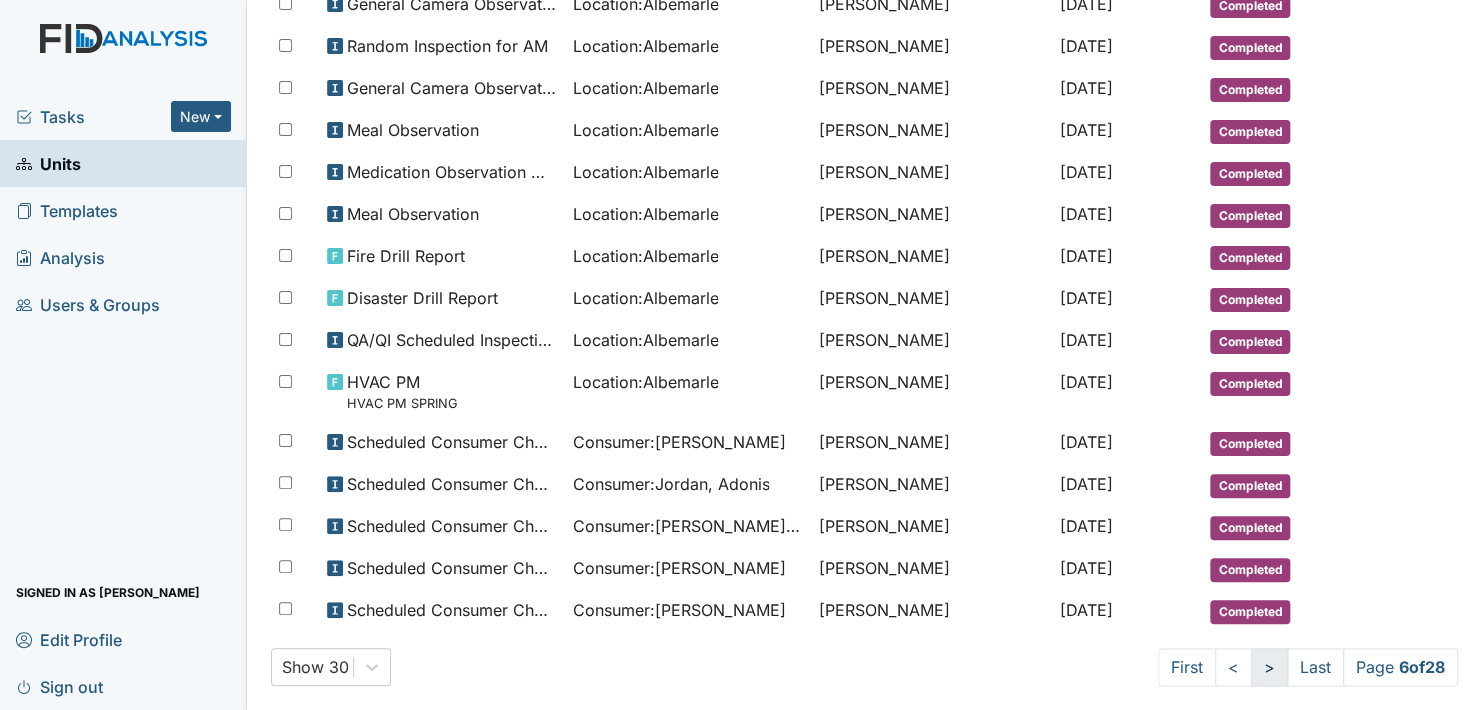 scroll, scrollTop: 908, scrollLeft: 0, axis: vertical 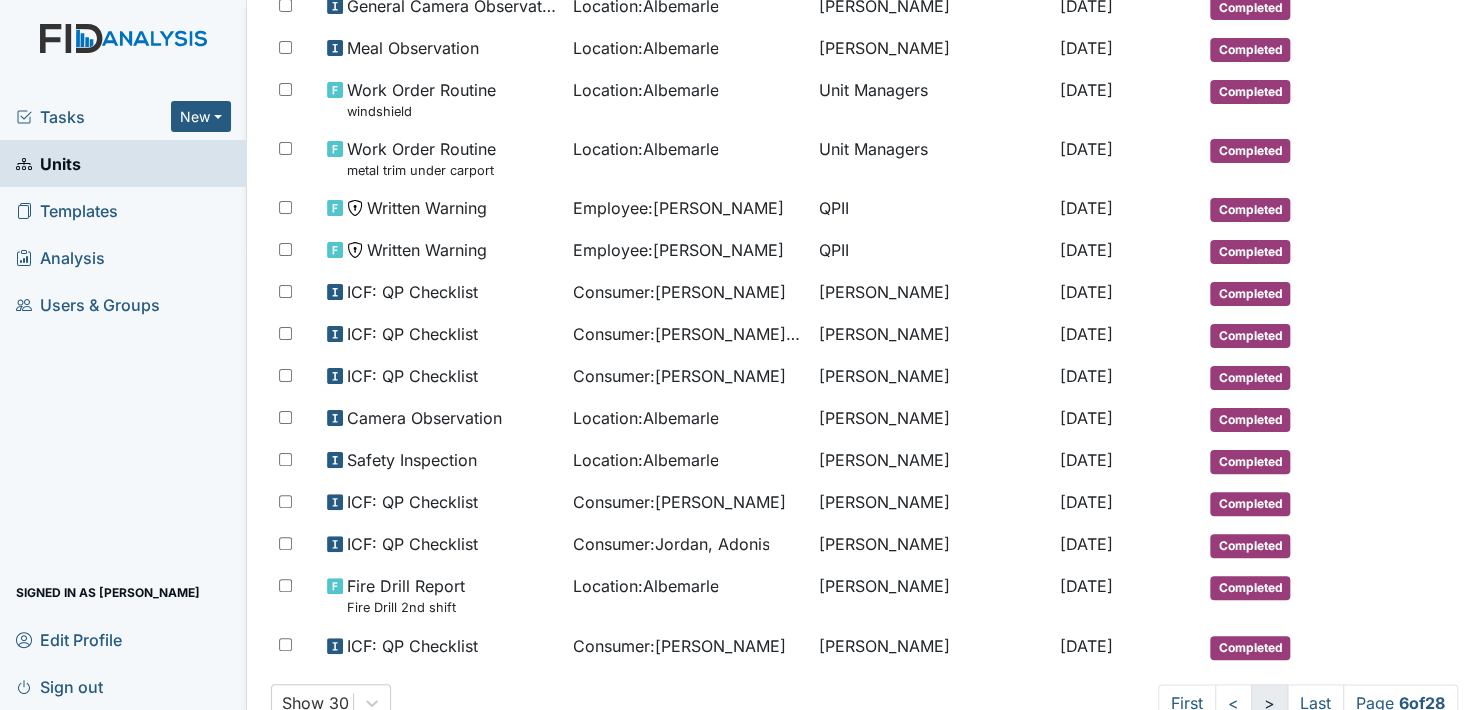 click on ">" at bounding box center (1269, 703) 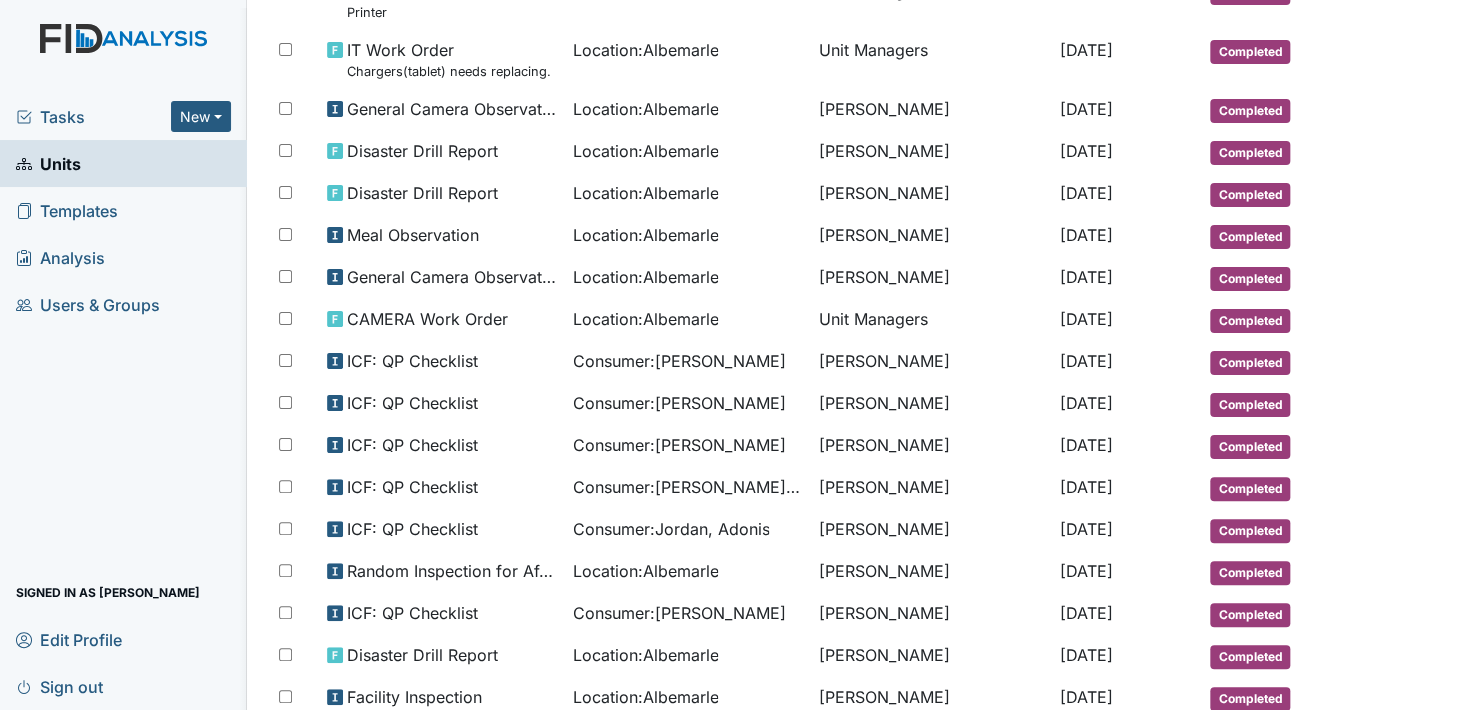 scroll, scrollTop: 999, scrollLeft: 0, axis: vertical 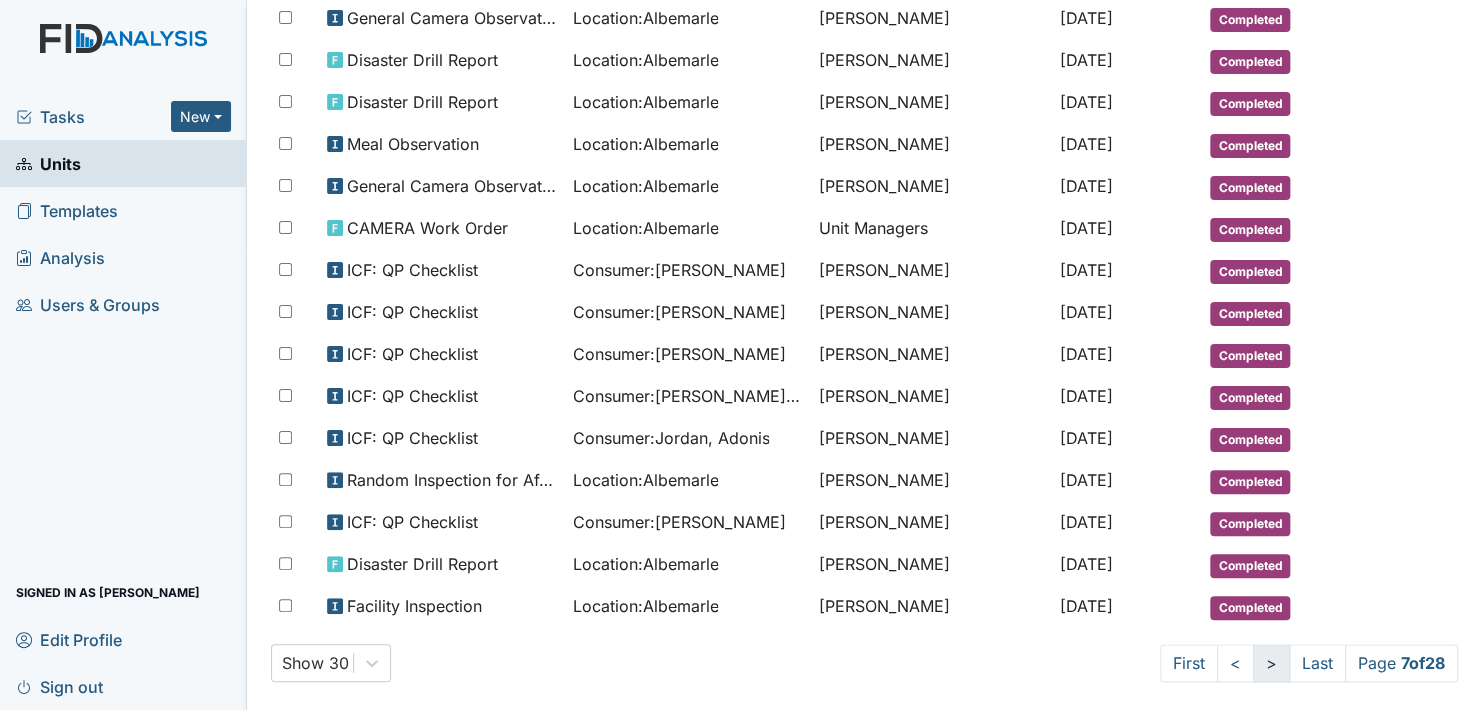 click on ">" at bounding box center (1271, 663) 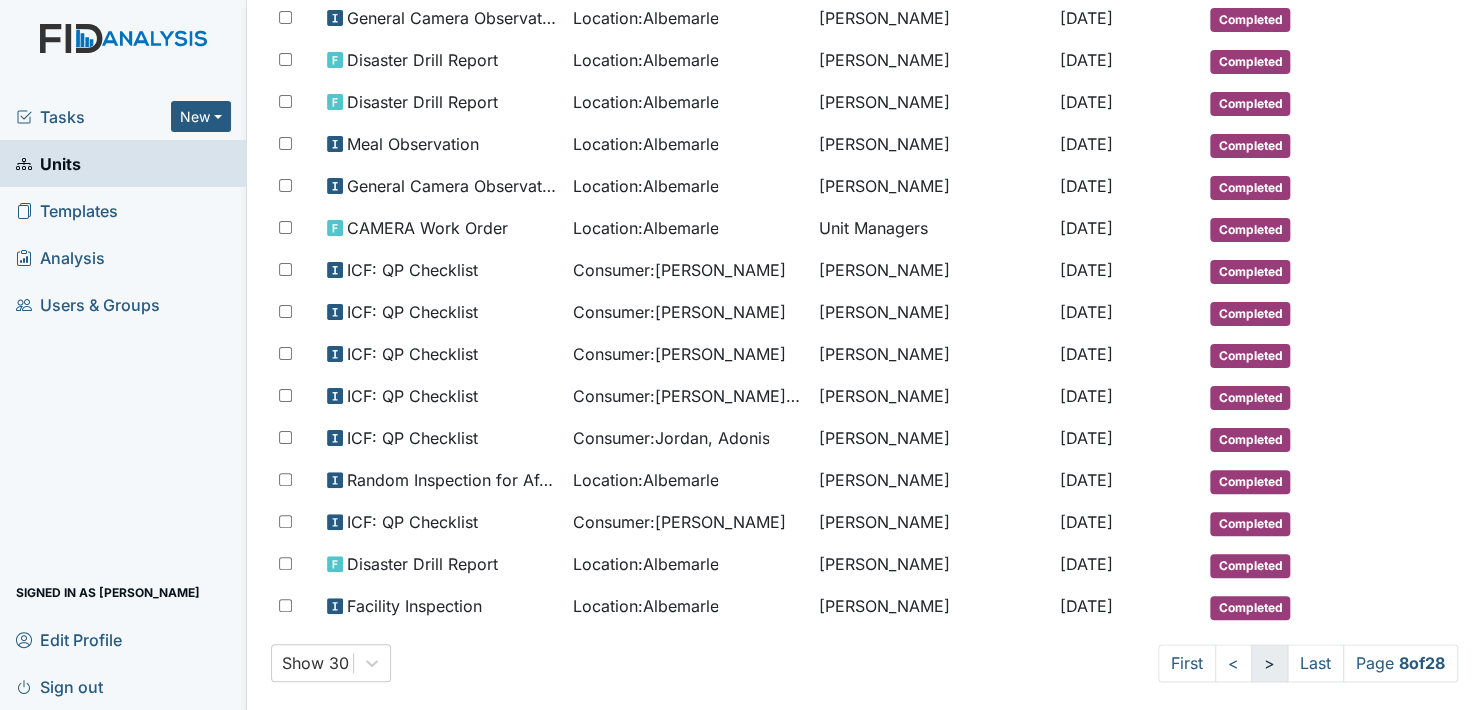 scroll, scrollTop: 1088, scrollLeft: 0, axis: vertical 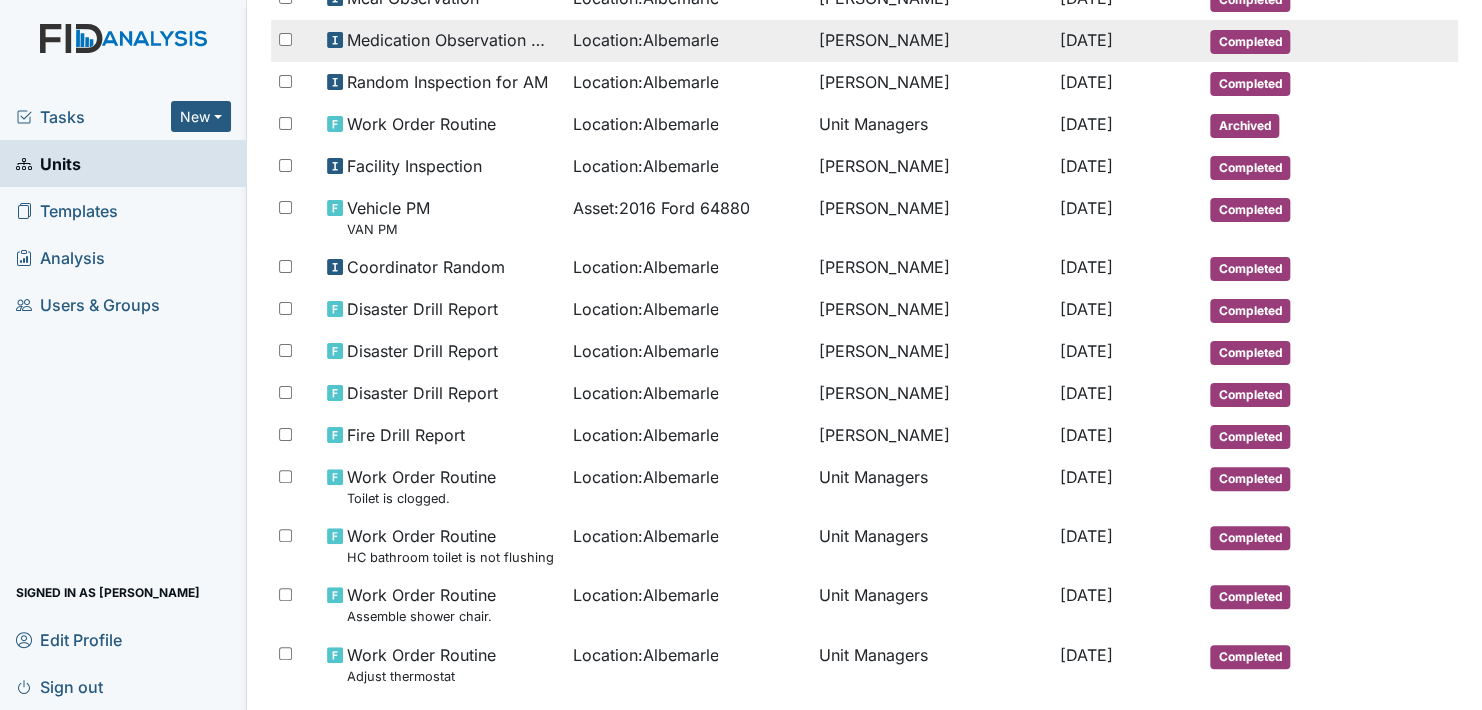 click on "Completed" at bounding box center [1250, 42] 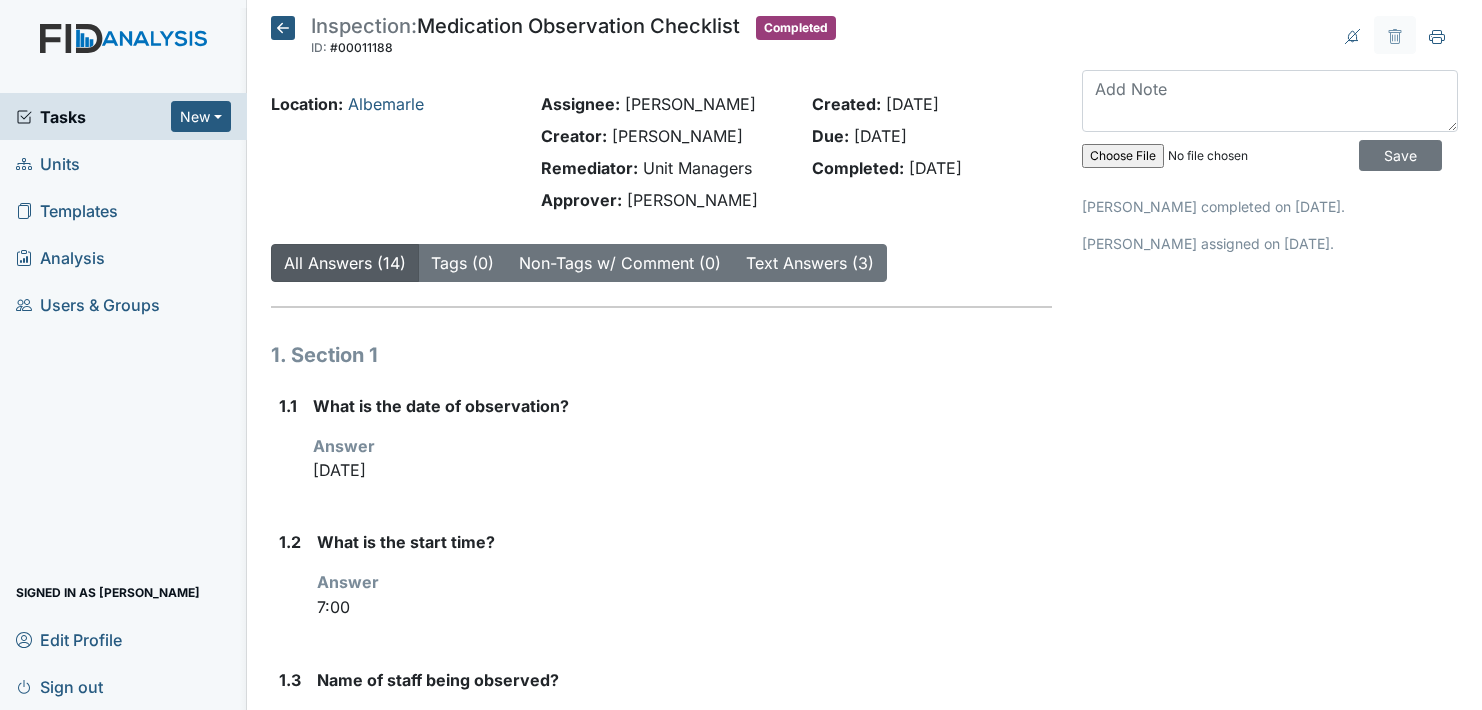 scroll, scrollTop: 0, scrollLeft: 0, axis: both 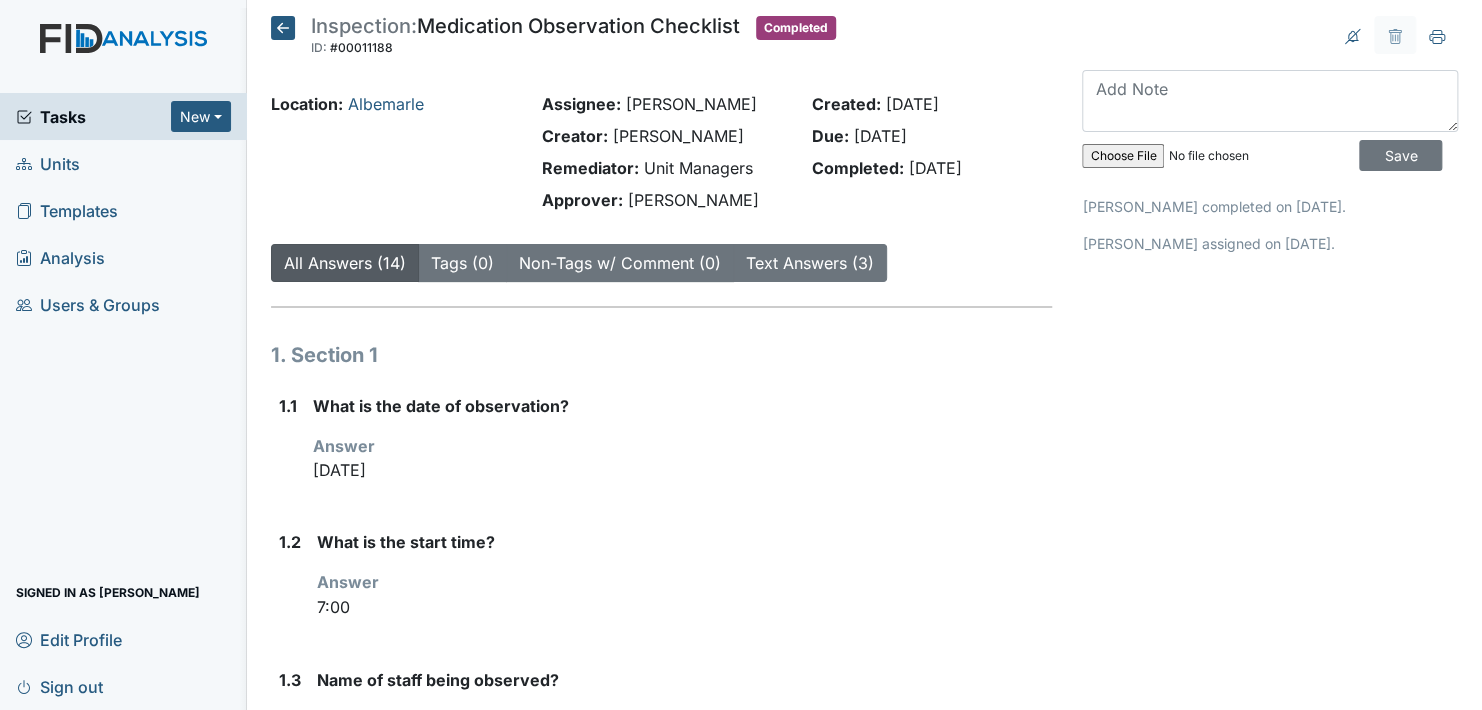click 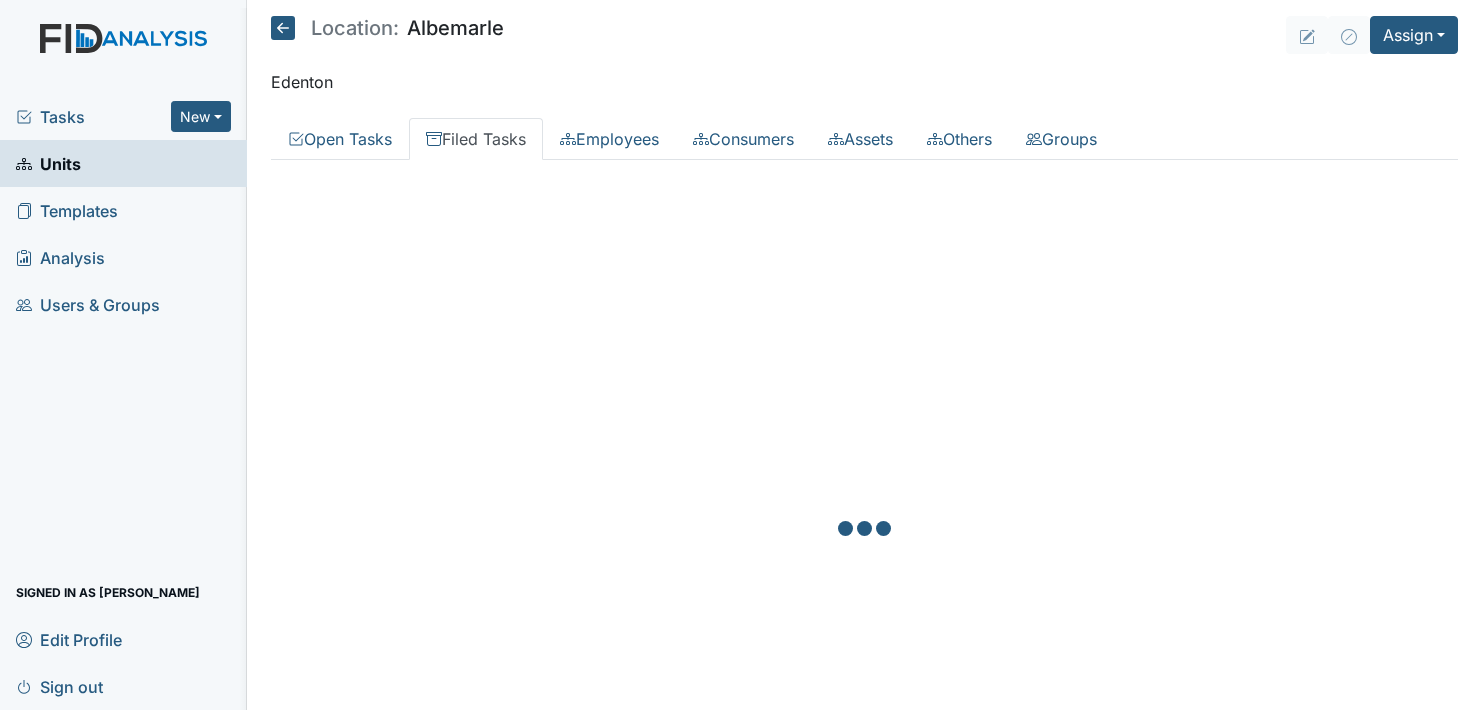 scroll, scrollTop: 0, scrollLeft: 0, axis: both 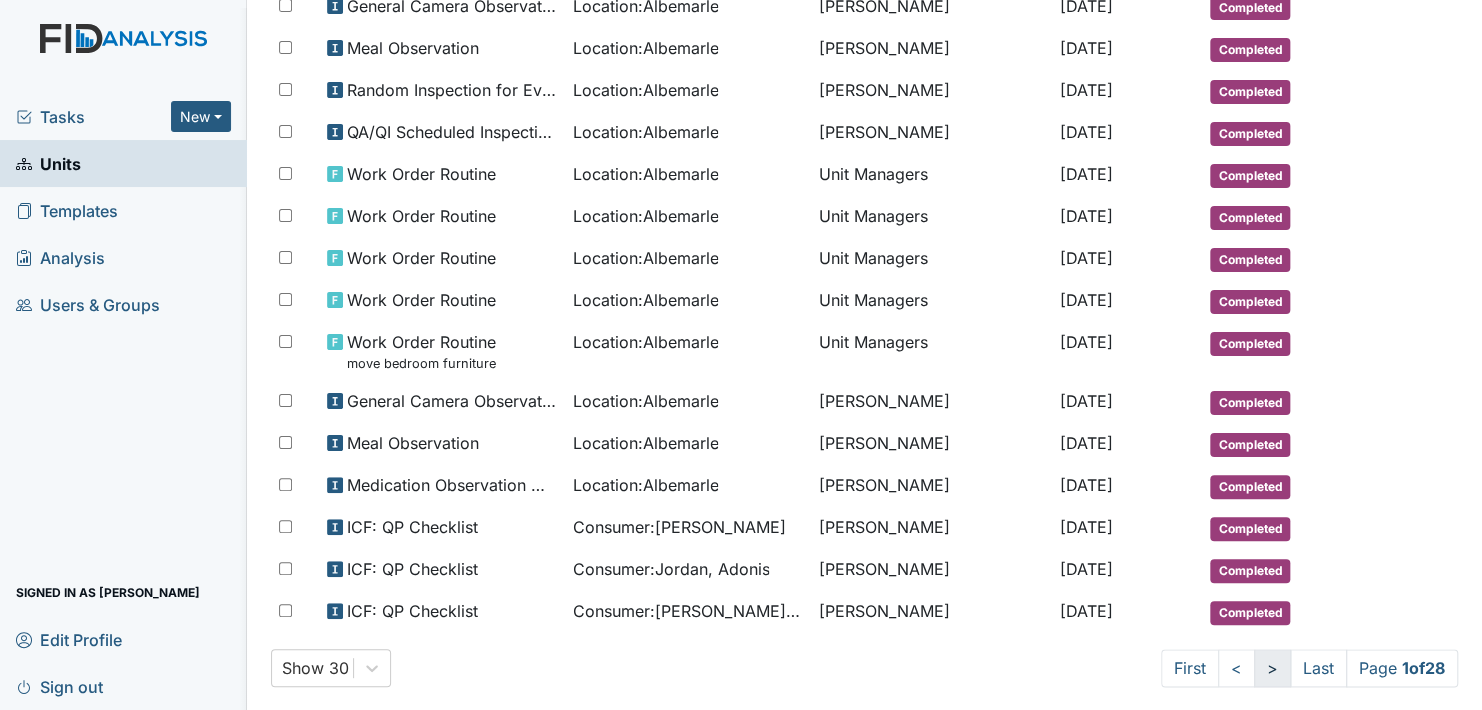 click on ">" at bounding box center (1272, 668) 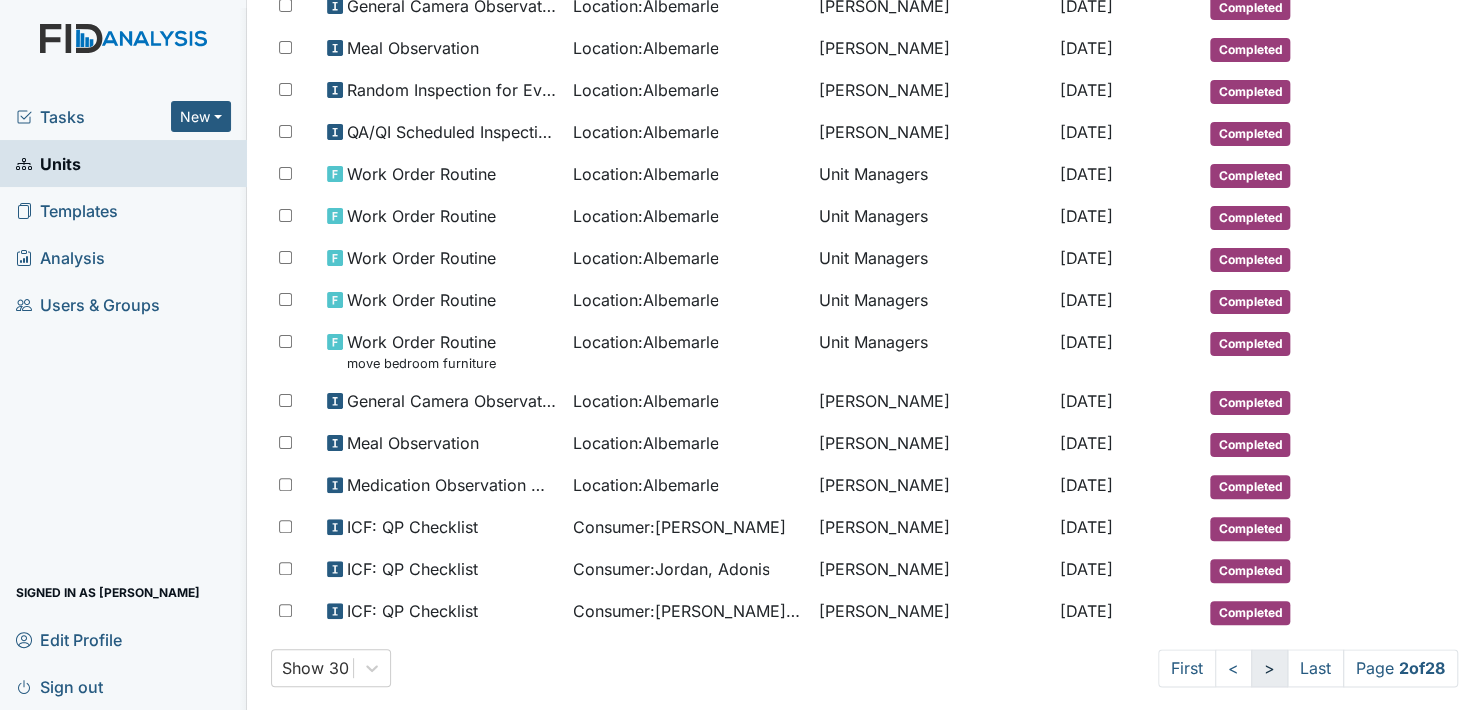 scroll, scrollTop: 944, scrollLeft: 0, axis: vertical 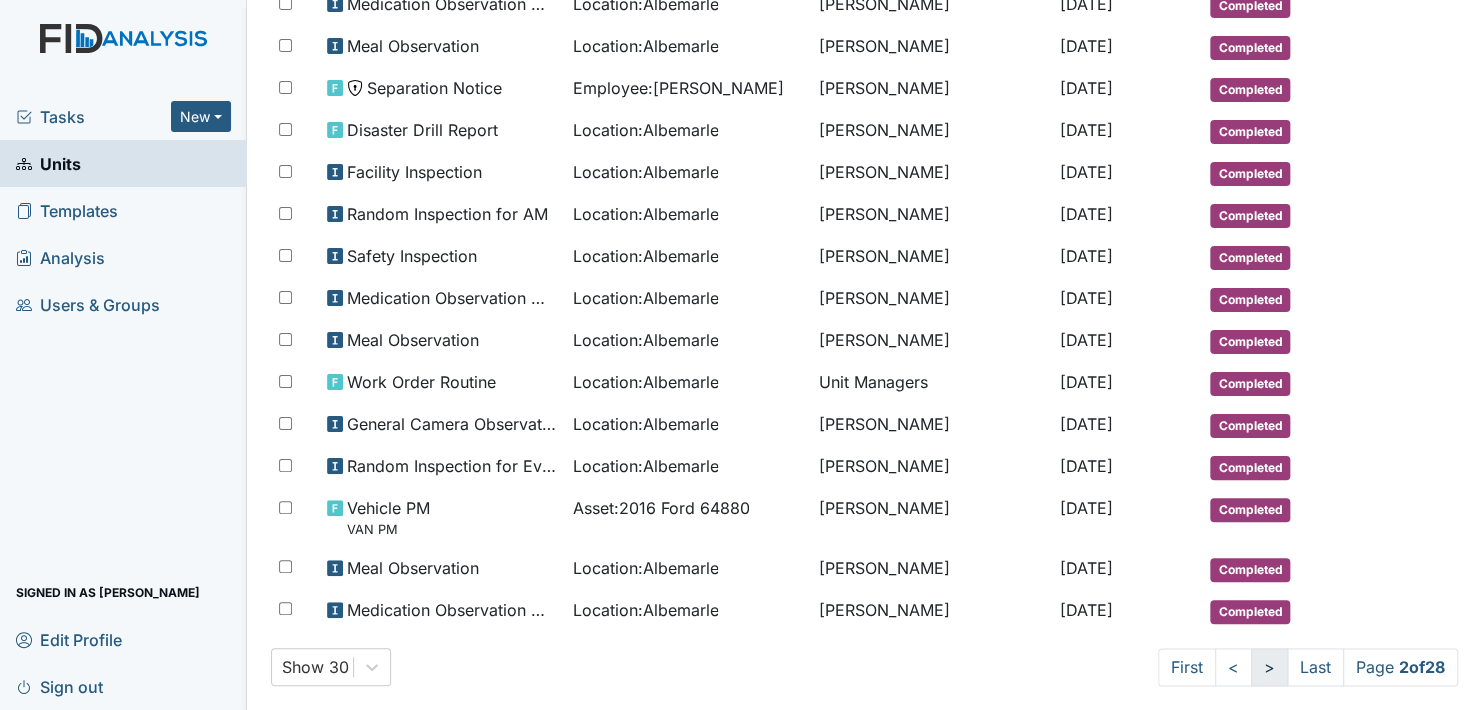 click on ">" at bounding box center (1269, 667) 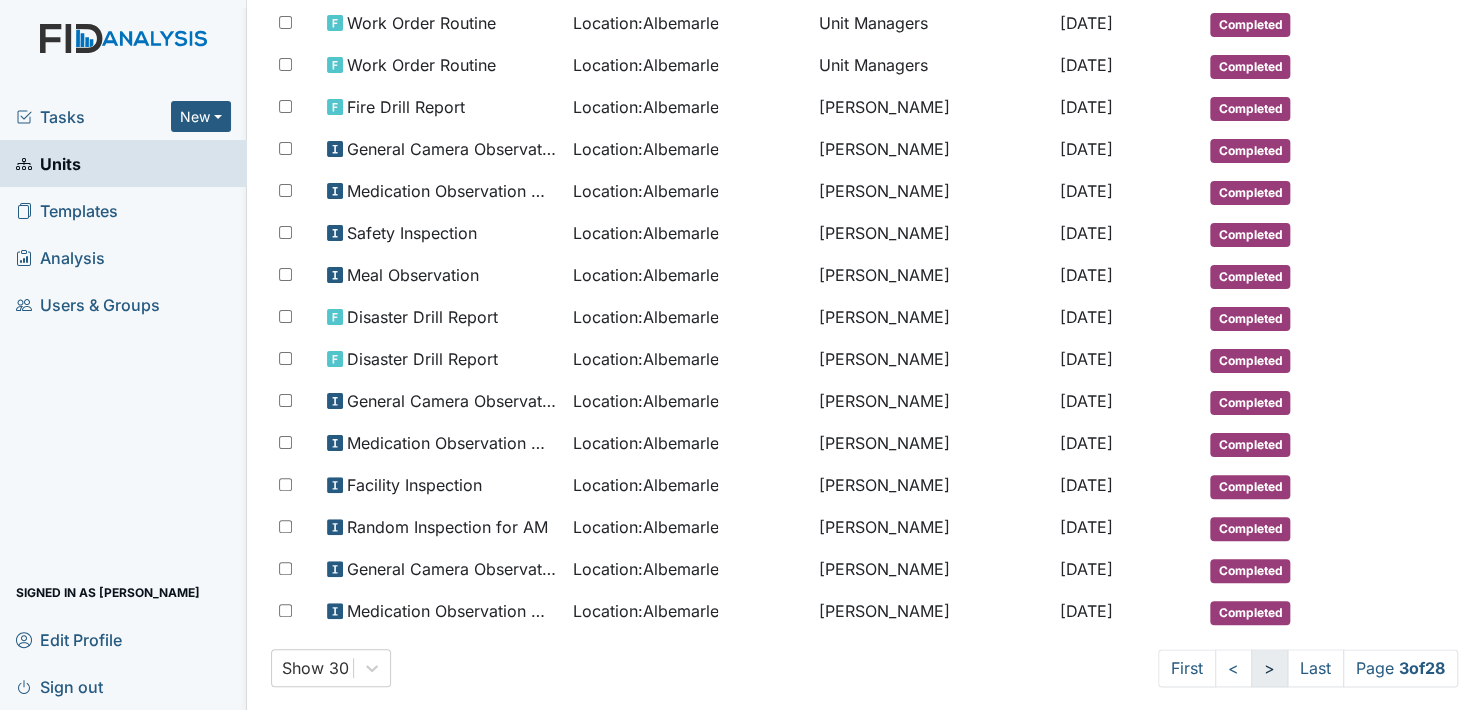 click on ">" at bounding box center [1269, 668] 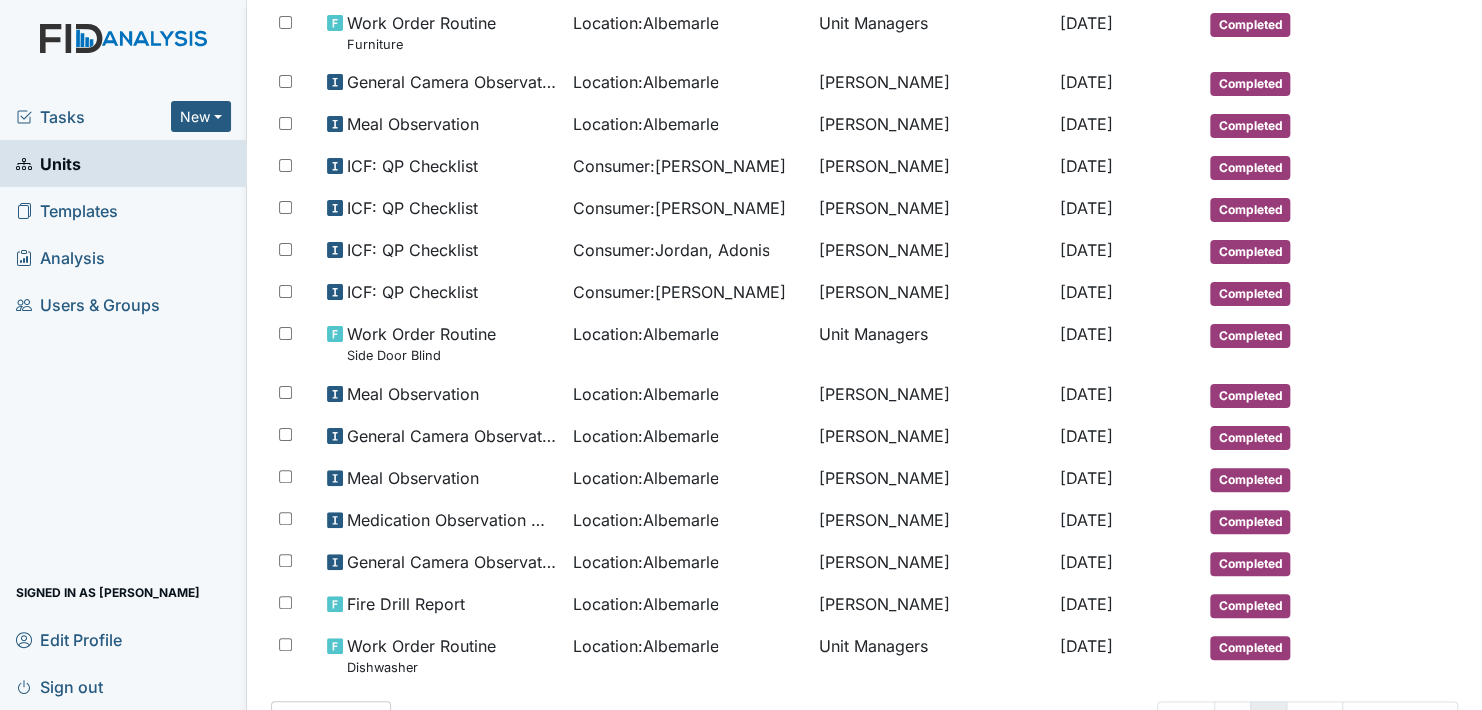 scroll, scrollTop: 926, scrollLeft: 0, axis: vertical 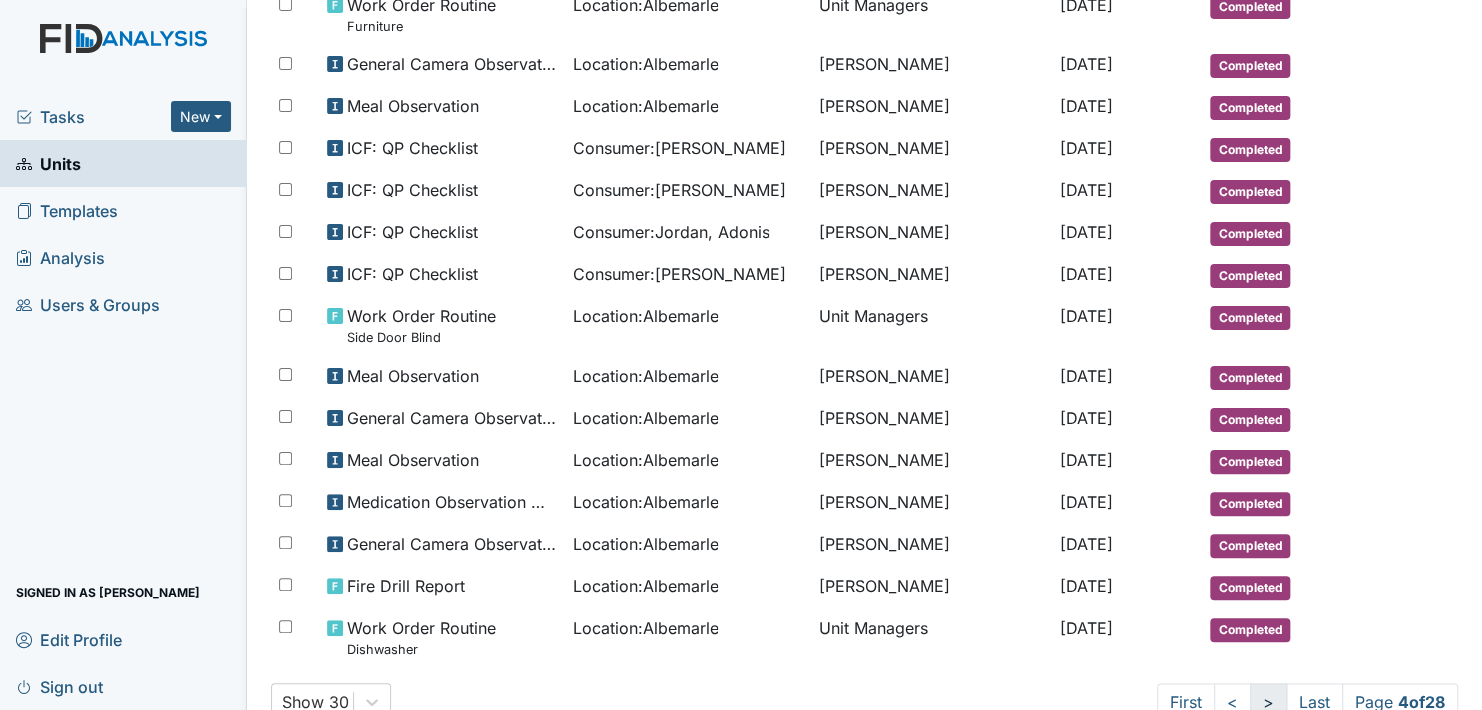 click on ">" at bounding box center [1268, 702] 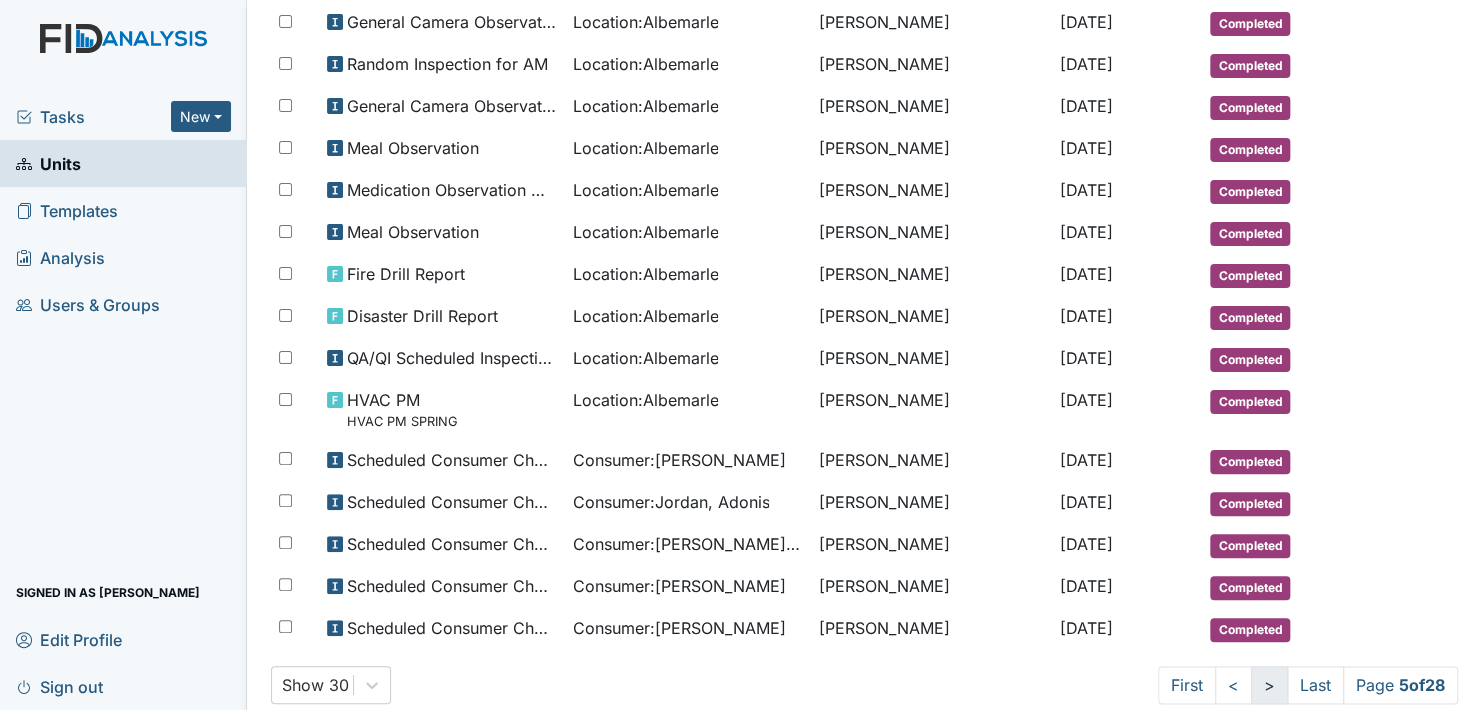 scroll, scrollTop: 944, scrollLeft: 0, axis: vertical 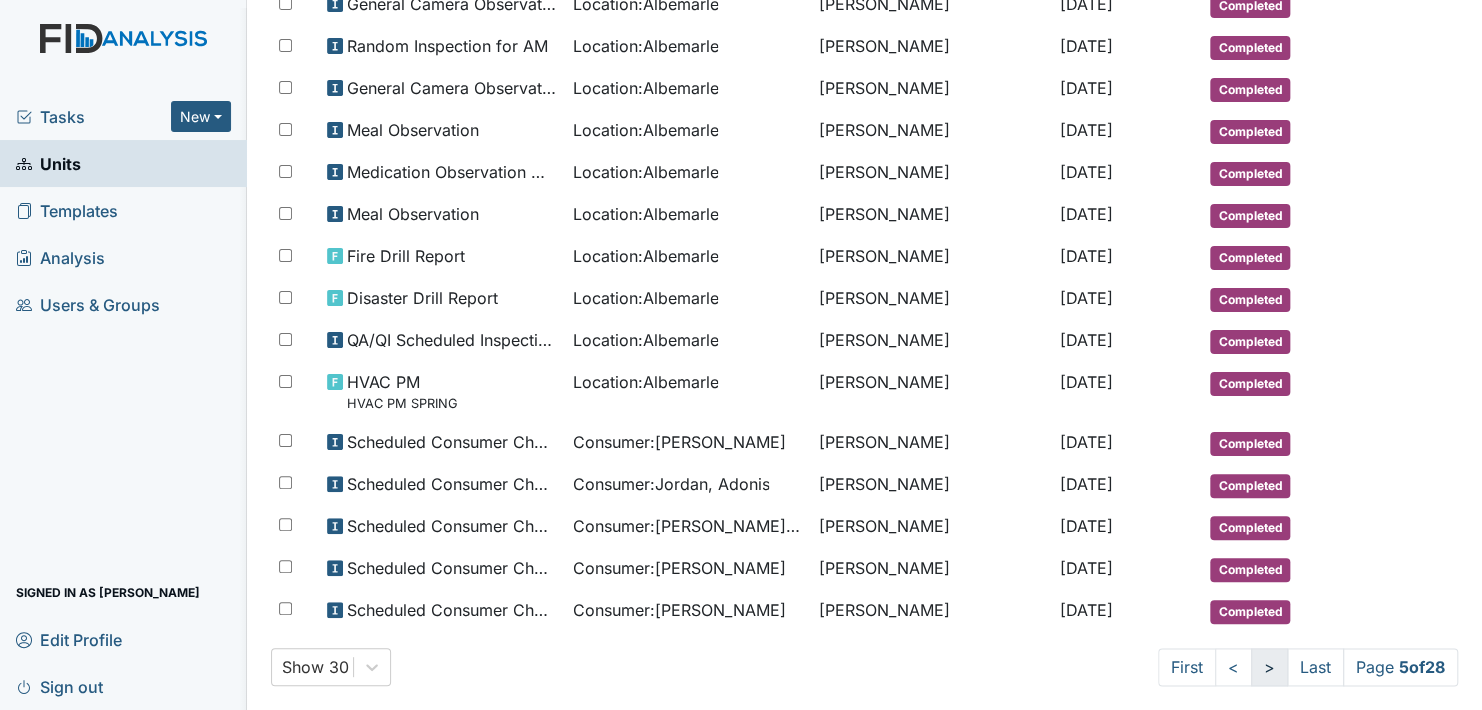 click on ">" at bounding box center (1269, 667) 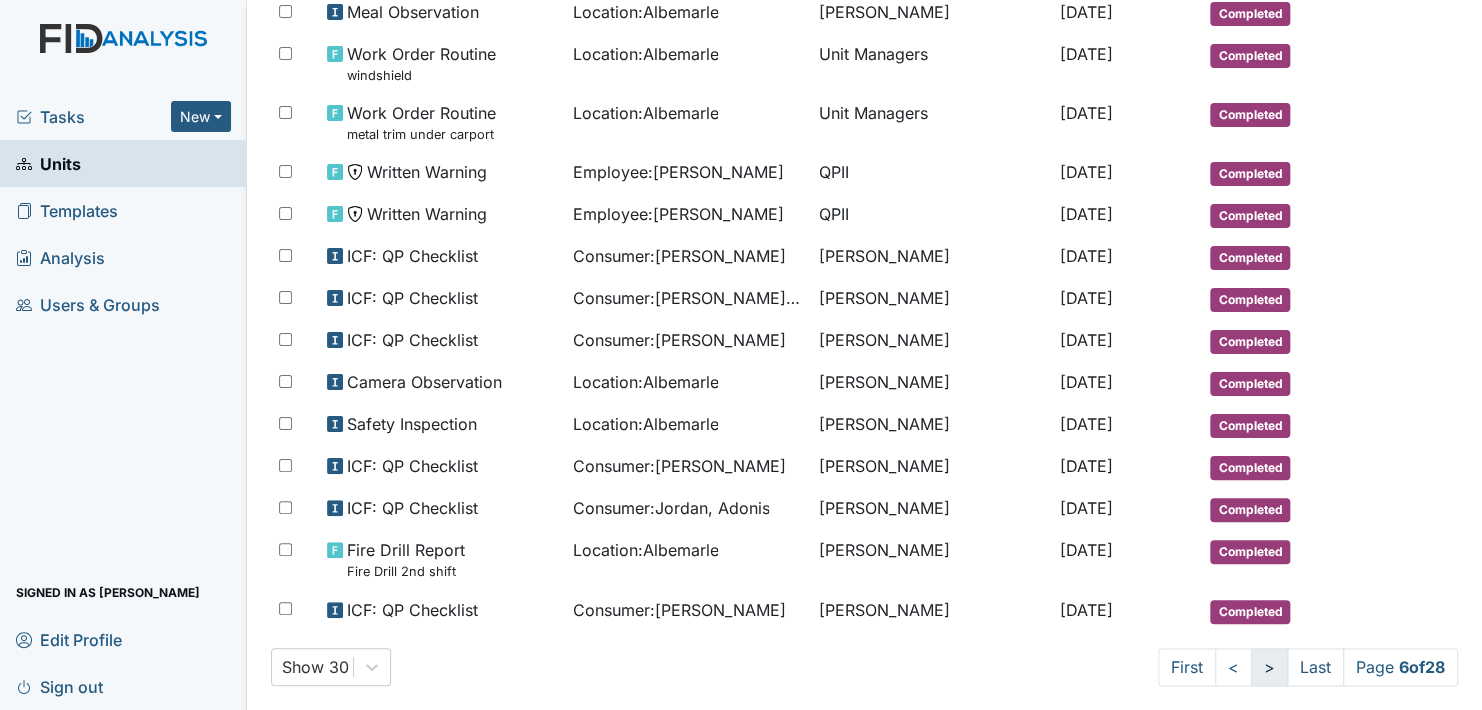 scroll, scrollTop: 908, scrollLeft: 0, axis: vertical 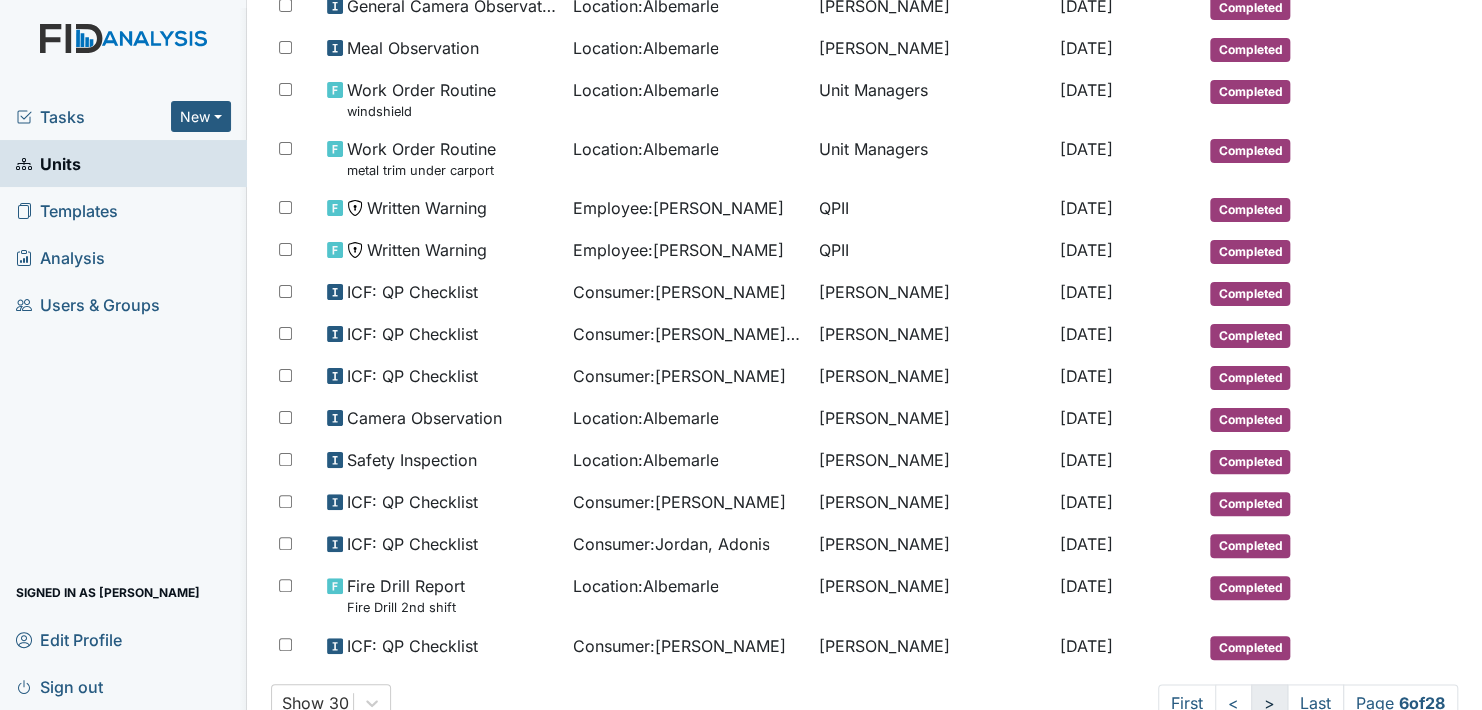 click on ">" at bounding box center [1269, 703] 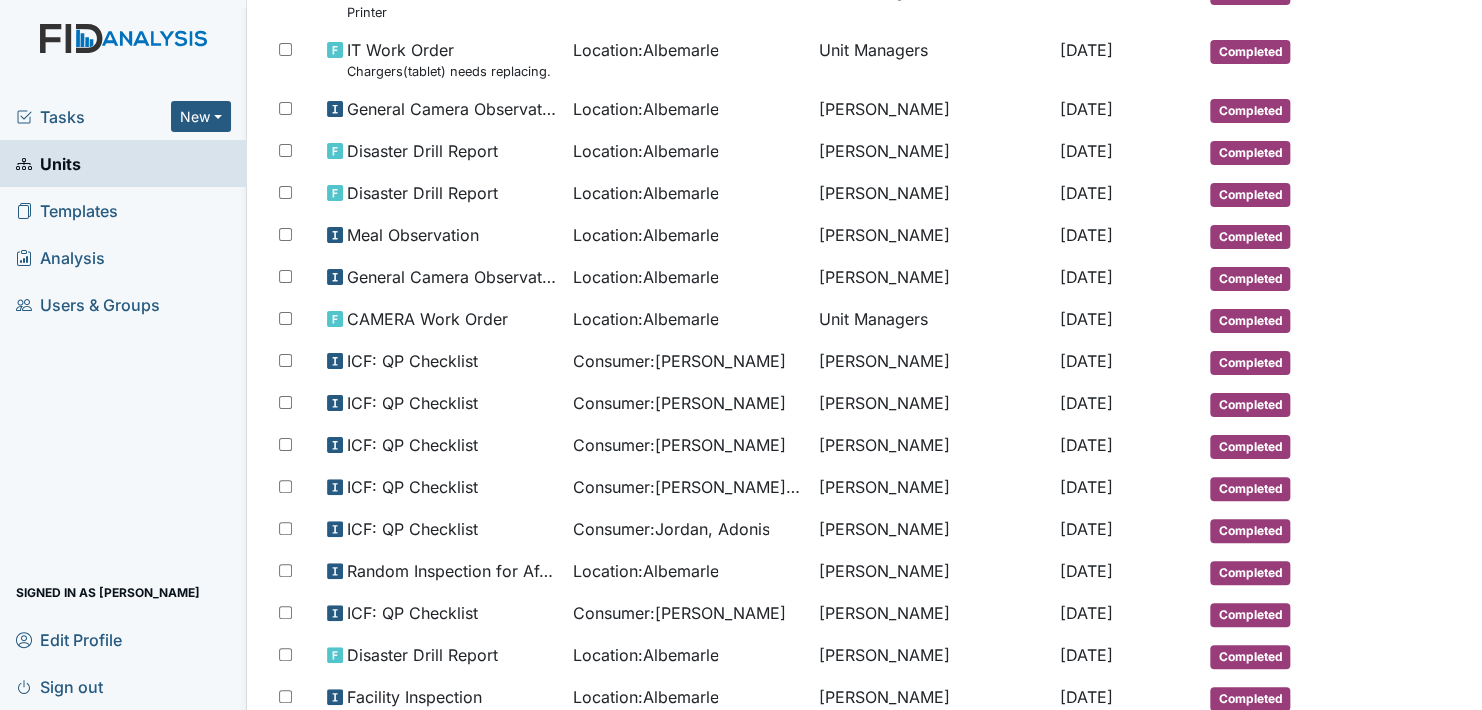 scroll, scrollTop: 999, scrollLeft: 0, axis: vertical 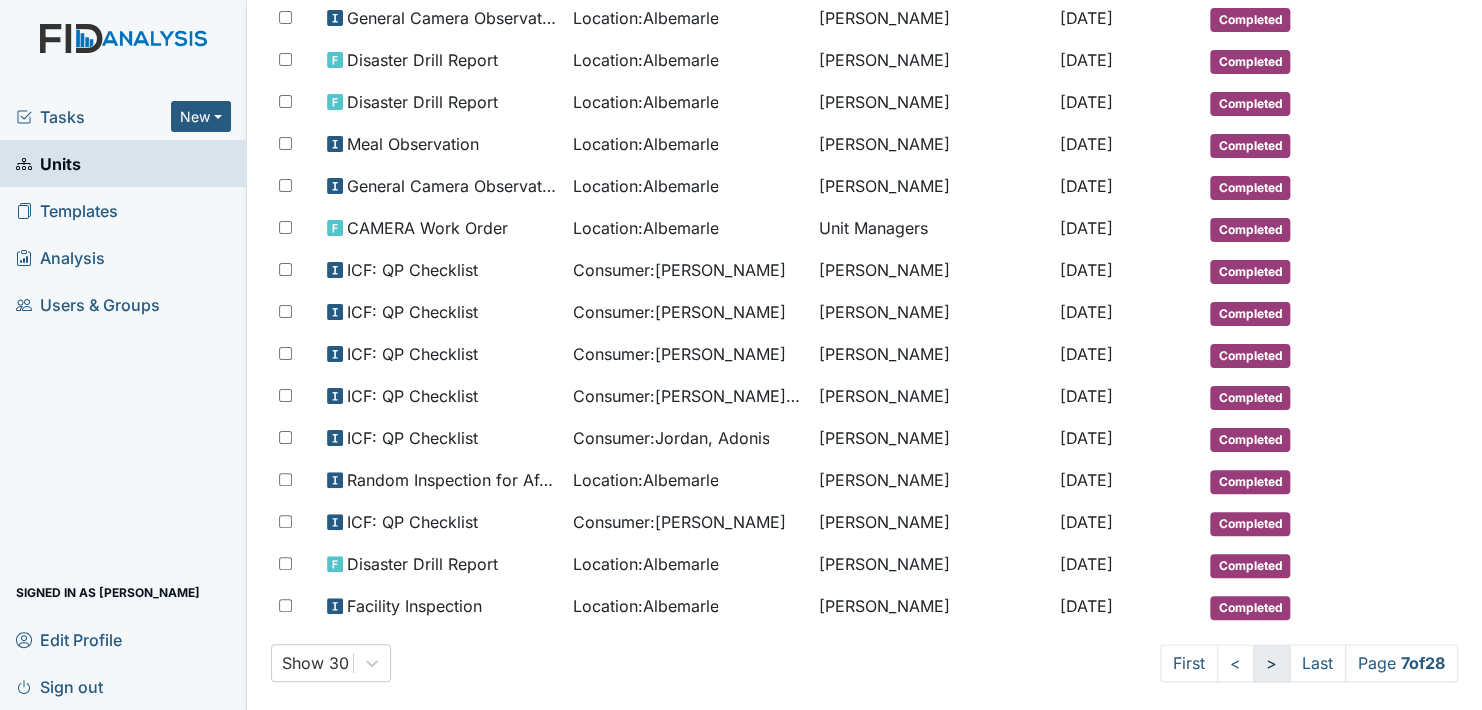 click on ">" at bounding box center (1271, 663) 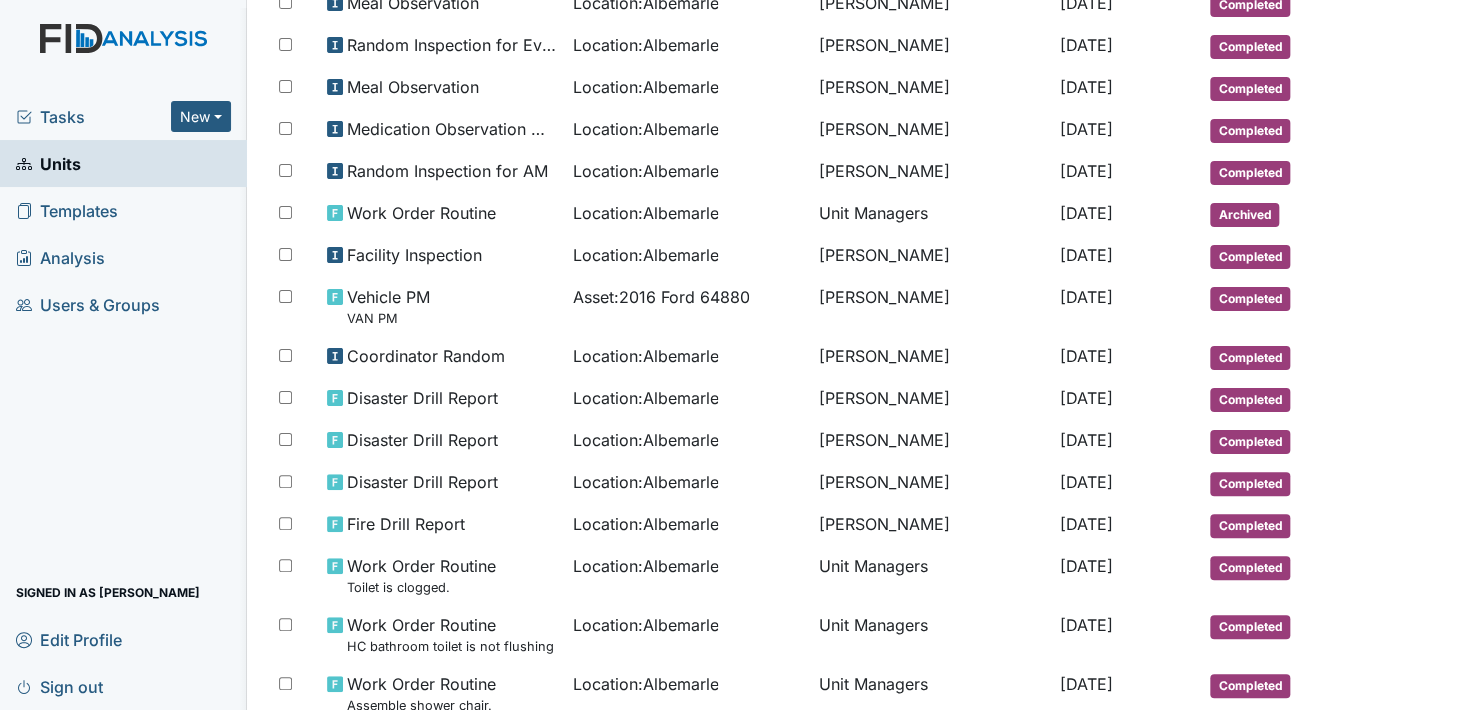 scroll, scrollTop: 1088, scrollLeft: 0, axis: vertical 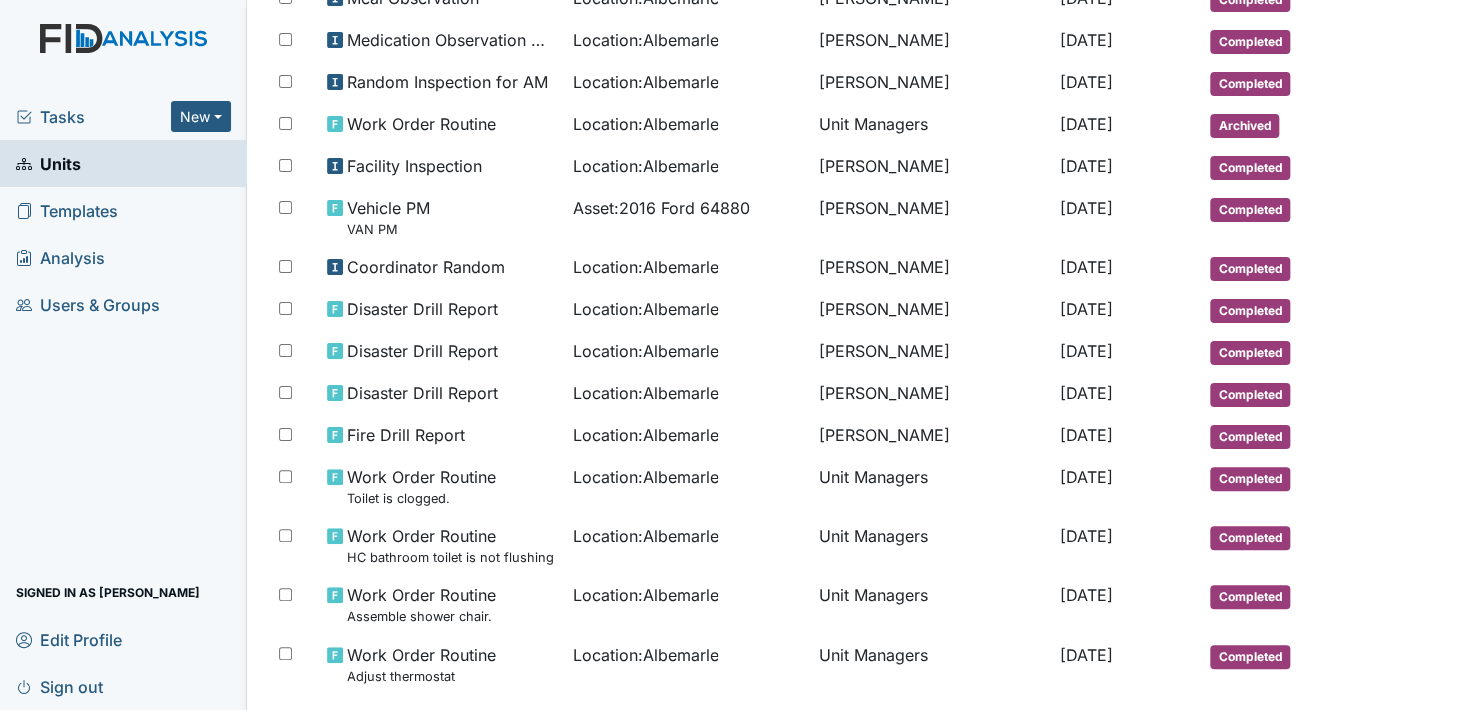 click on "Completed" at bounding box center [1250, 657] 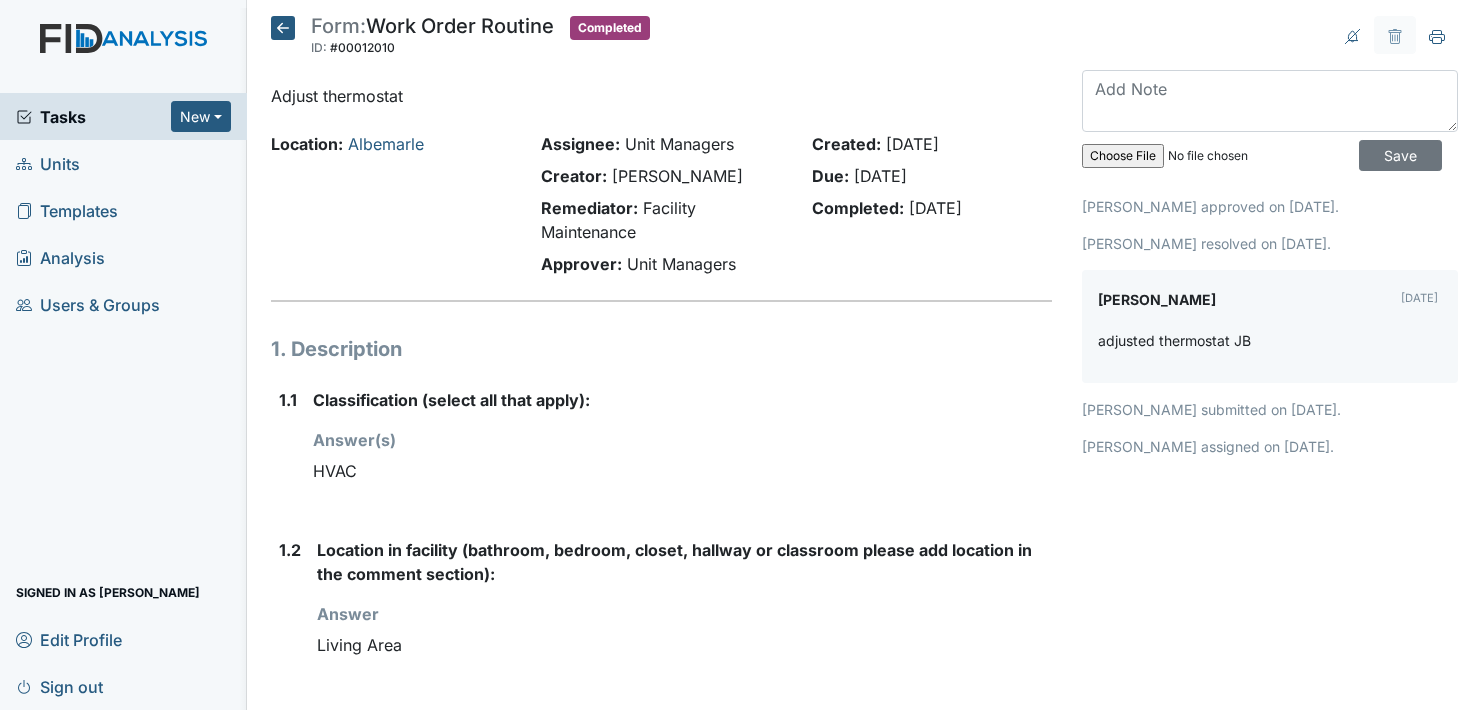 scroll, scrollTop: 0, scrollLeft: 0, axis: both 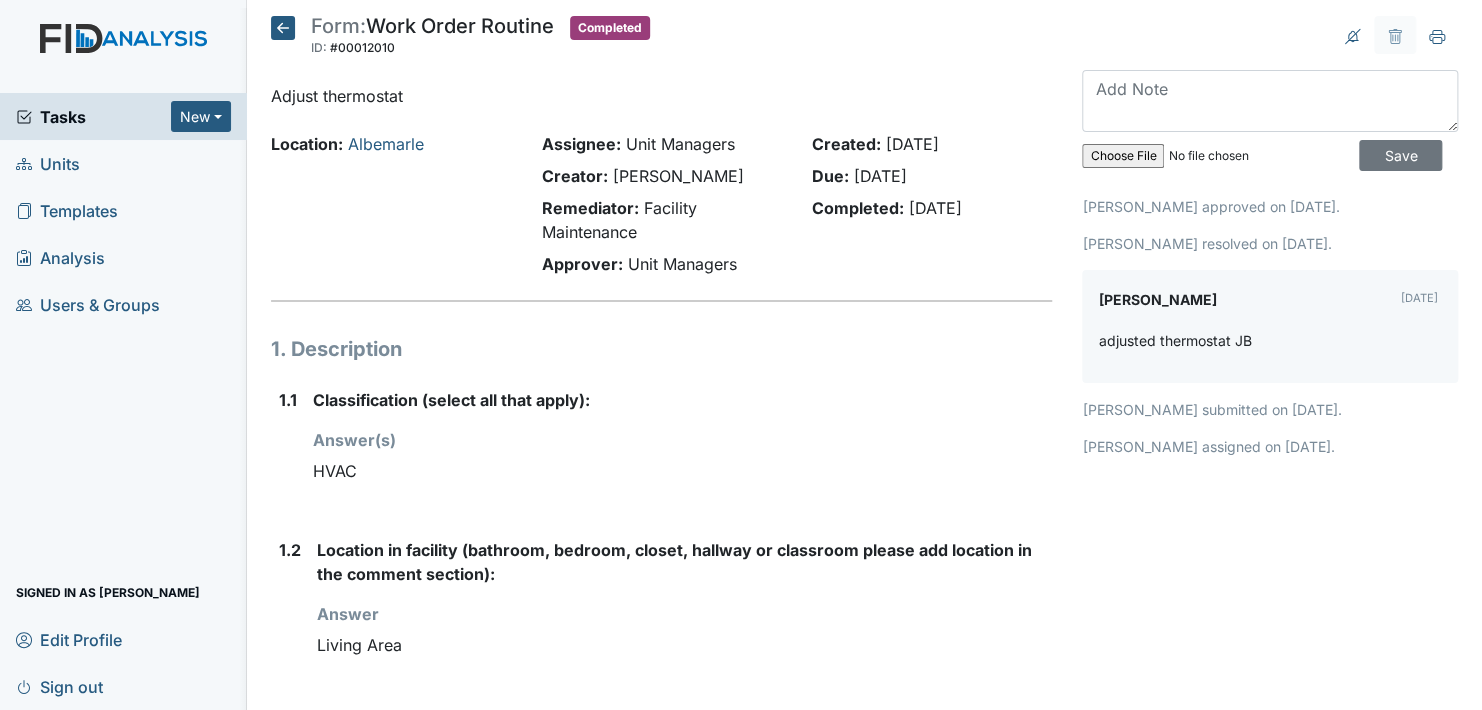 click 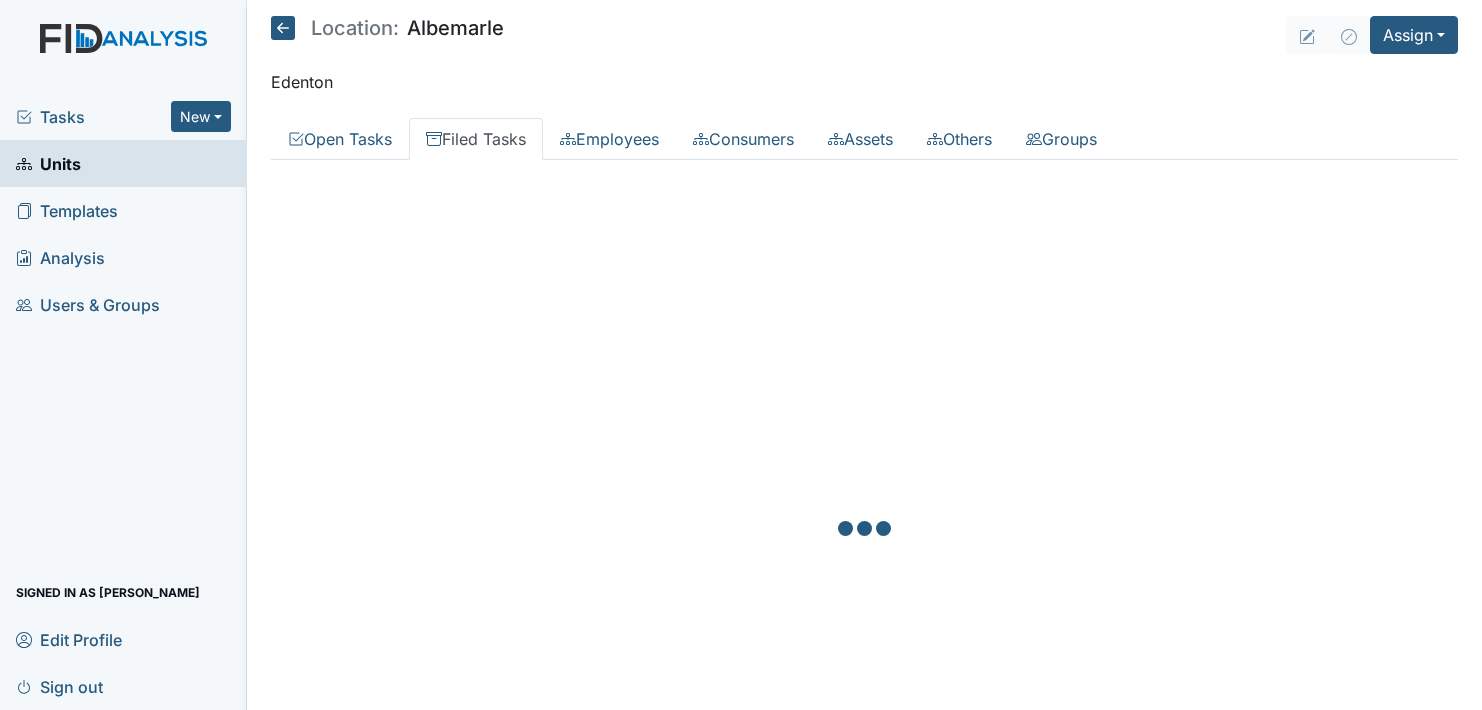 scroll, scrollTop: 0, scrollLeft: 0, axis: both 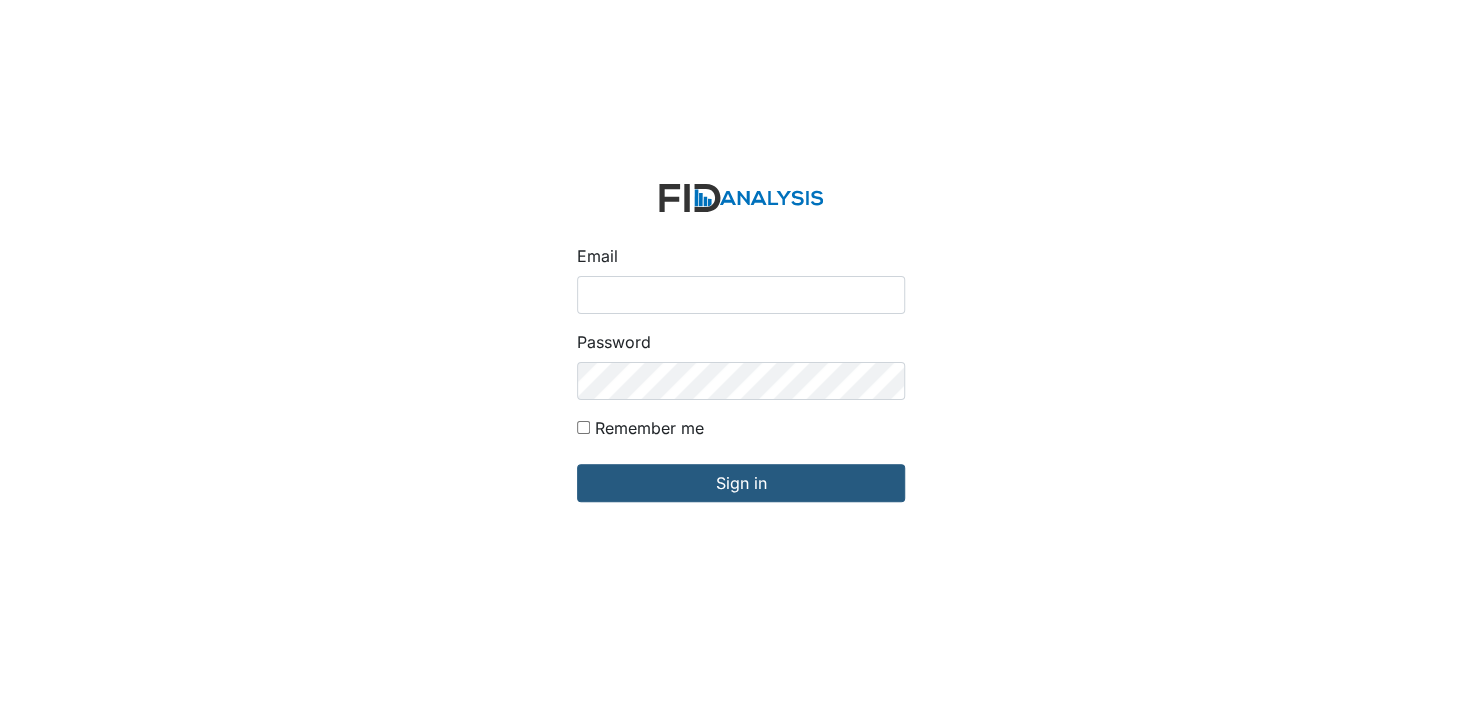 click on "Email" at bounding box center (741, 295) 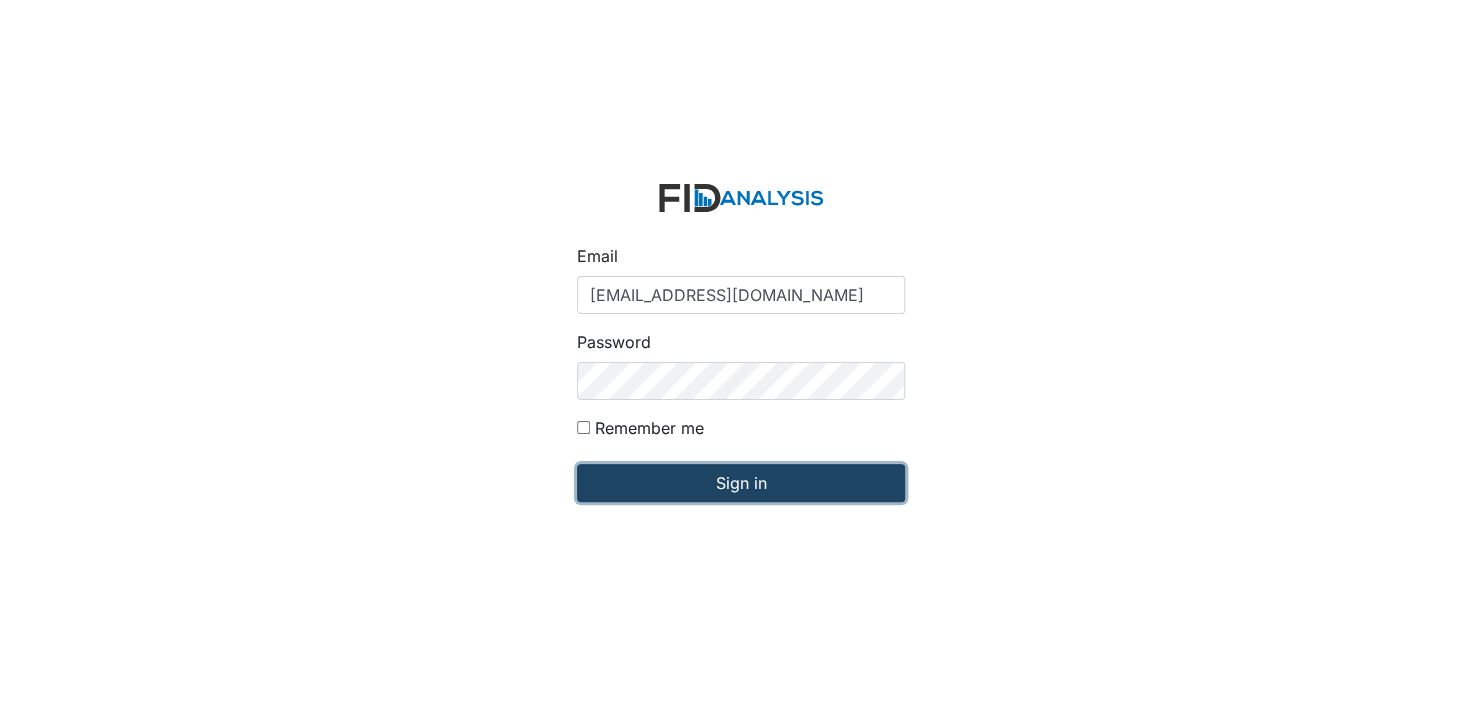 click on "Sign in" at bounding box center (741, 483) 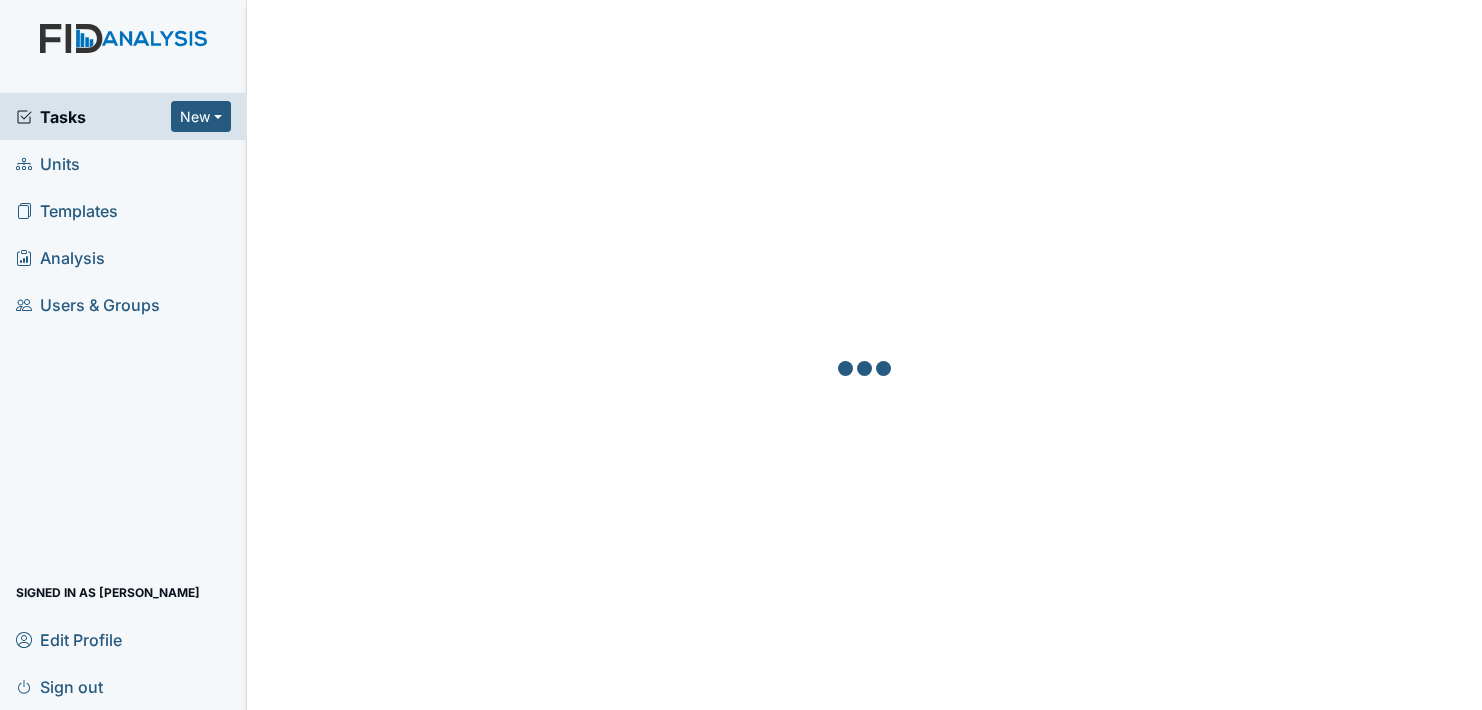 scroll, scrollTop: 0, scrollLeft: 0, axis: both 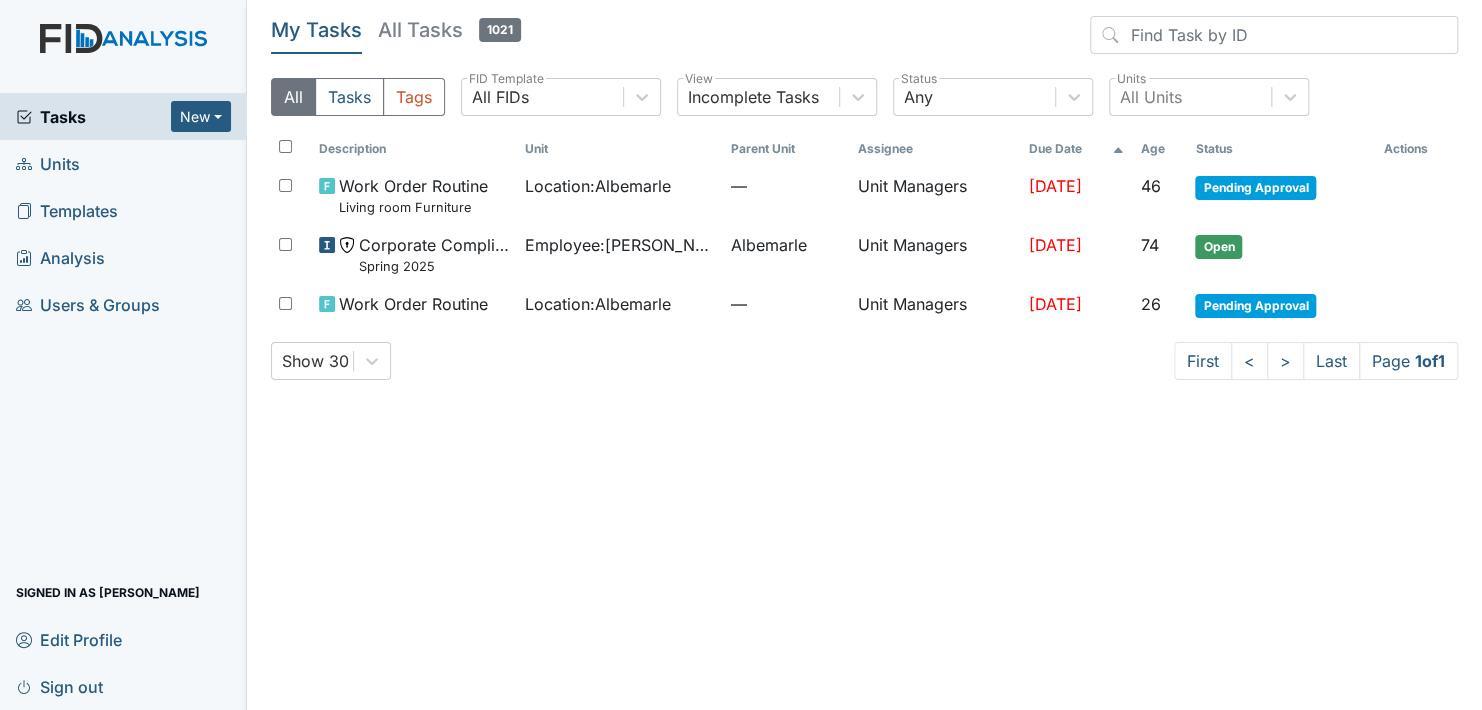 click on "Units" at bounding box center (48, 163) 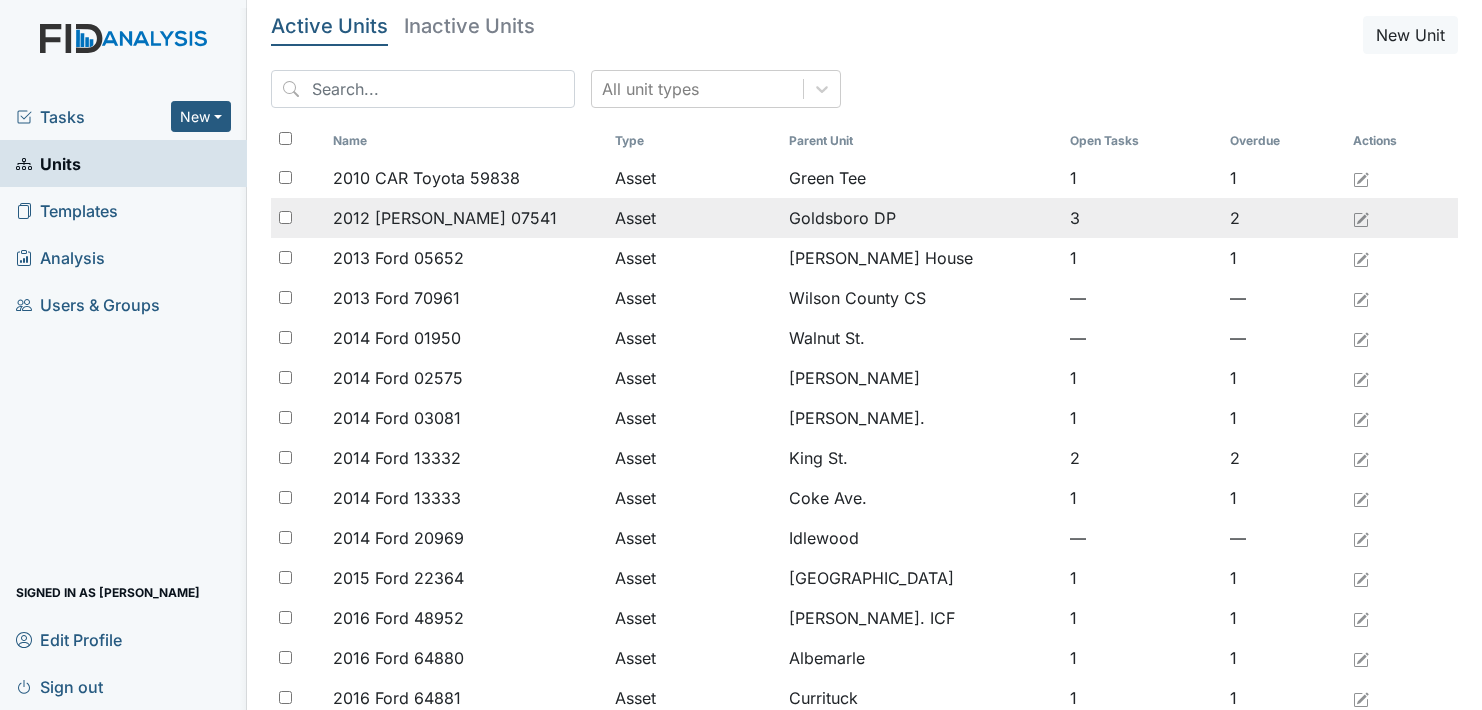 scroll, scrollTop: 0, scrollLeft: 0, axis: both 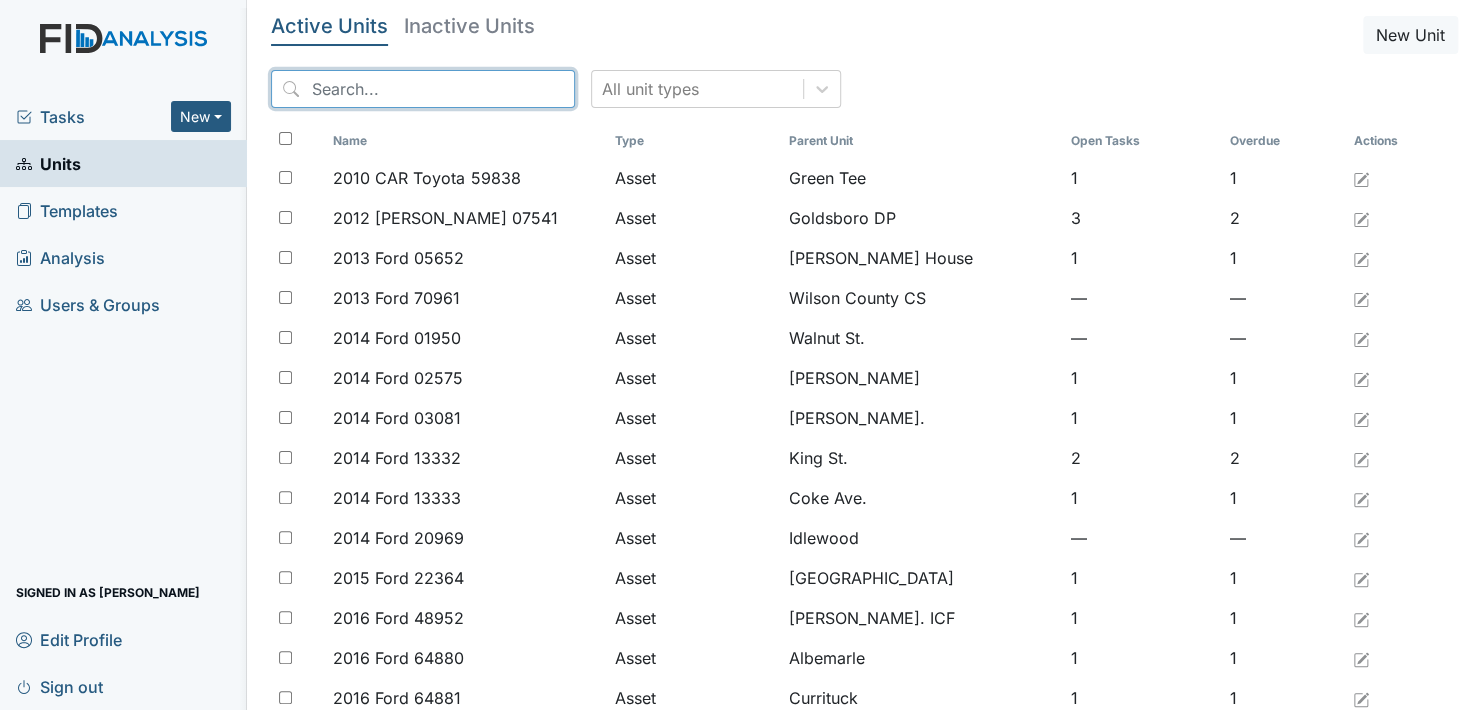 click at bounding box center (423, 89) 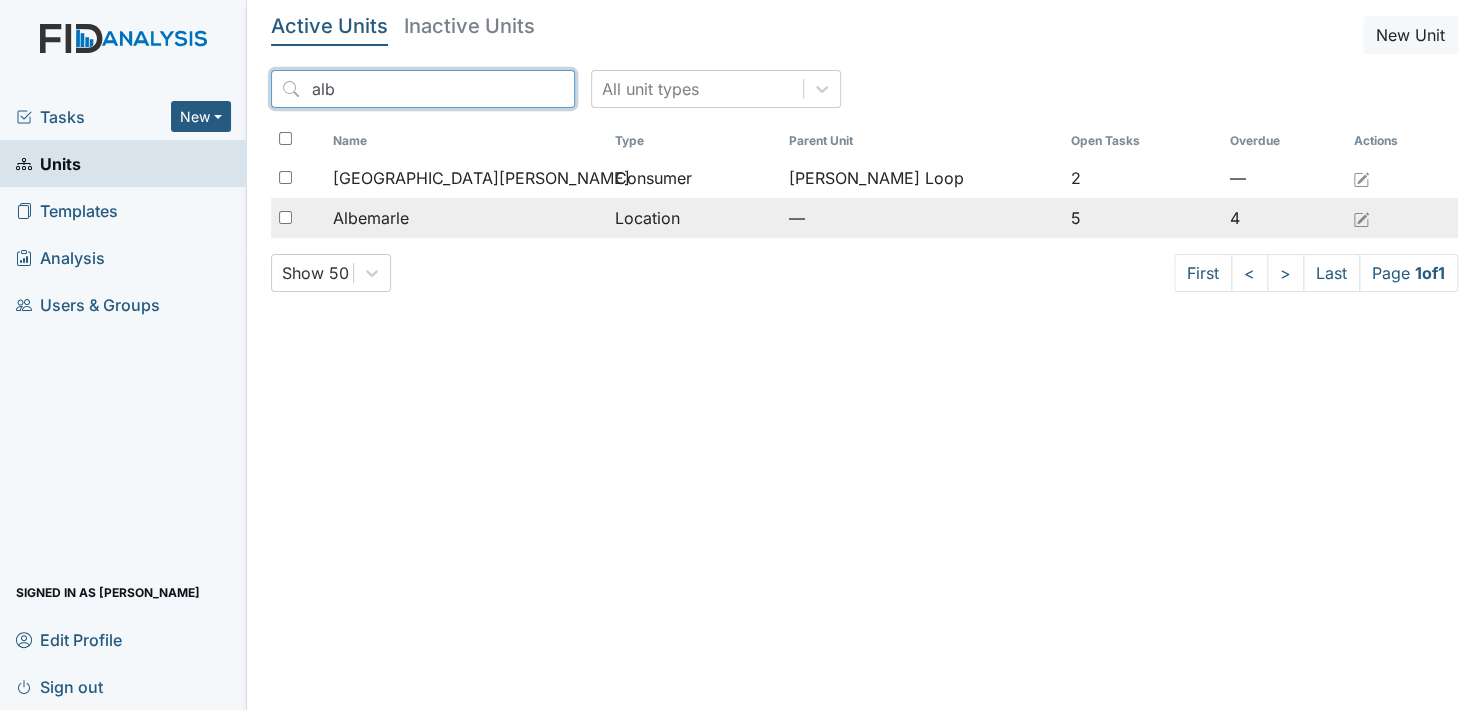 type on "alb" 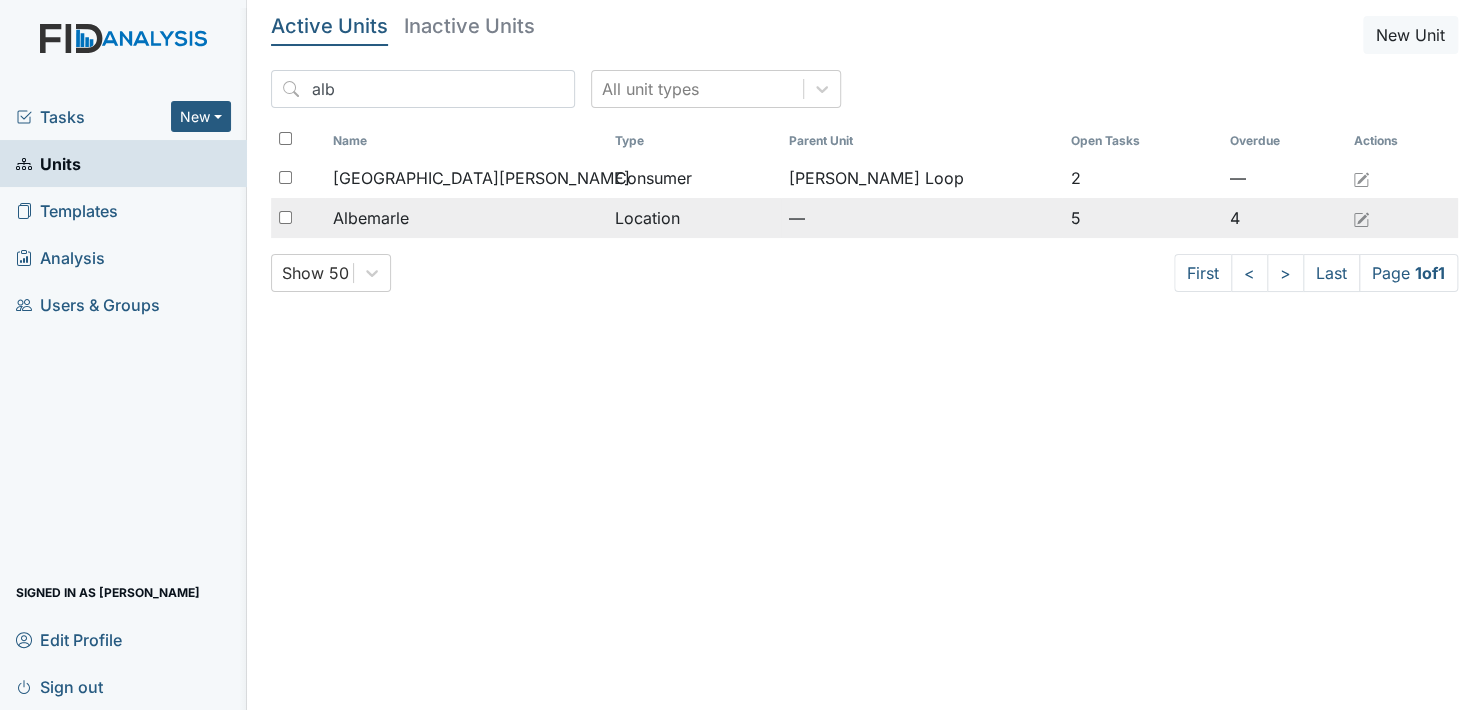 click on "Albemarle" at bounding box center (371, 218) 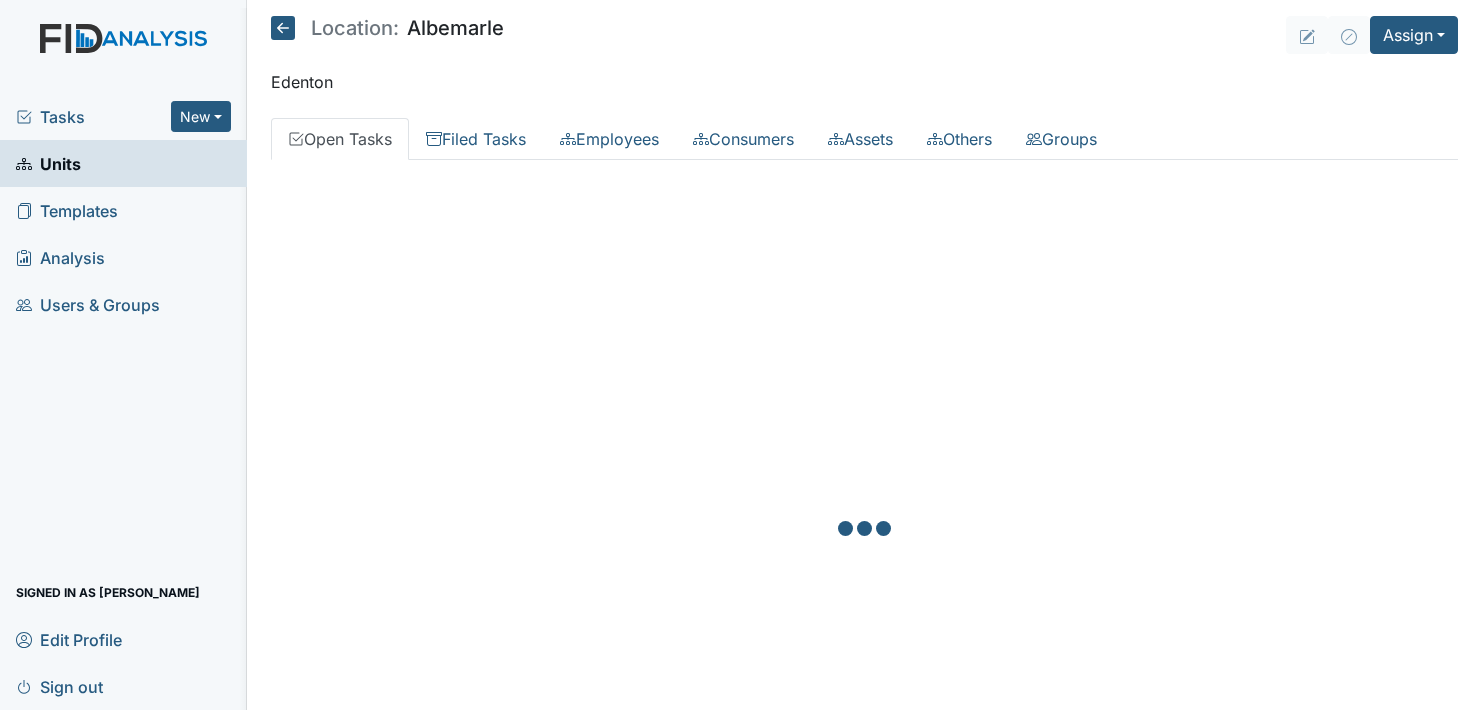 scroll, scrollTop: 0, scrollLeft: 0, axis: both 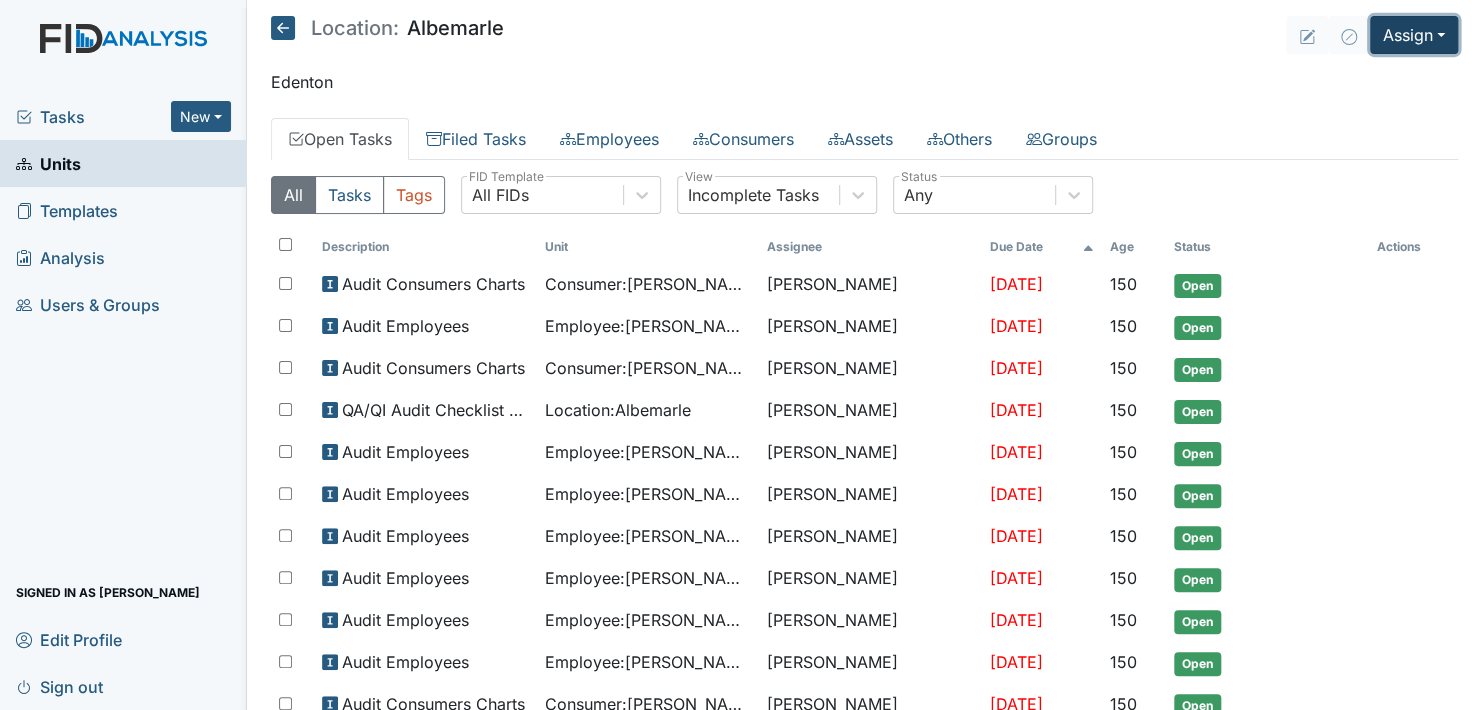 click on "Assign" at bounding box center (1414, 35) 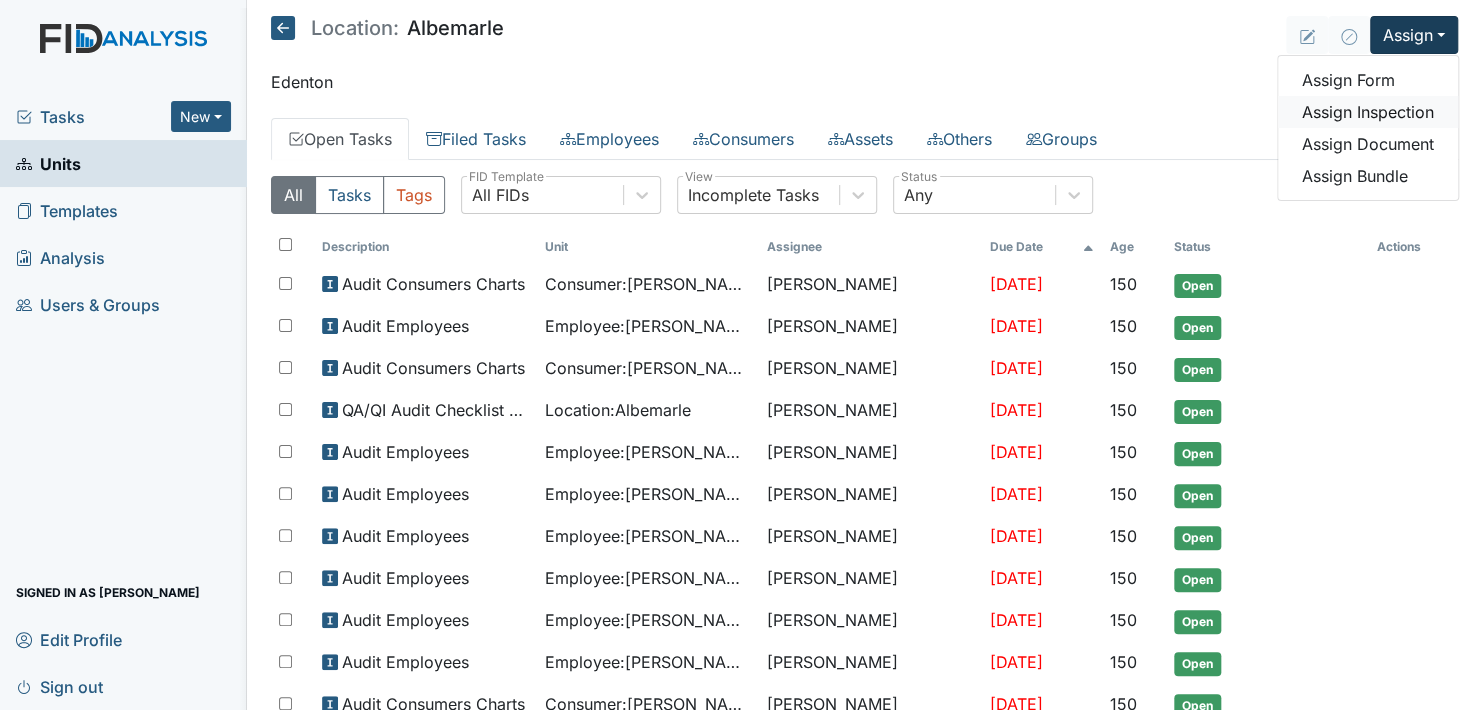 click on "Assign Inspection" at bounding box center (1368, 112) 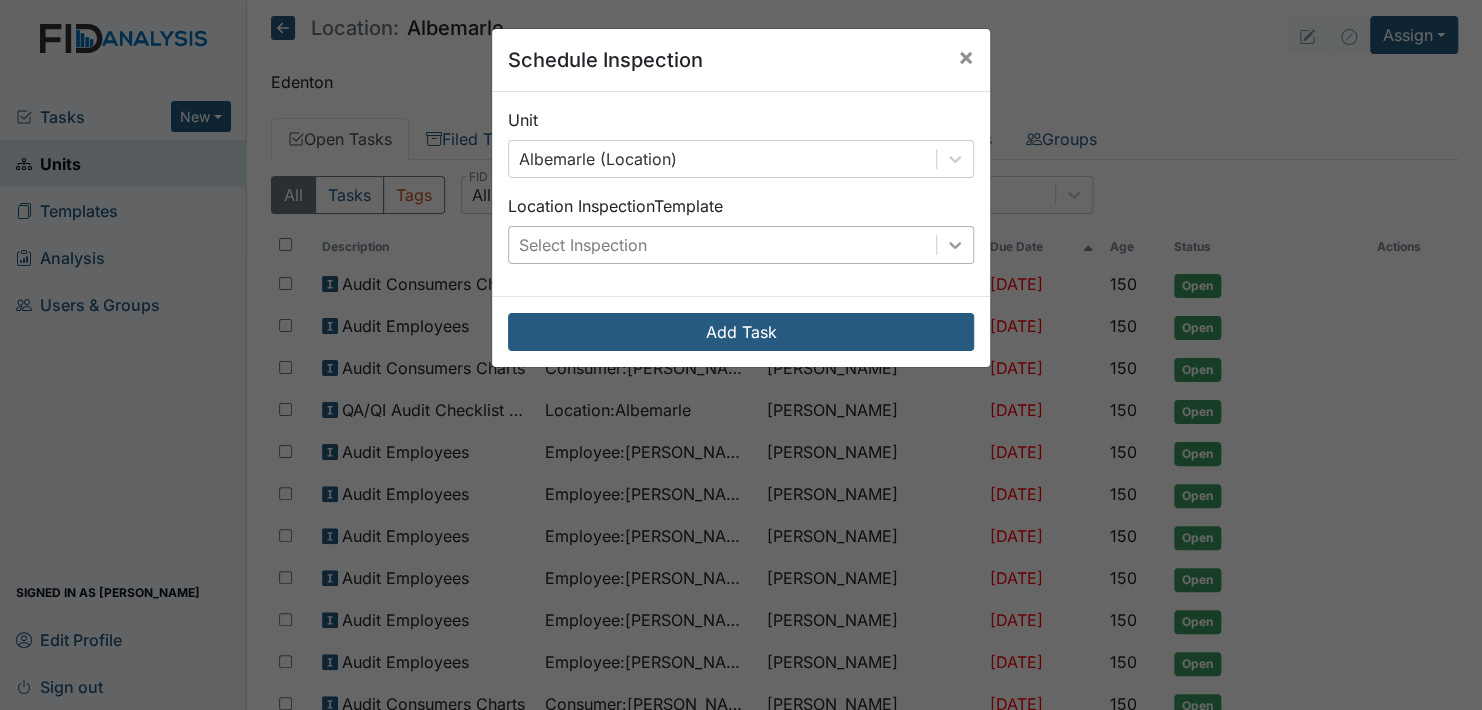 click 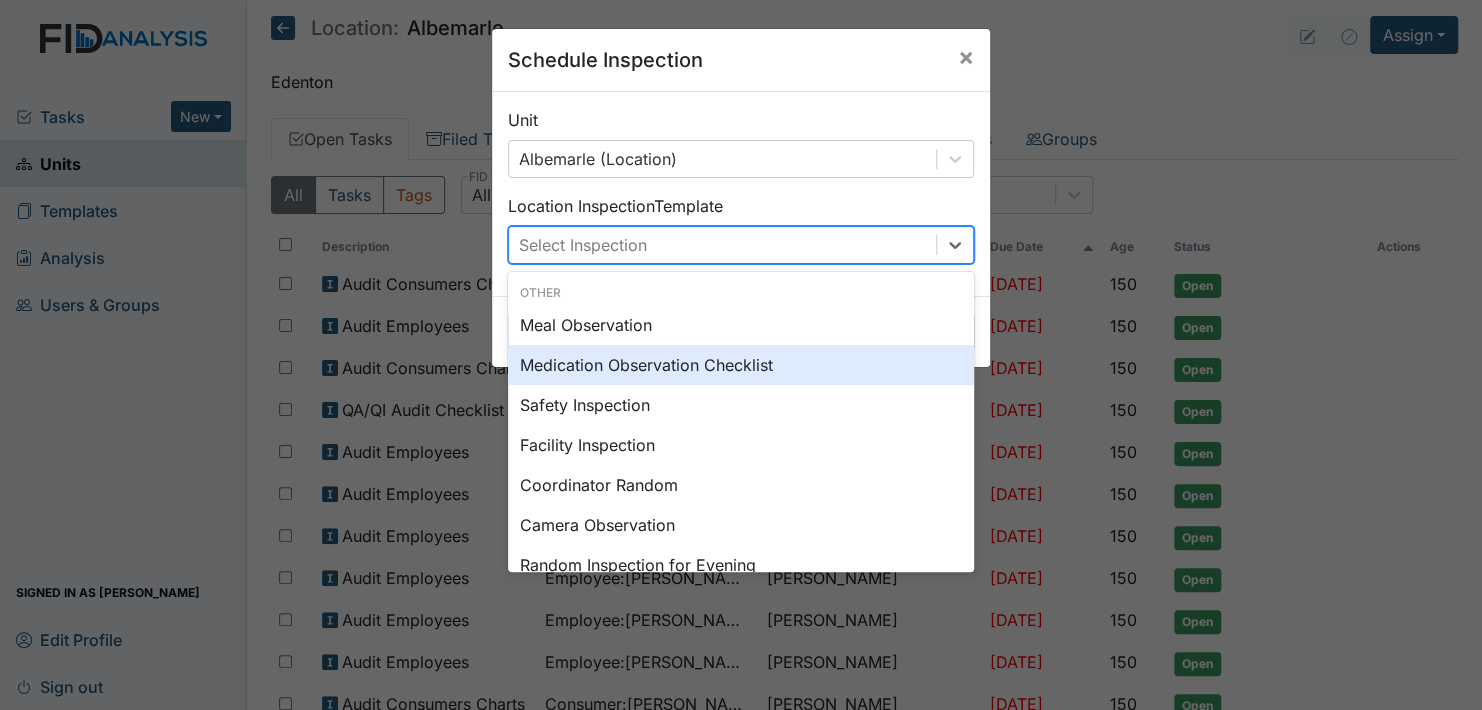 click on "Medication Observation Checklist" at bounding box center [741, 365] 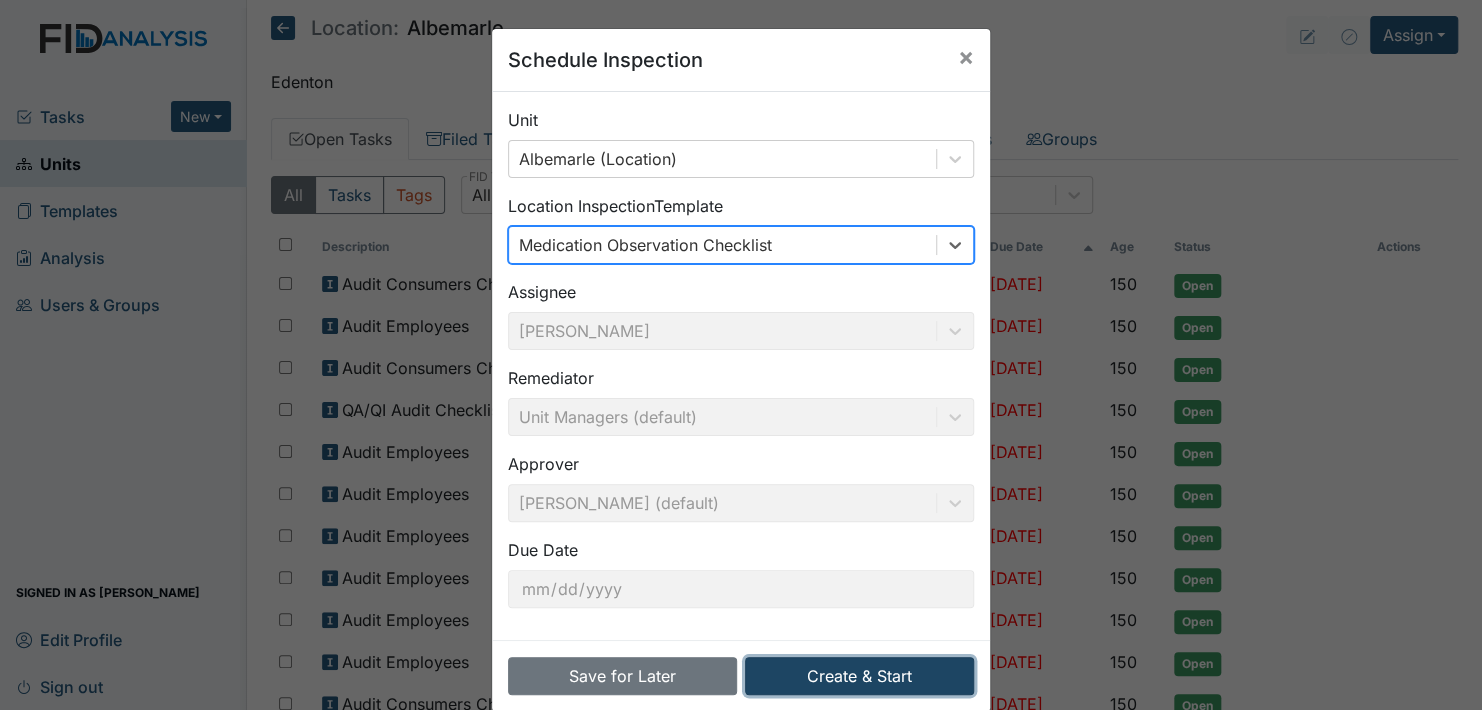click on "Create & Start" at bounding box center [859, 676] 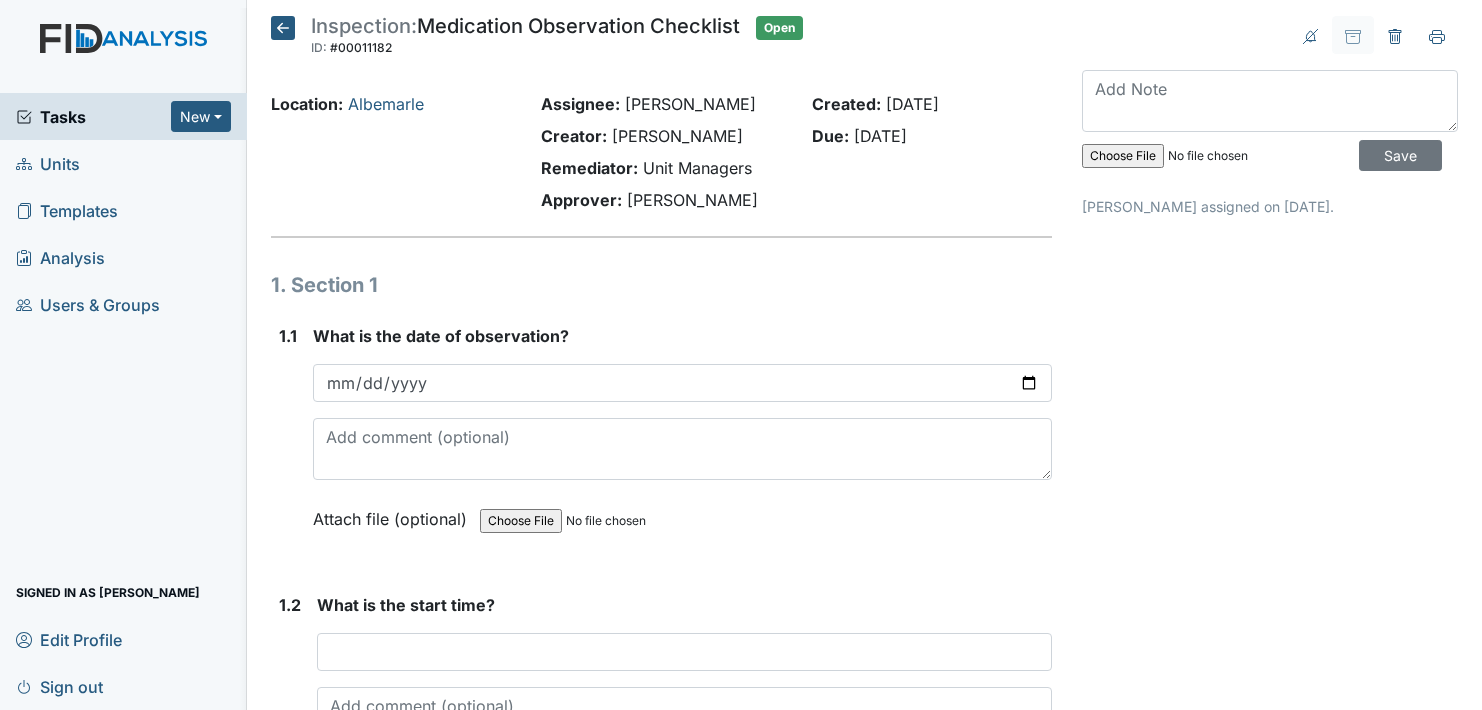 scroll, scrollTop: 0, scrollLeft: 0, axis: both 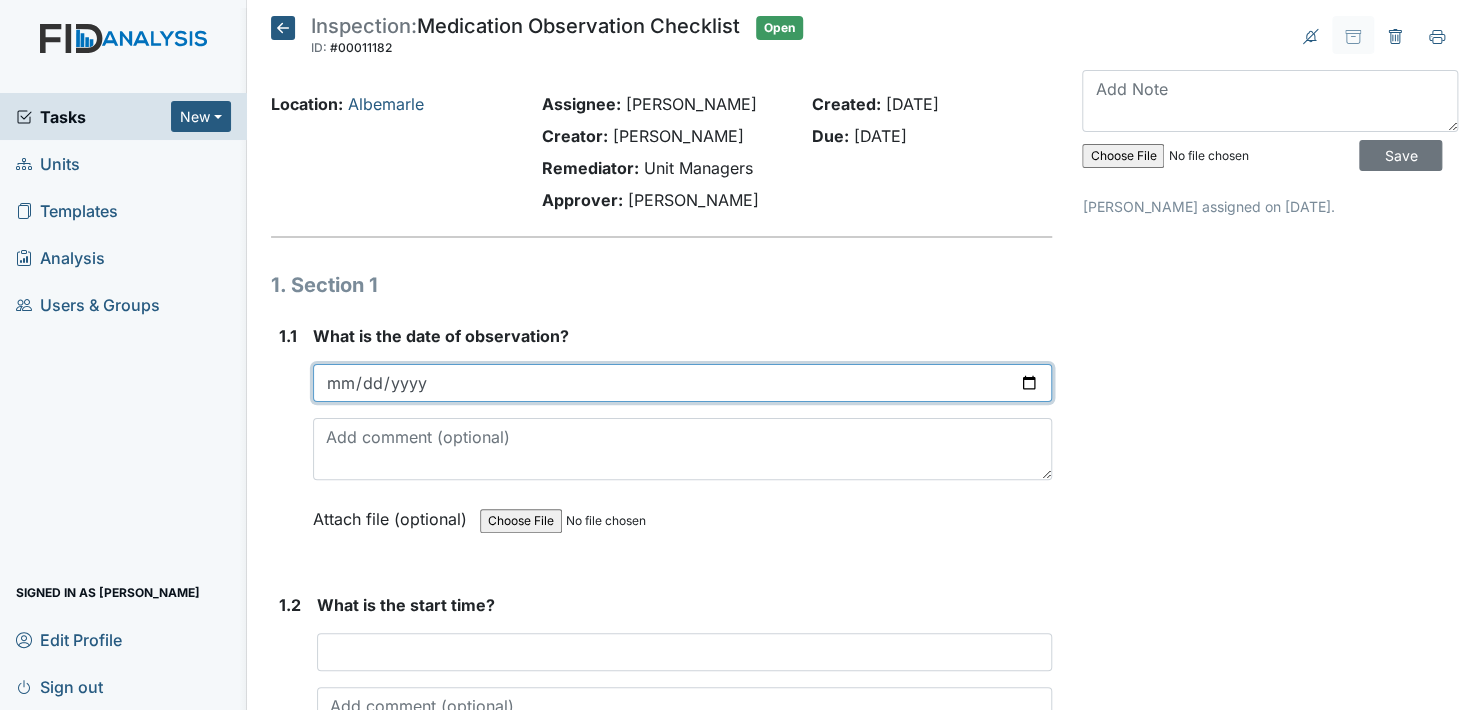 click at bounding box center [682, 383] 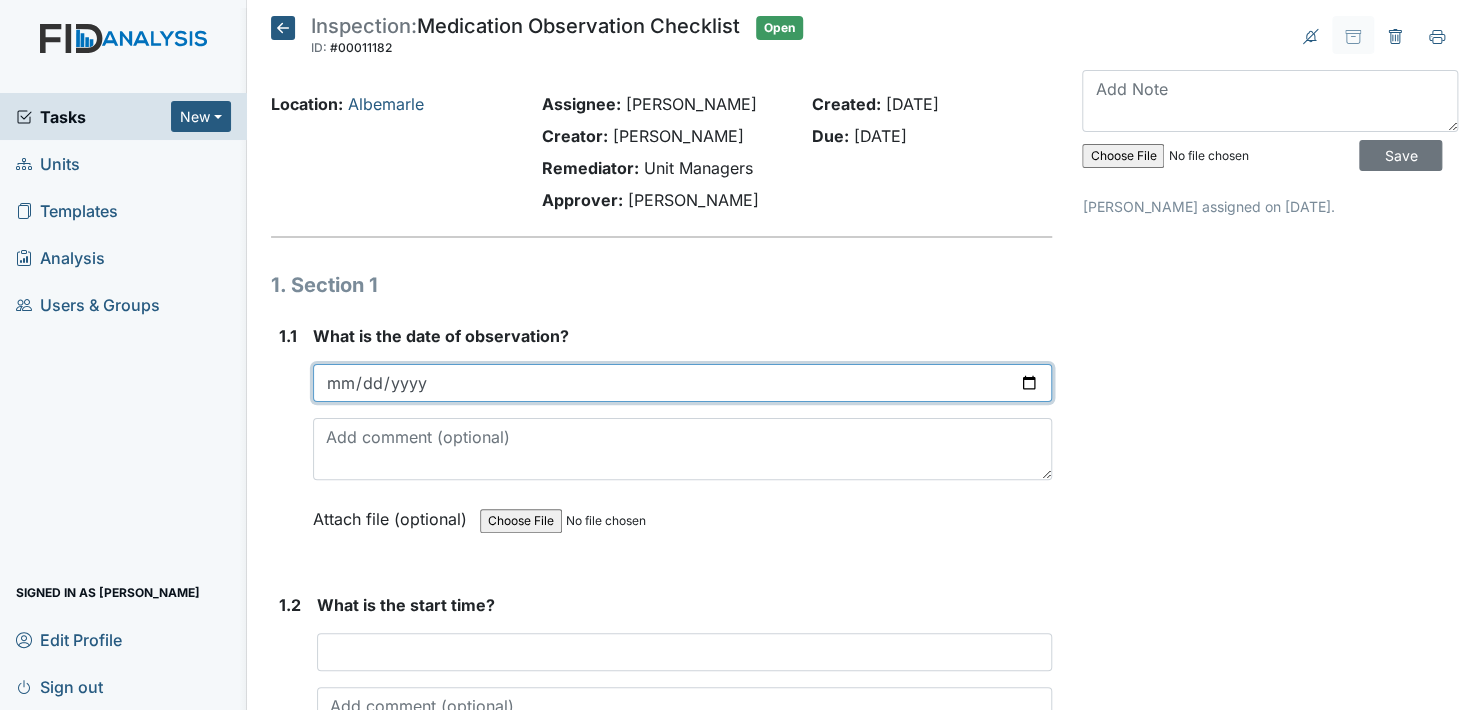 type on "[DATE]" 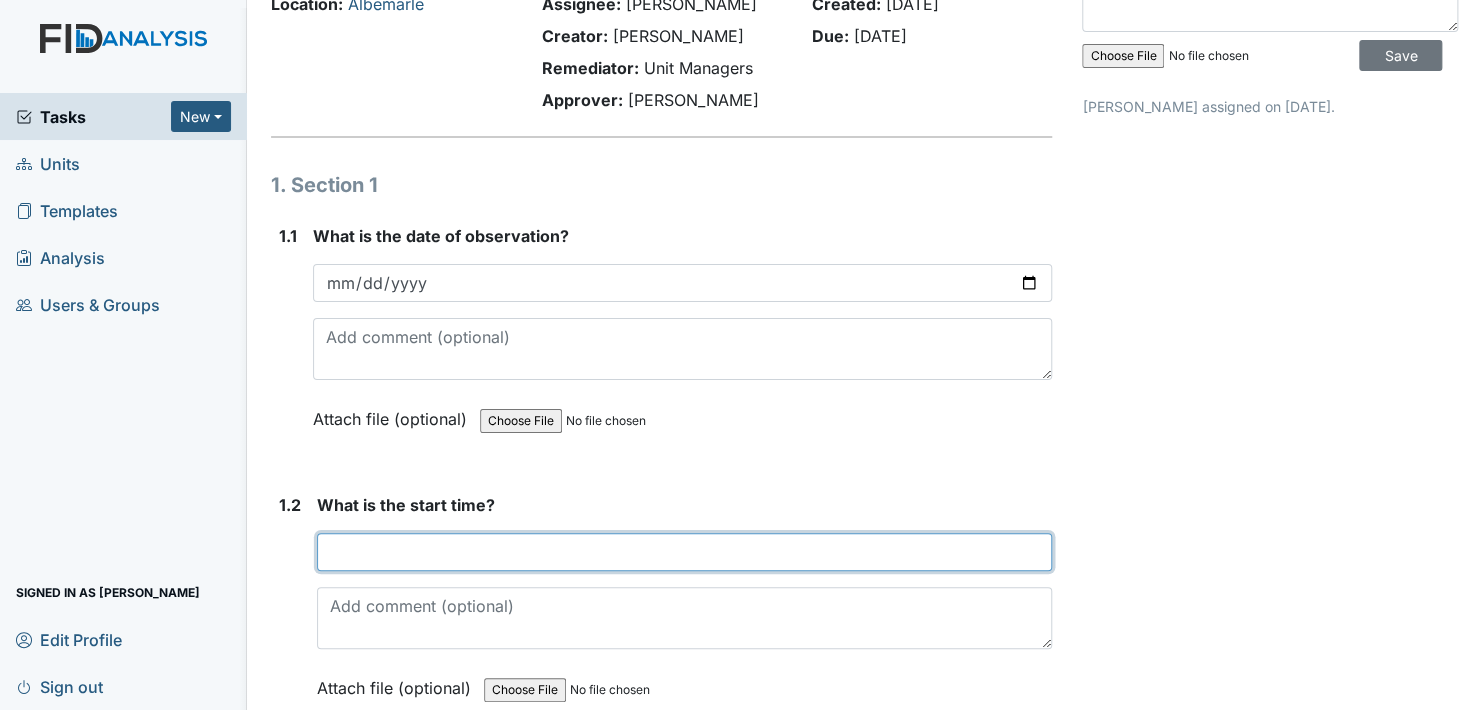 click at bounding box center [684, 552] 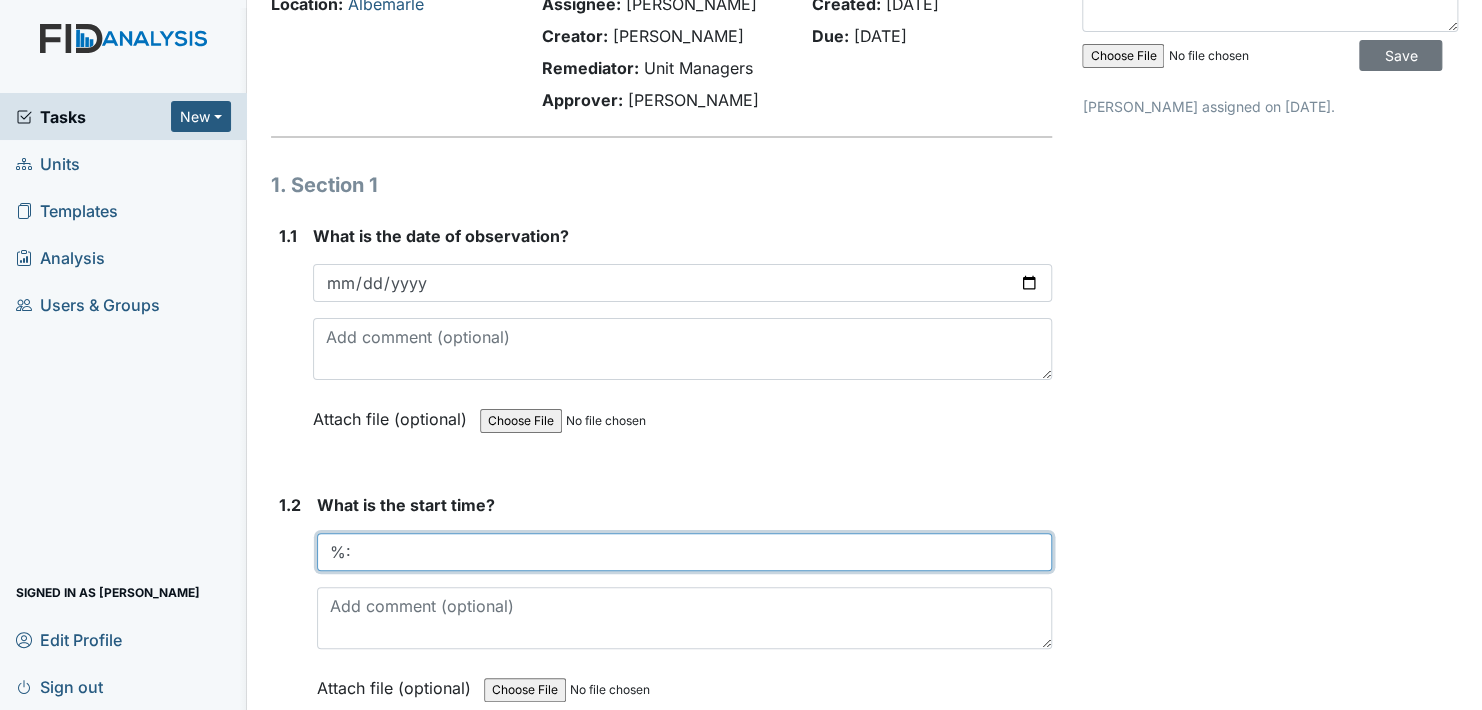 type on "%" 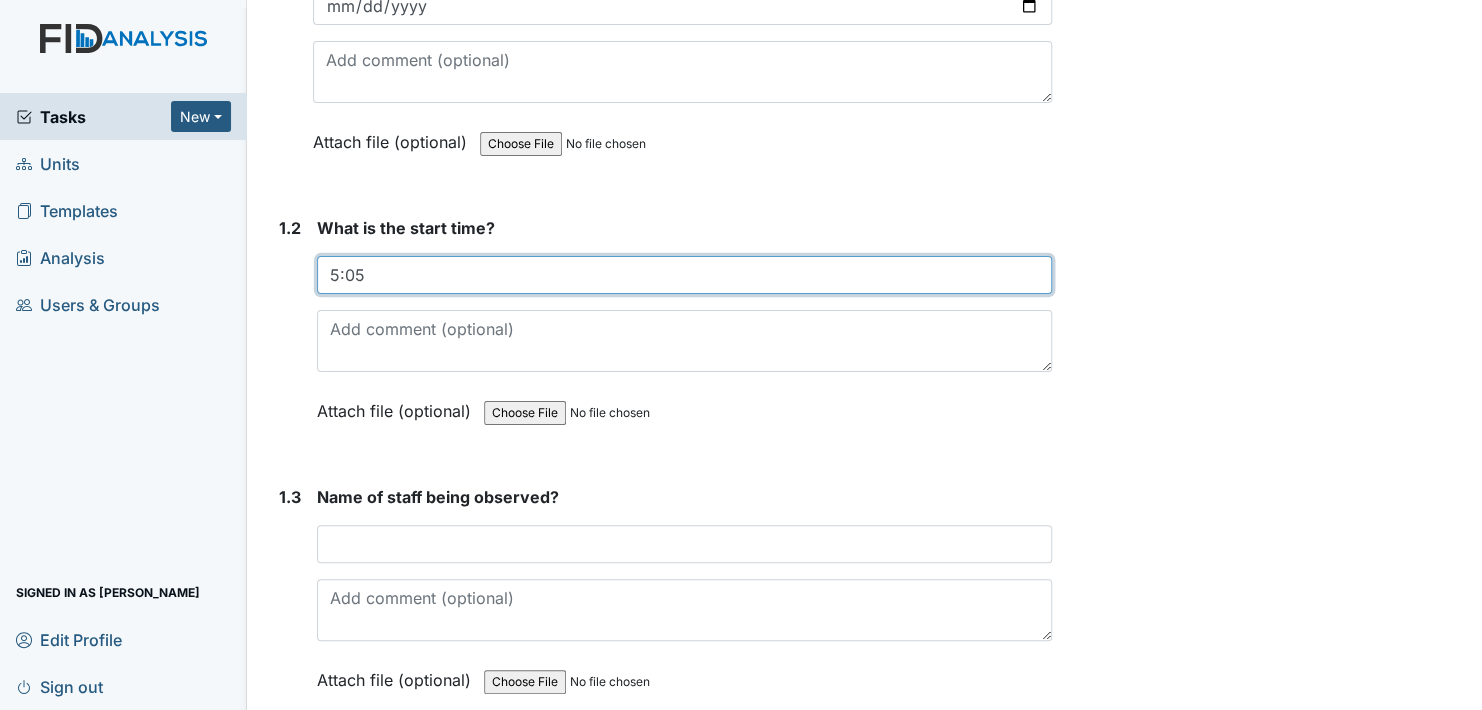 scroll, scrollTop: 400, scrollLeft: 0, axis: vertical 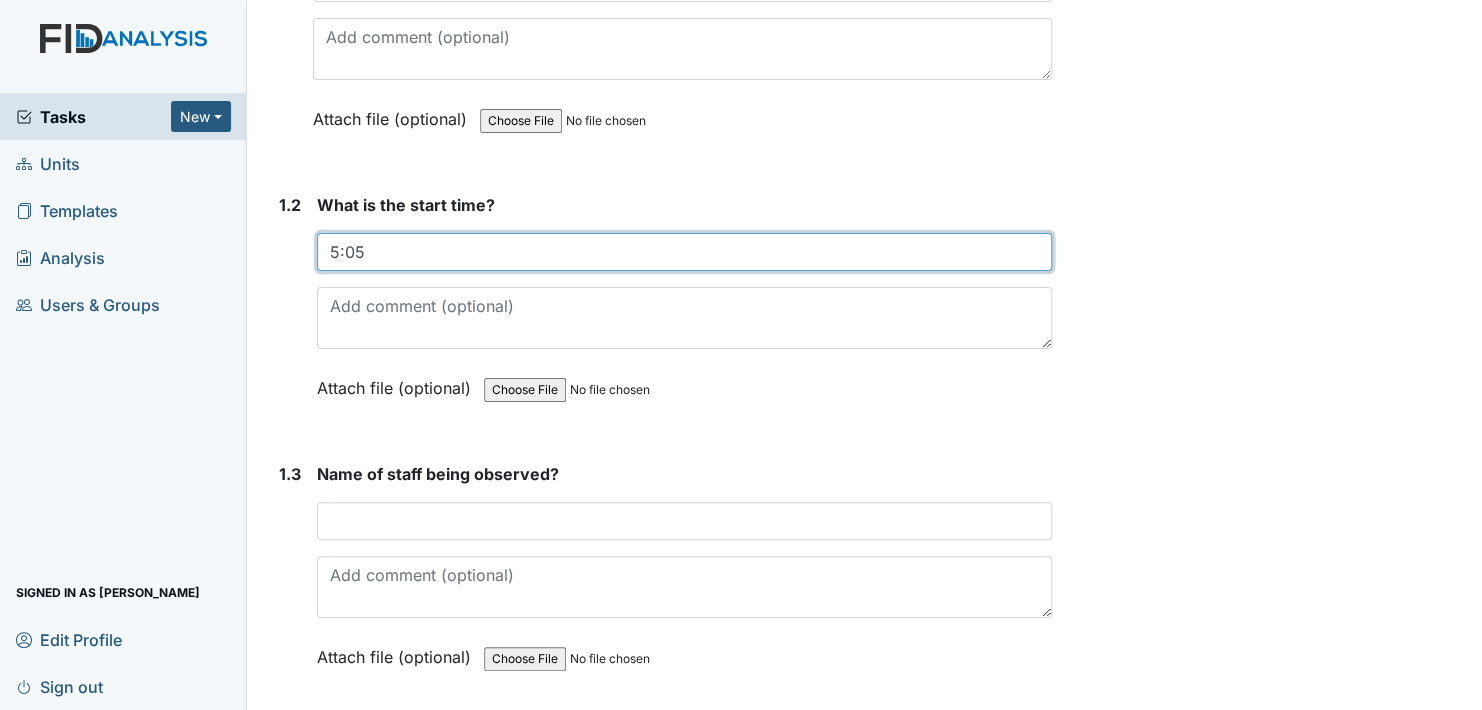 type on "5:05" 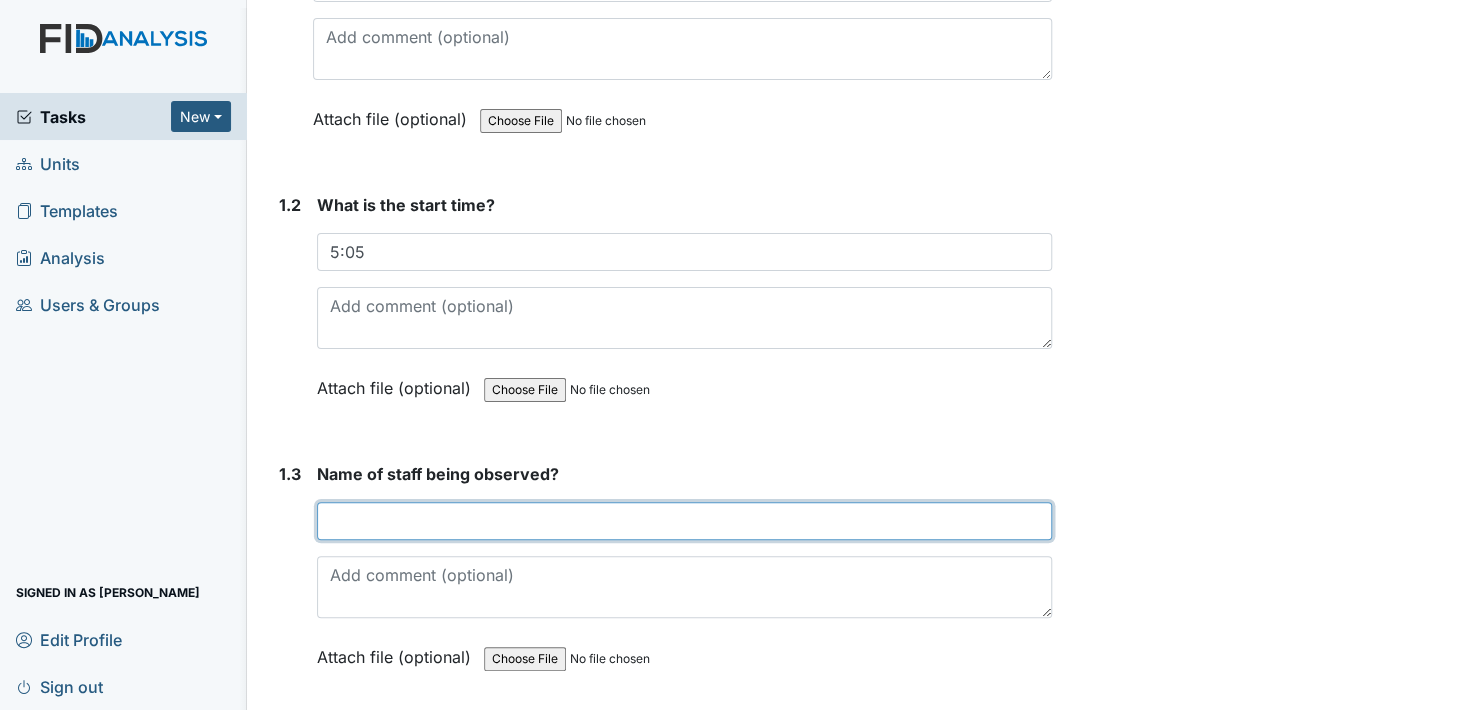 click at bounding box center [684, 521] 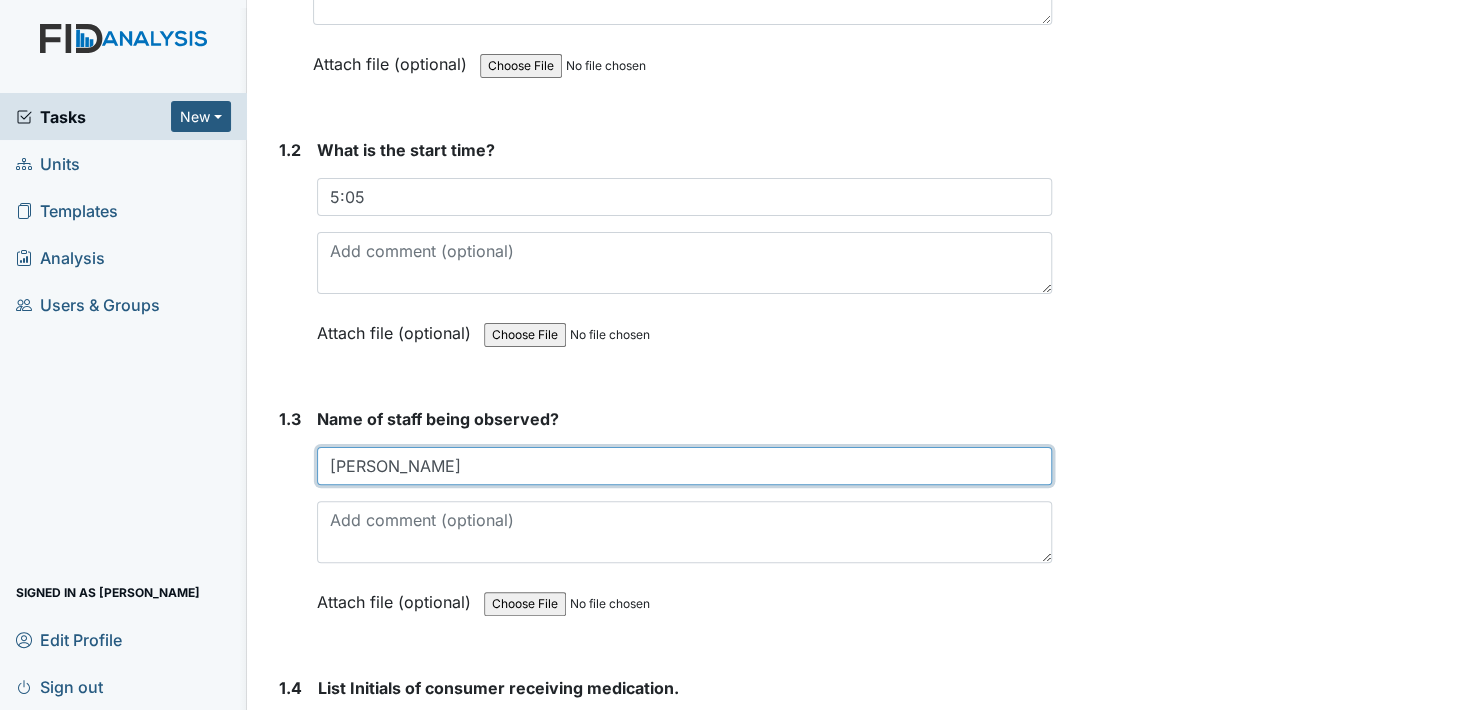 scroll, scrollTop: 600, scrollLeft: 0, axis: vertical 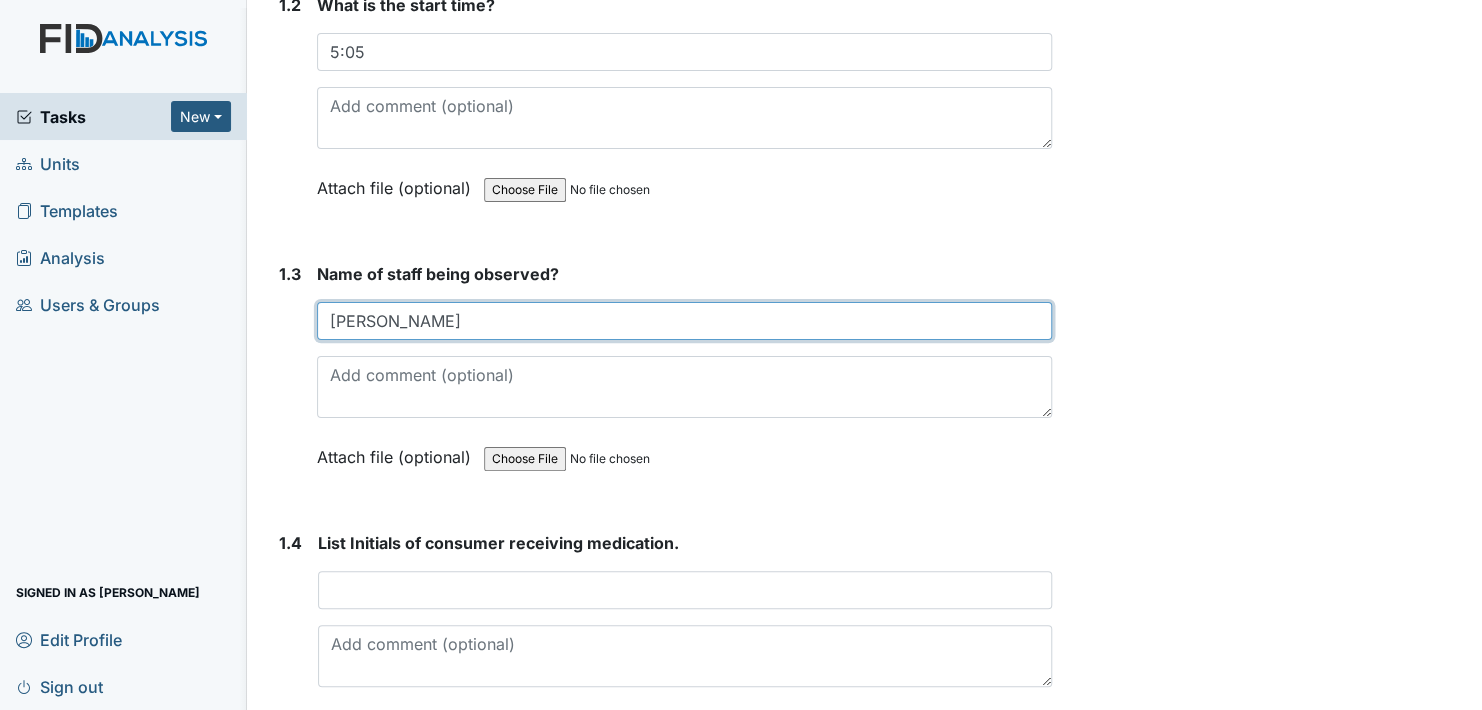 type on "[PERSON_NAME]" 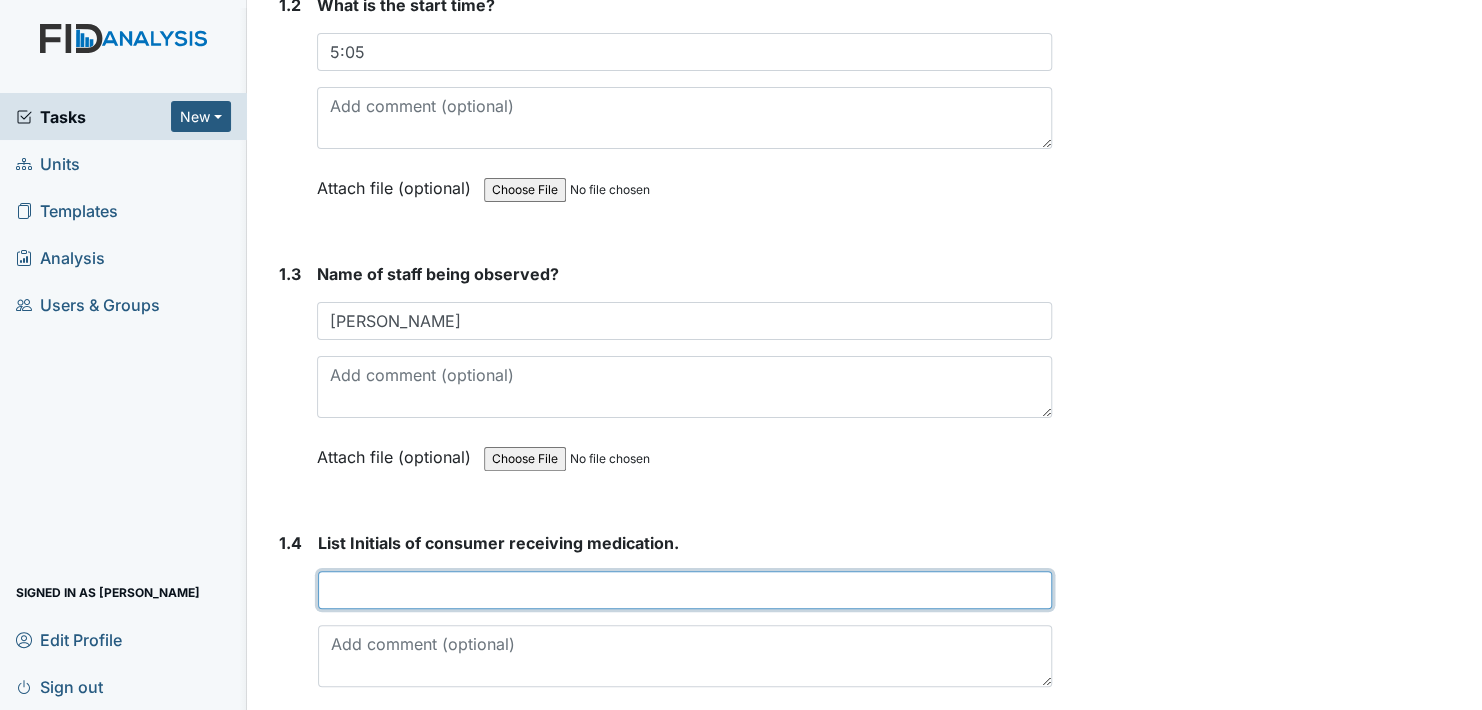 click at bounding box center [685, 590] 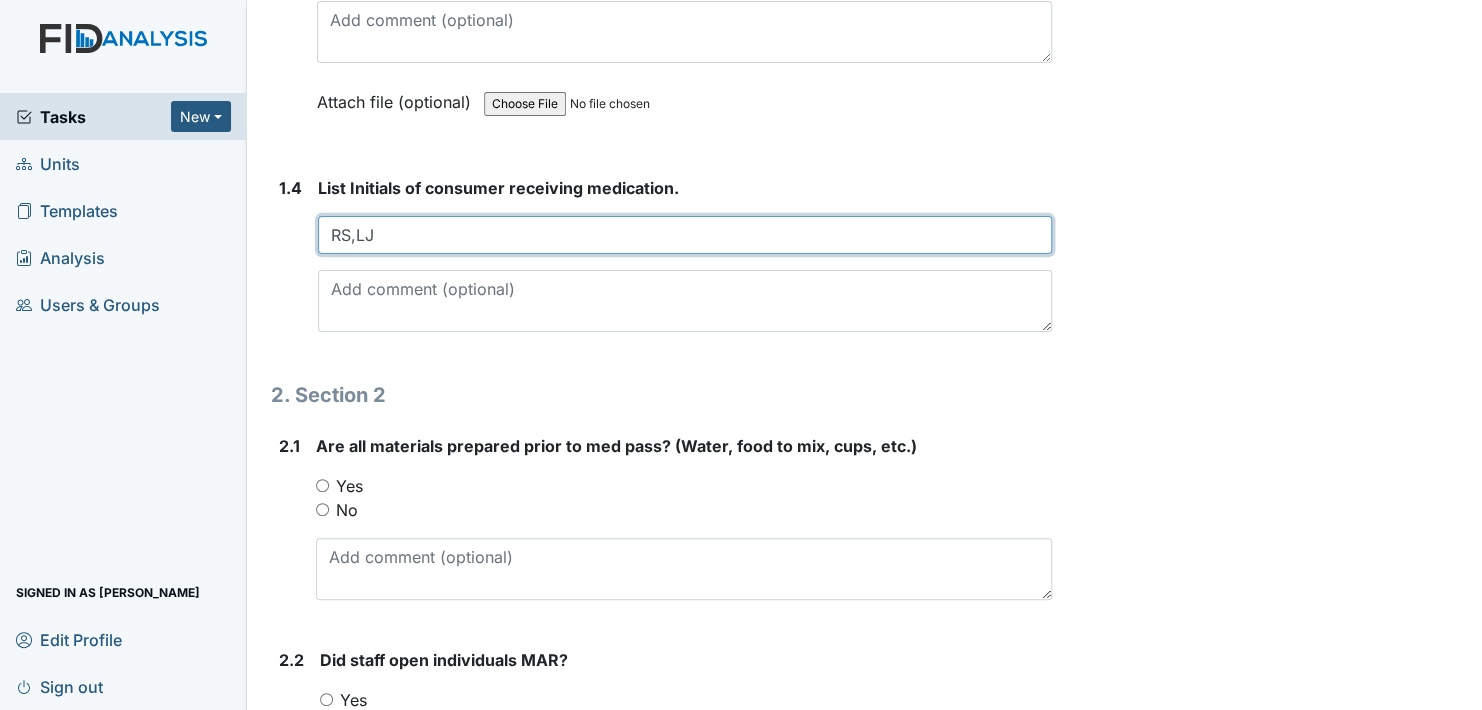 scroll, scrollTop: 1000, scrollLeft: 0, axis: vertical 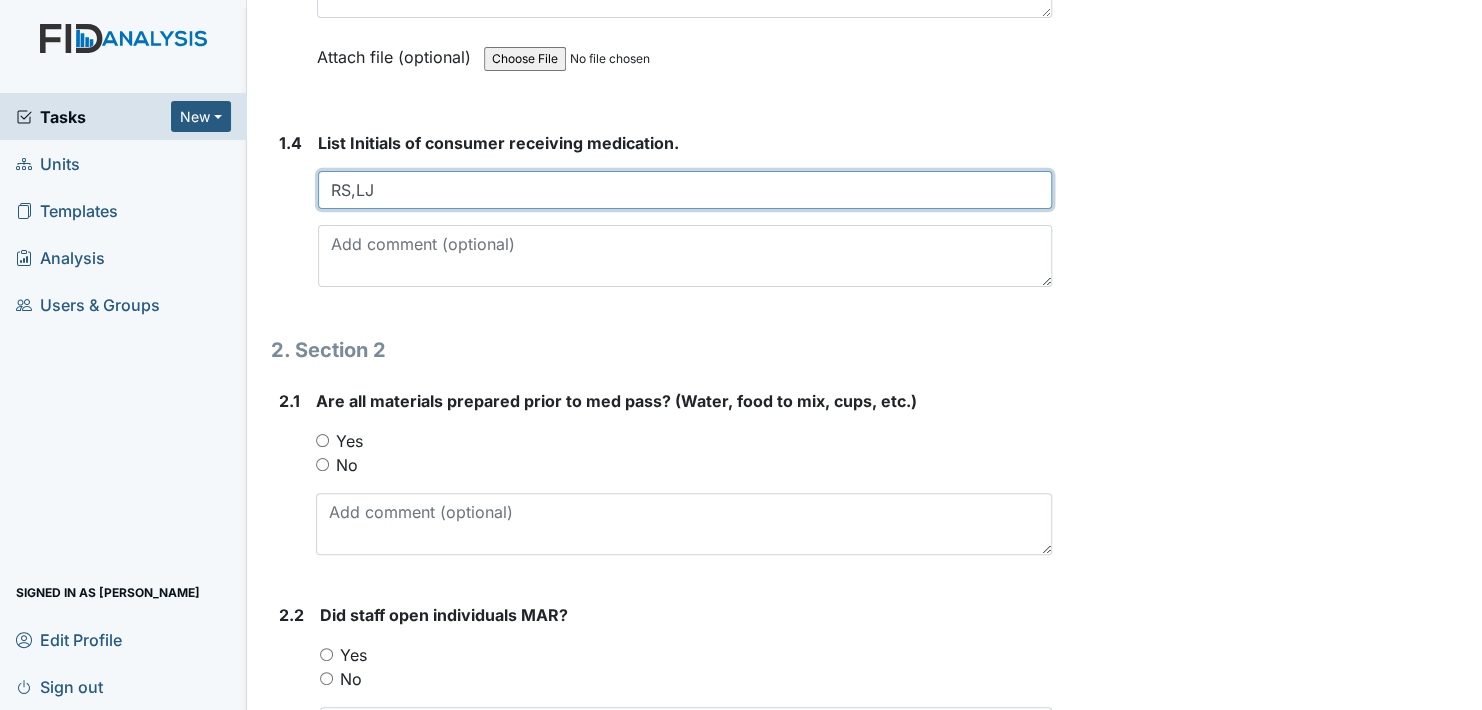 type on "RS,LJ" 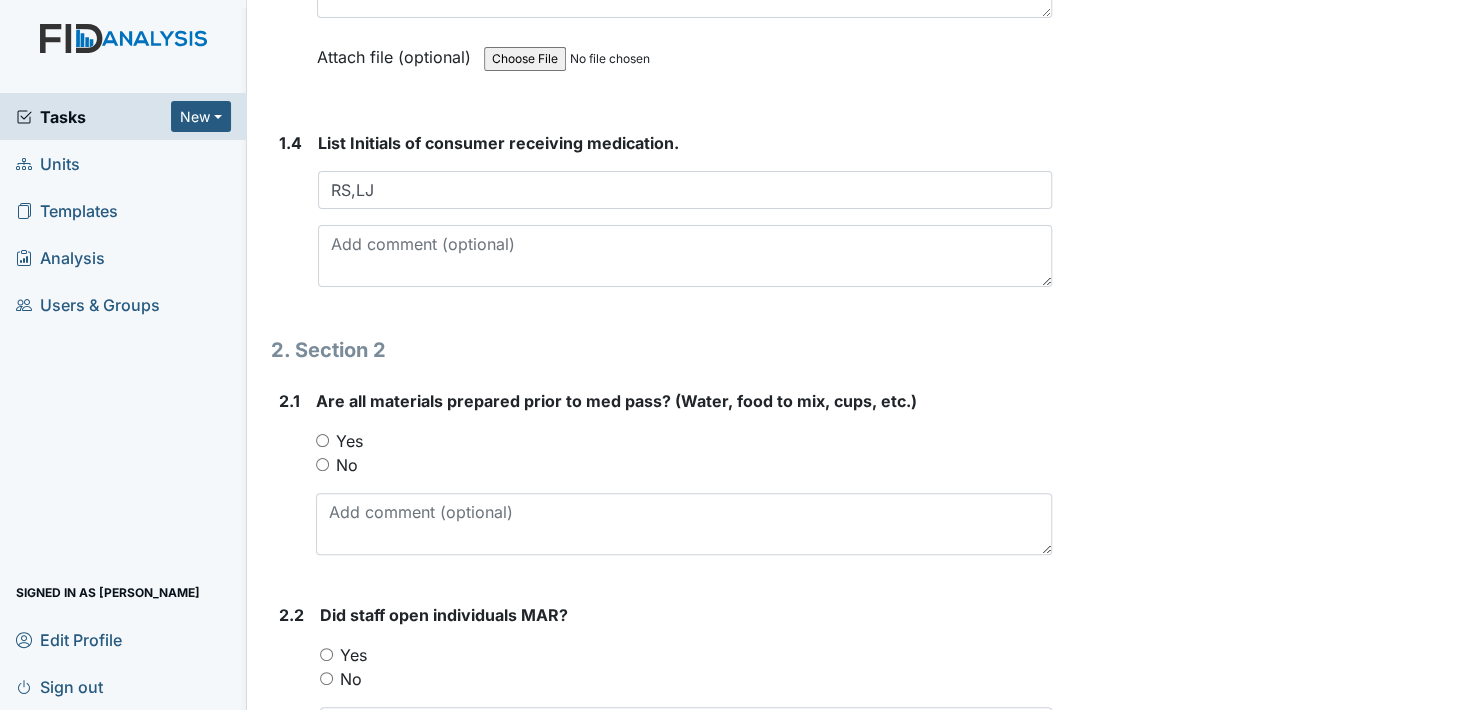 click on "Yes" at bounding box center (322, 440) 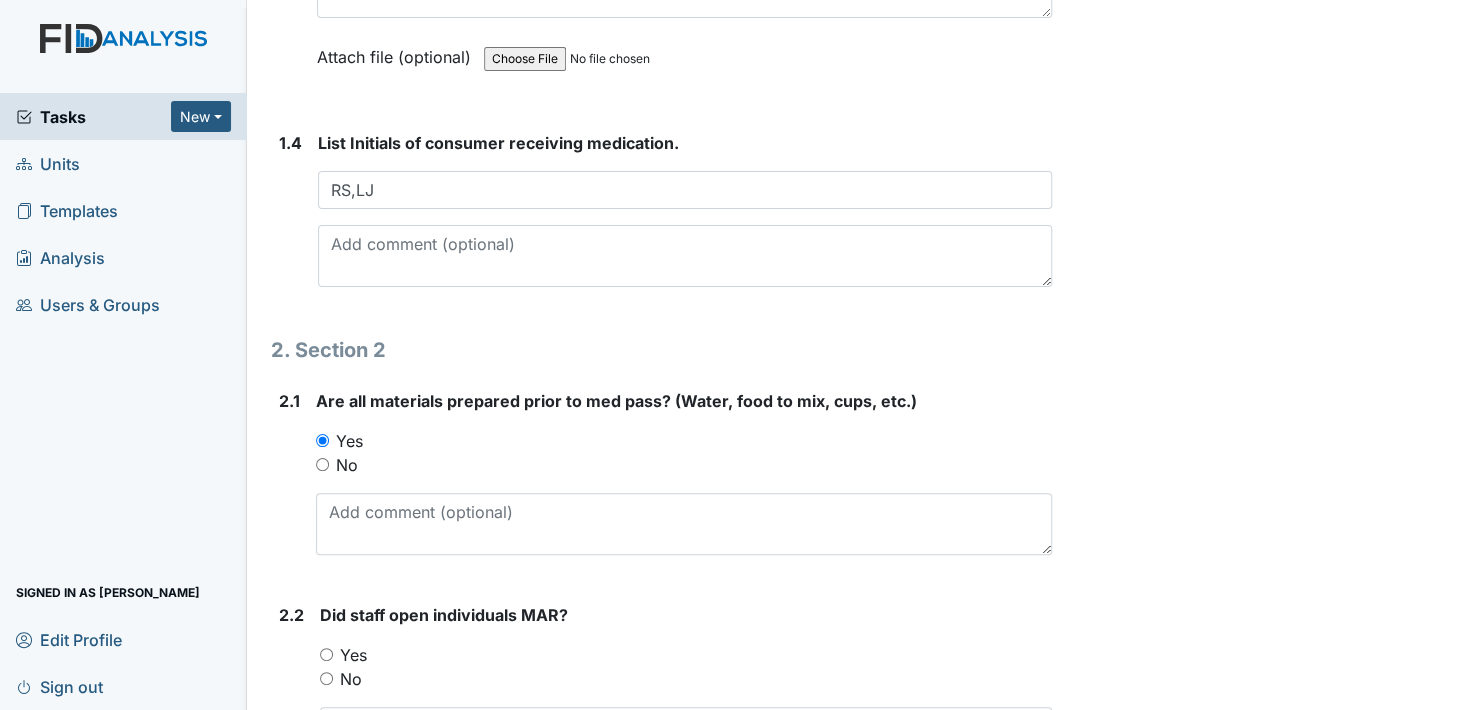 scroll, scrollTop: 1200, scrollLeft: 0, axis: vertical 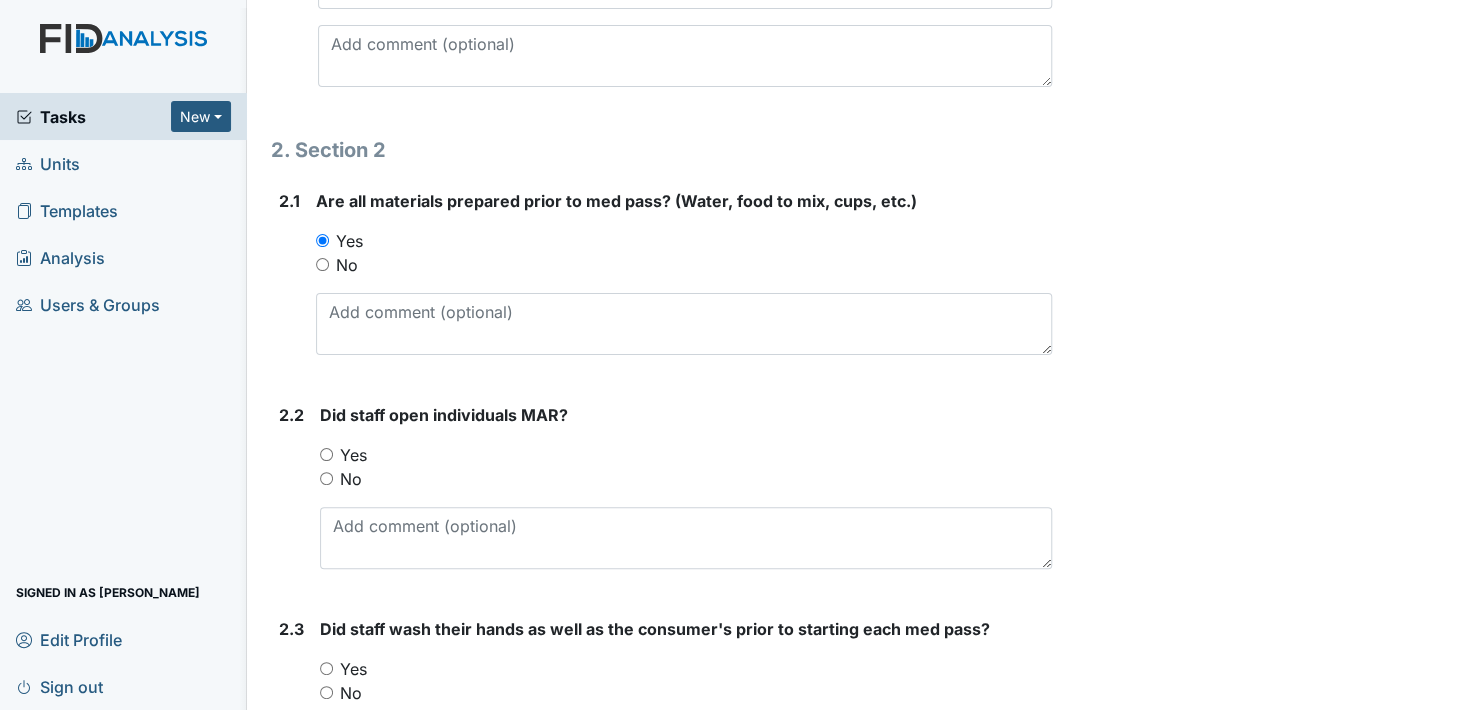 click on "Yes" at bounding box center [326, 454] 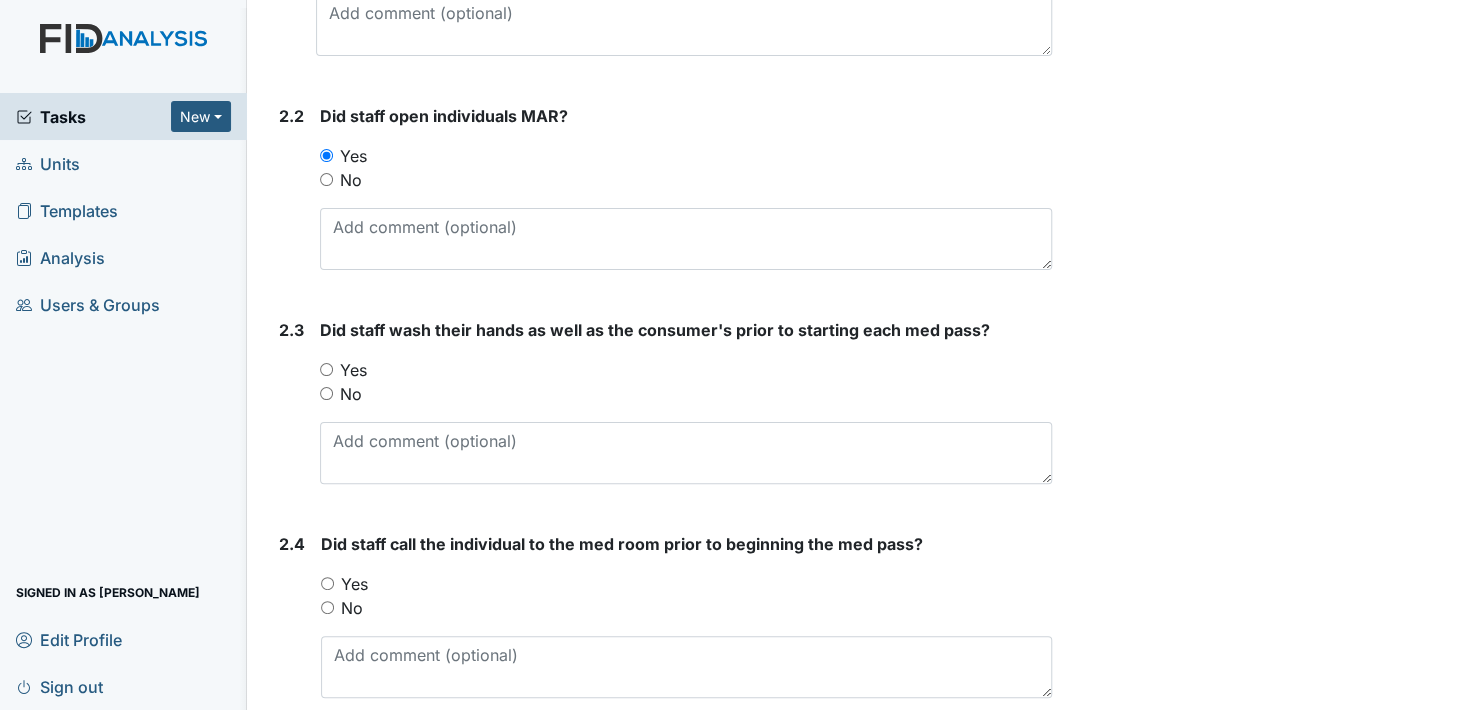 scroll, scrollTop: 1500, scrollLeft: 0, axis: vertical 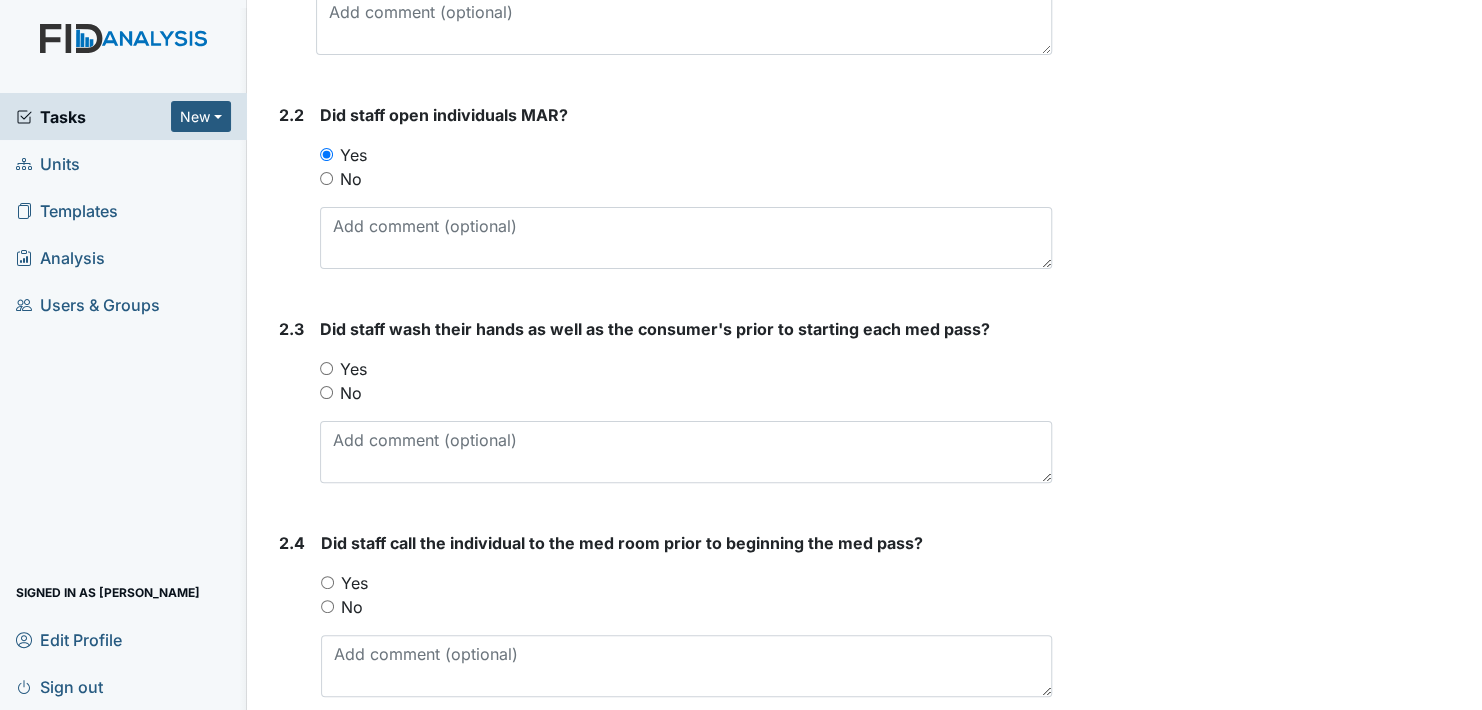 click on "Yes" at bounding box center (326, 368) 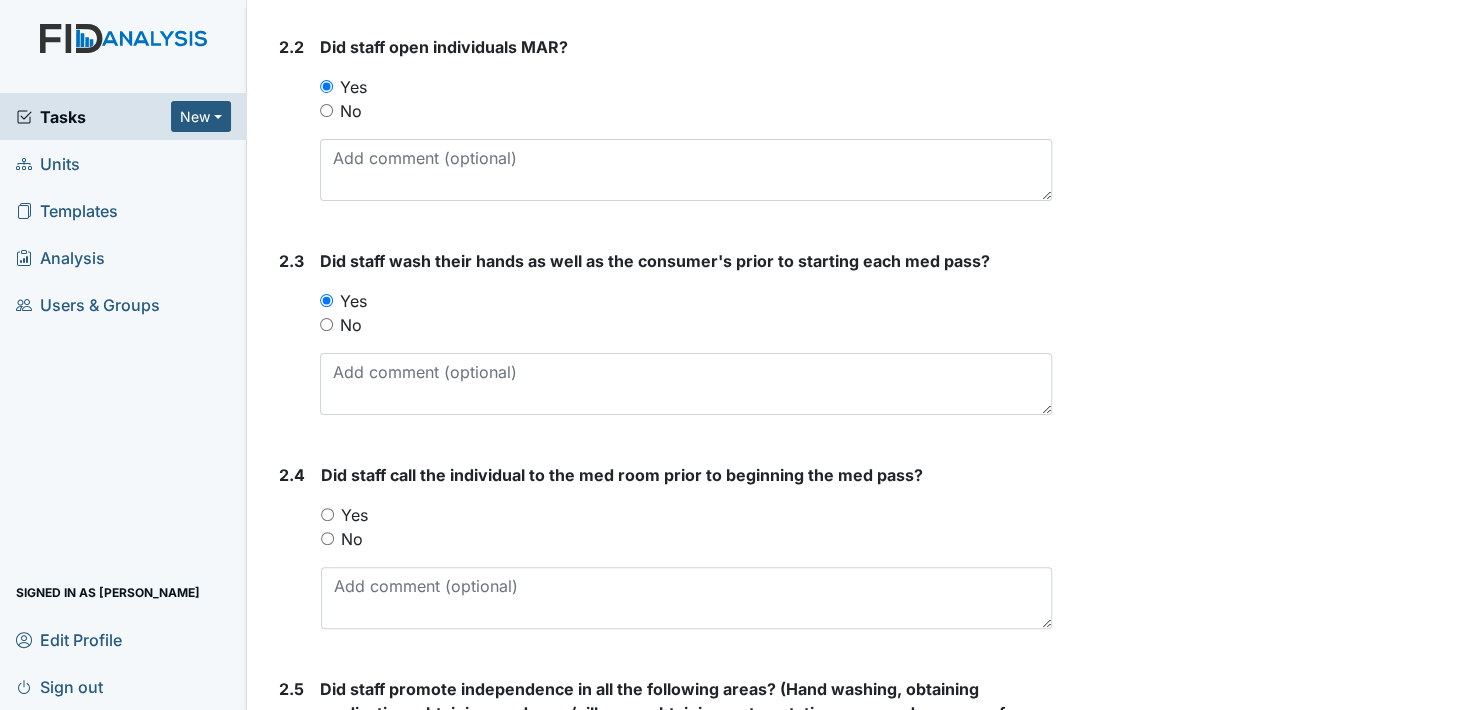 scroll, scrollTop: 1700, scrollLeft: 0, axis: vertical 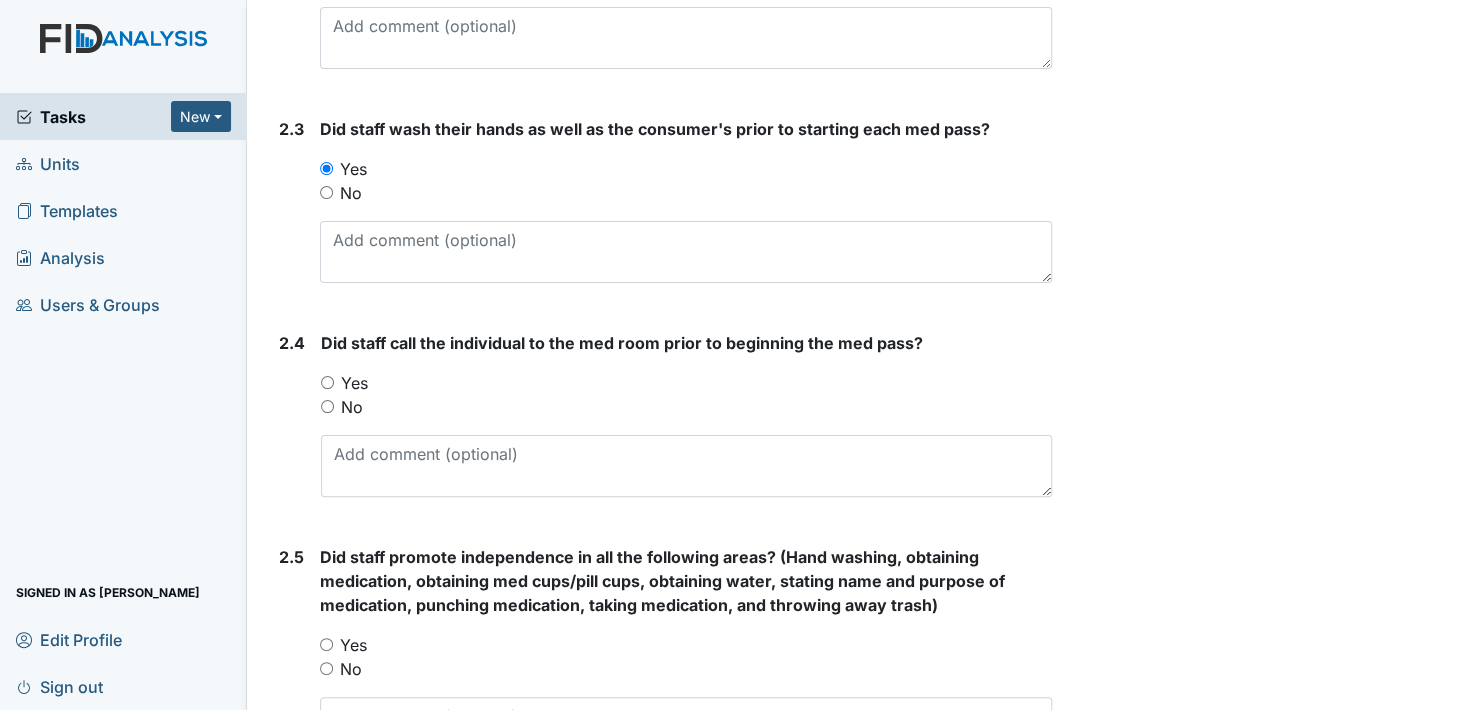 click on "Yes" at bounding box center (327, 382) 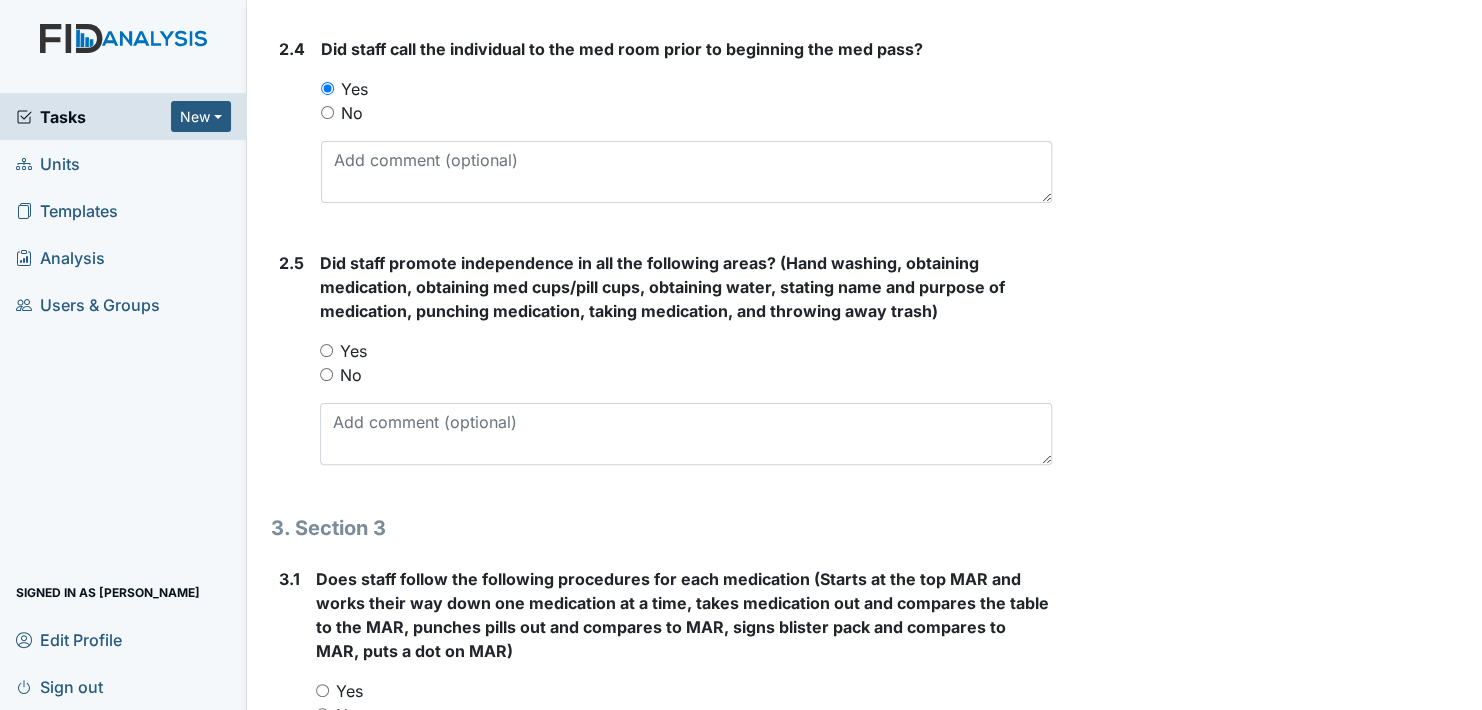 scroll, scrollTop: 2000, scrollLeft: 0, axis: vertical 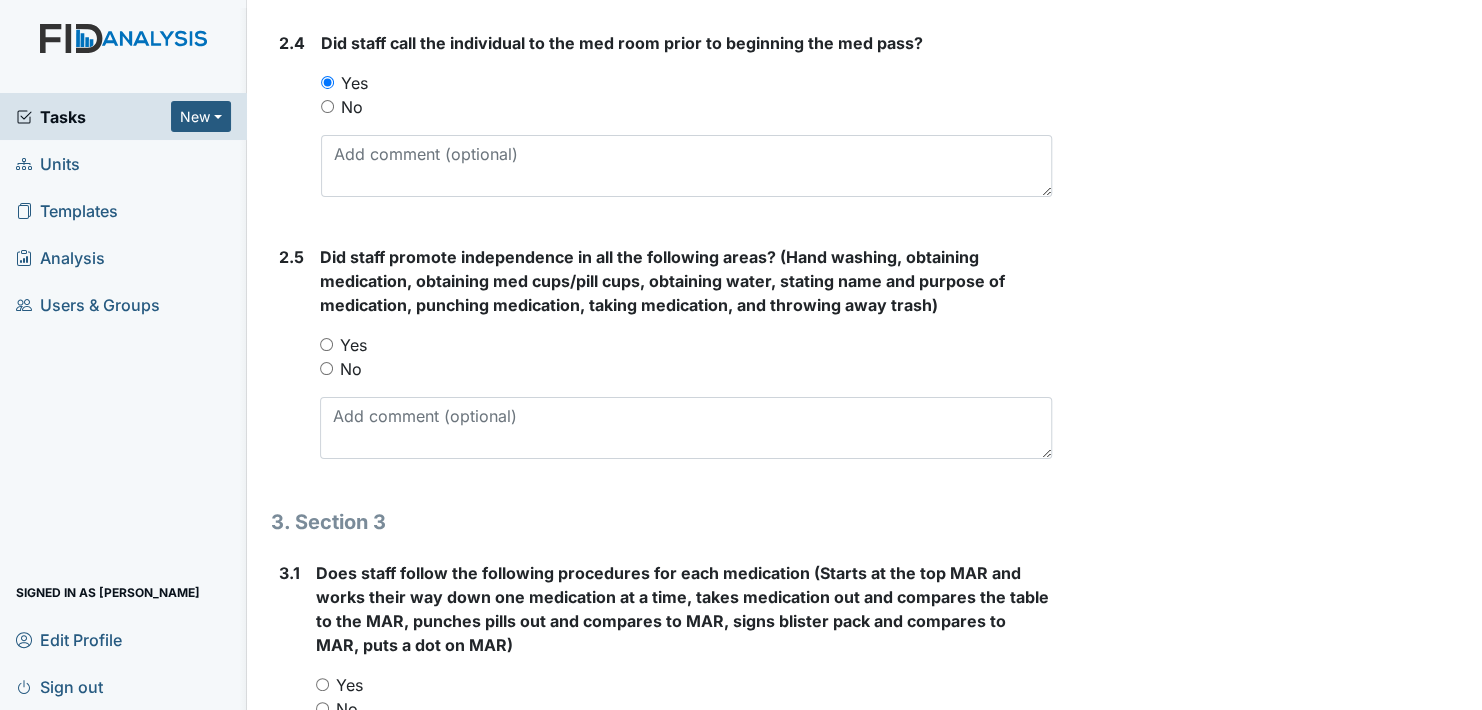 click on "Yes" at bounding box center [326, 344] 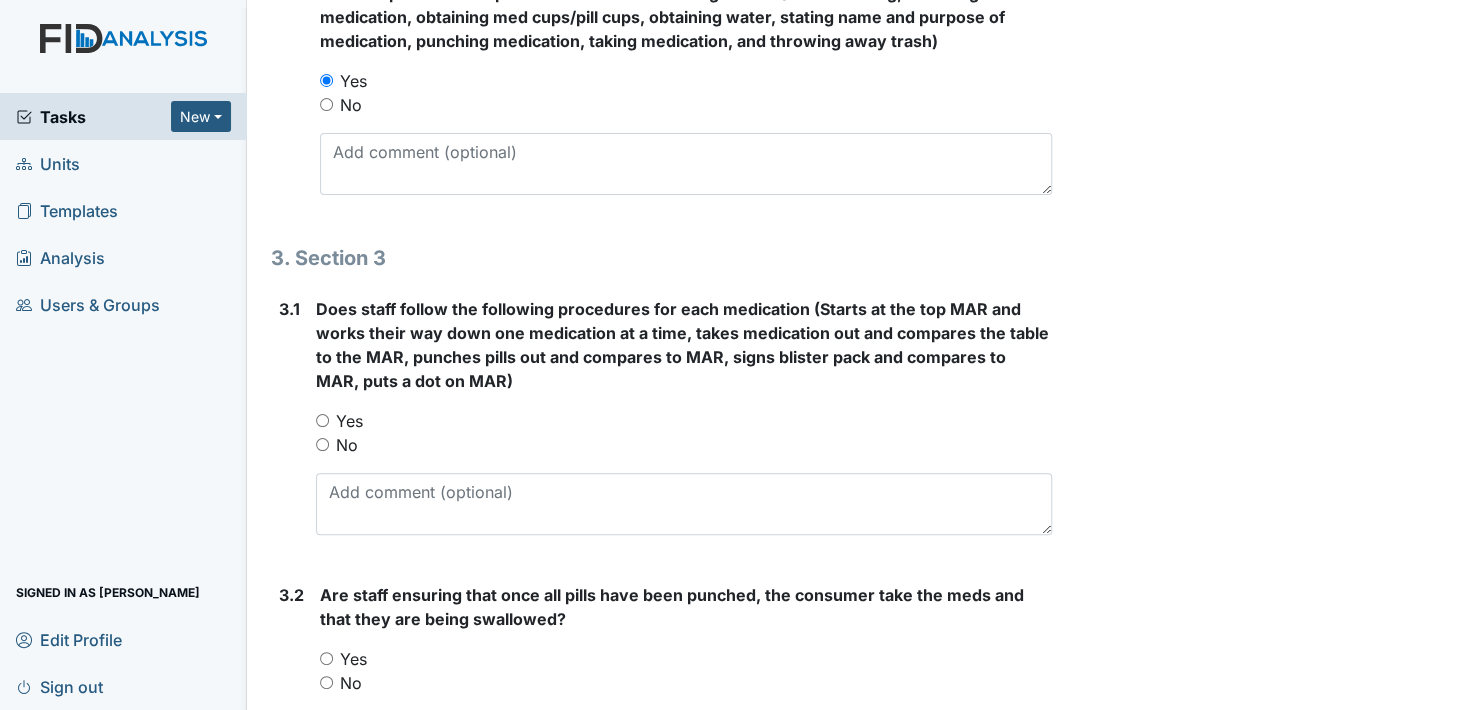 scroll, scrollTop: 2300, scrollLeft: 0, axis: vertical 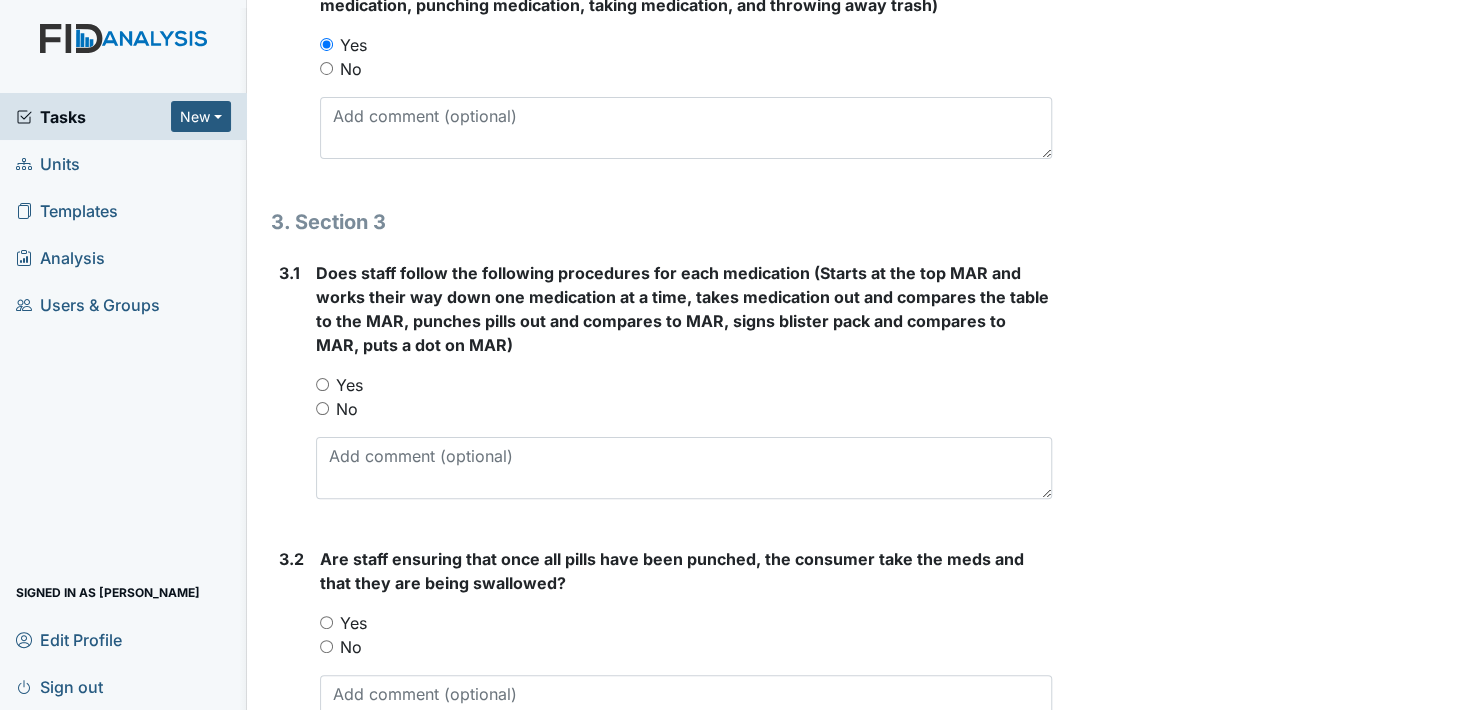 click on "Yes" at bounding box center [322, 384] 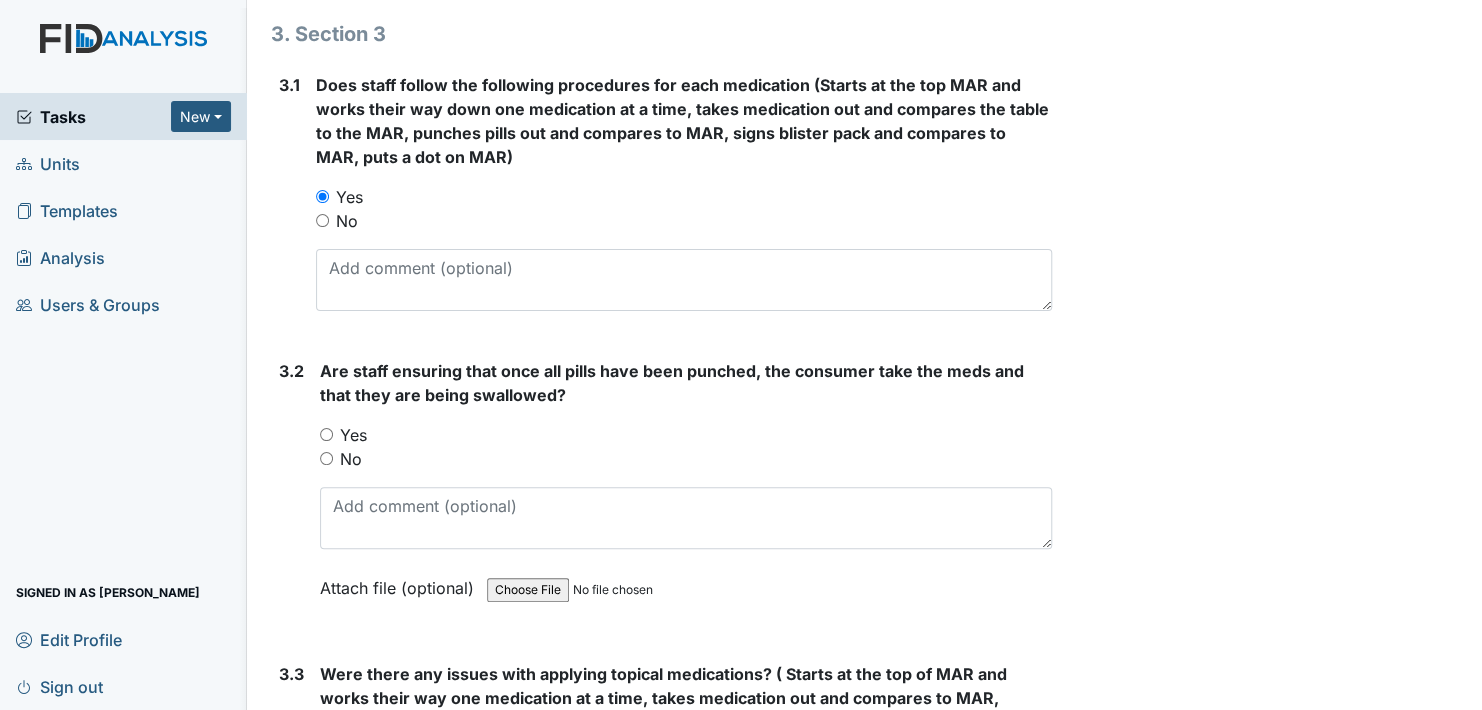 scroll, scrollTop: 2500, scrollLeft: 0, axis: vertical 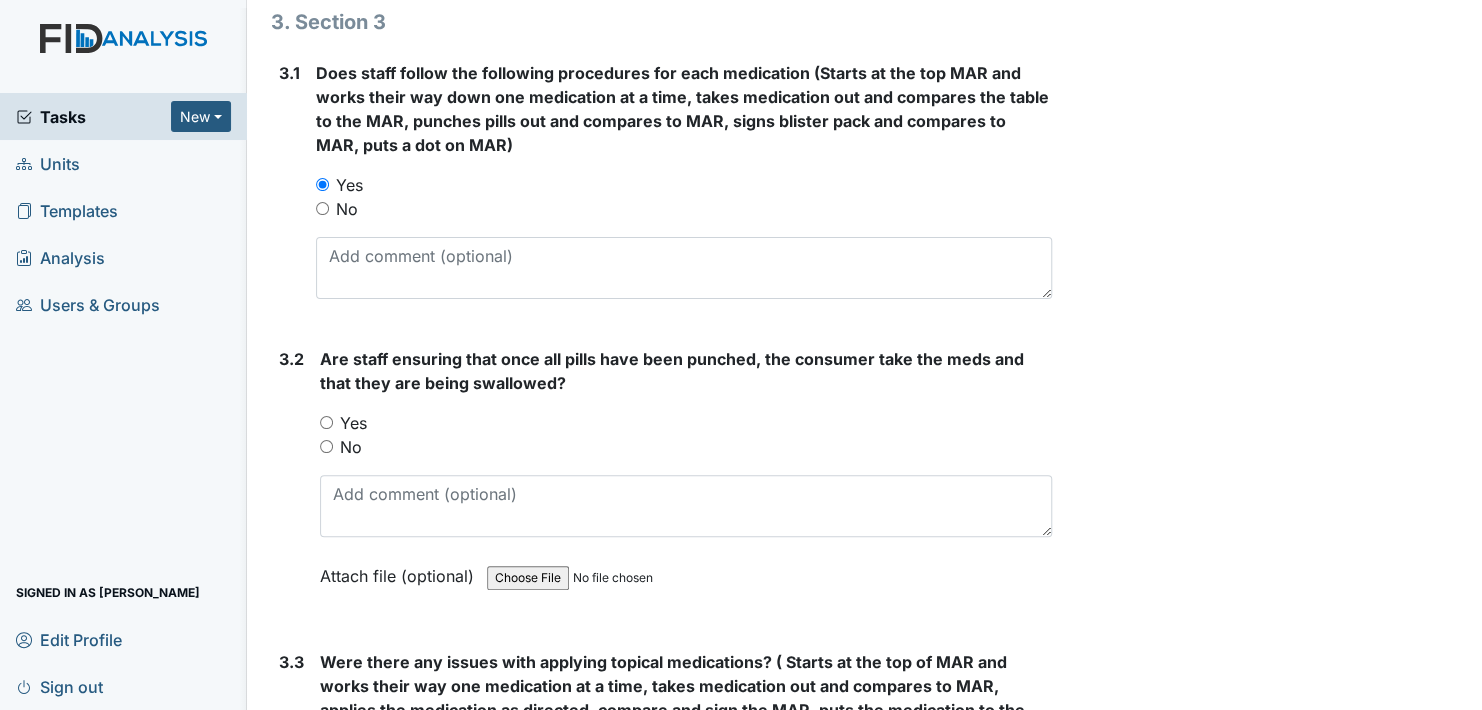 click on "Yes" at bounding box center [326, 422] 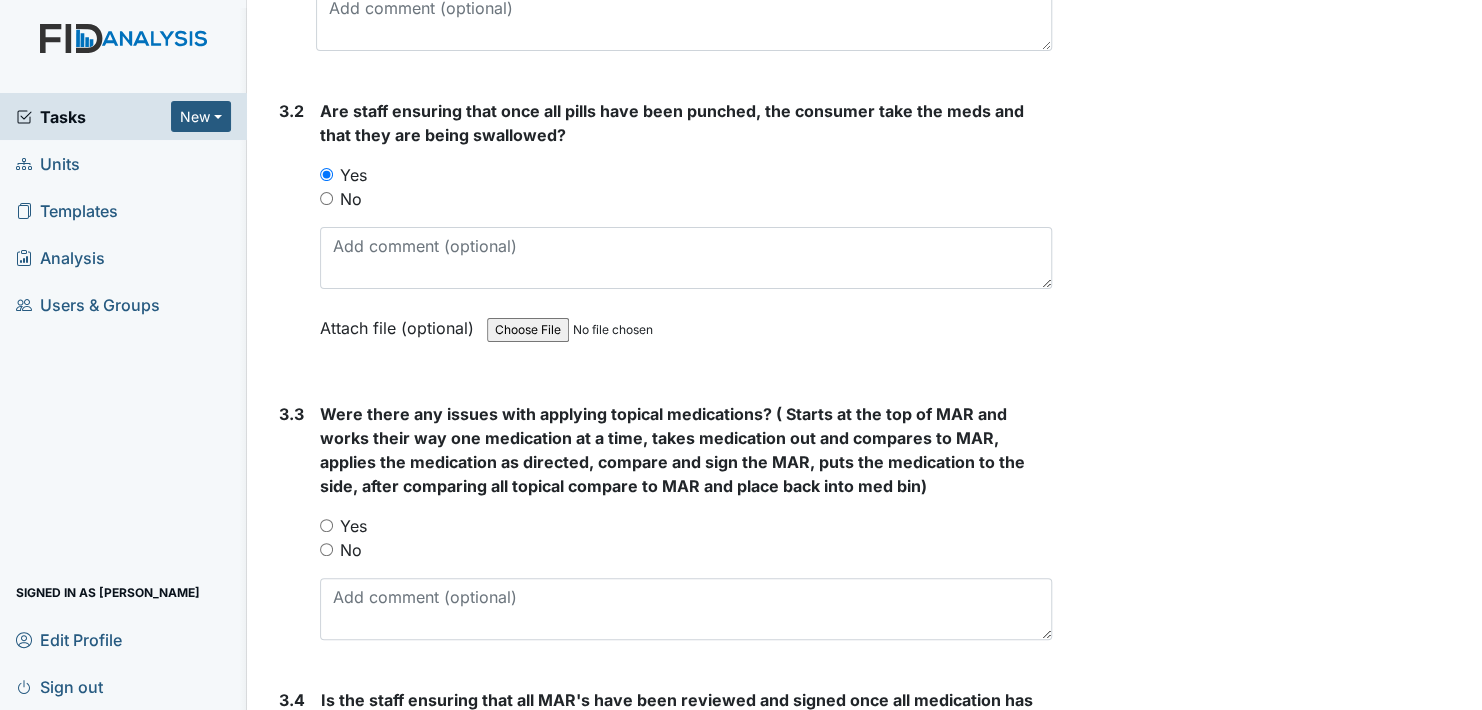 scroll, scrollTop: 2800, scrollLeft: 0, axis: vertical 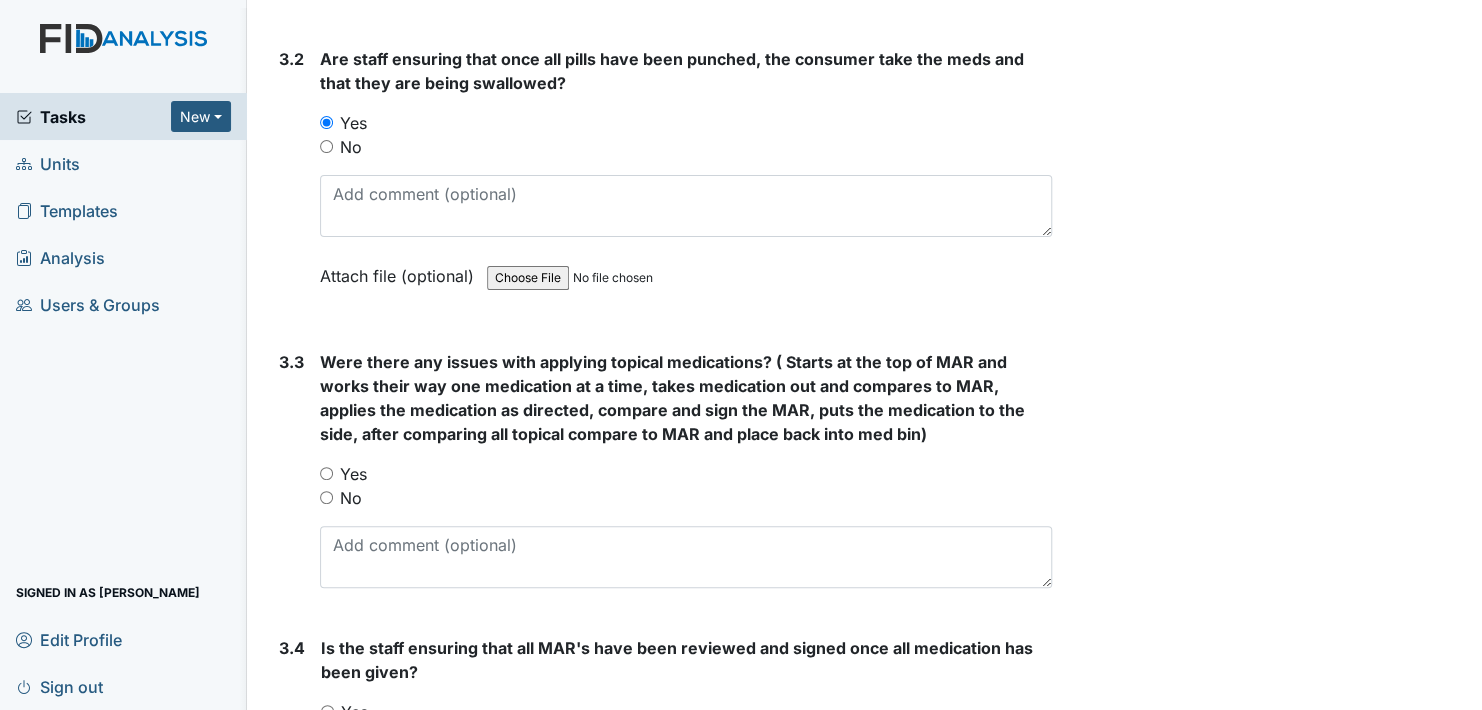click on "No" at bounding box center [326, 497] 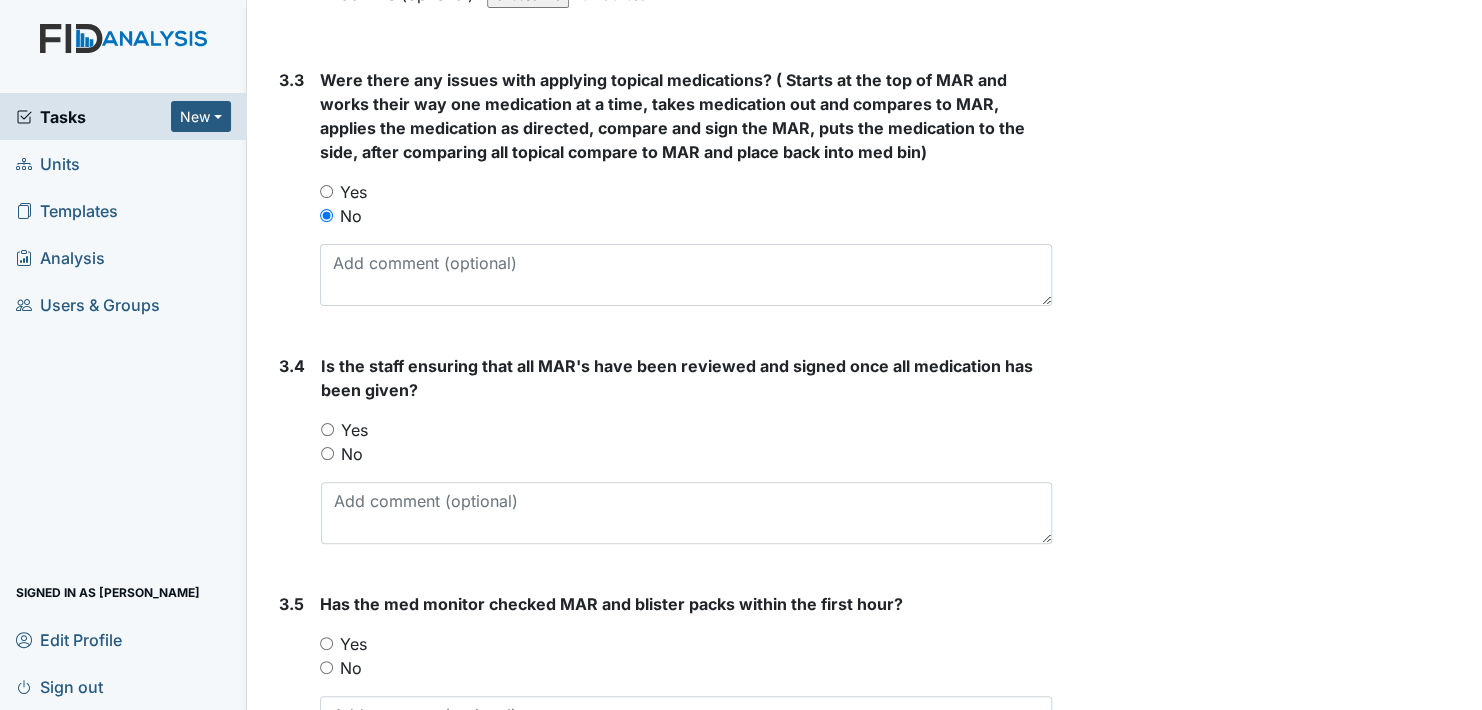 scroll, scrollTop: 3100, scrollLeft: 0, axis: vertical 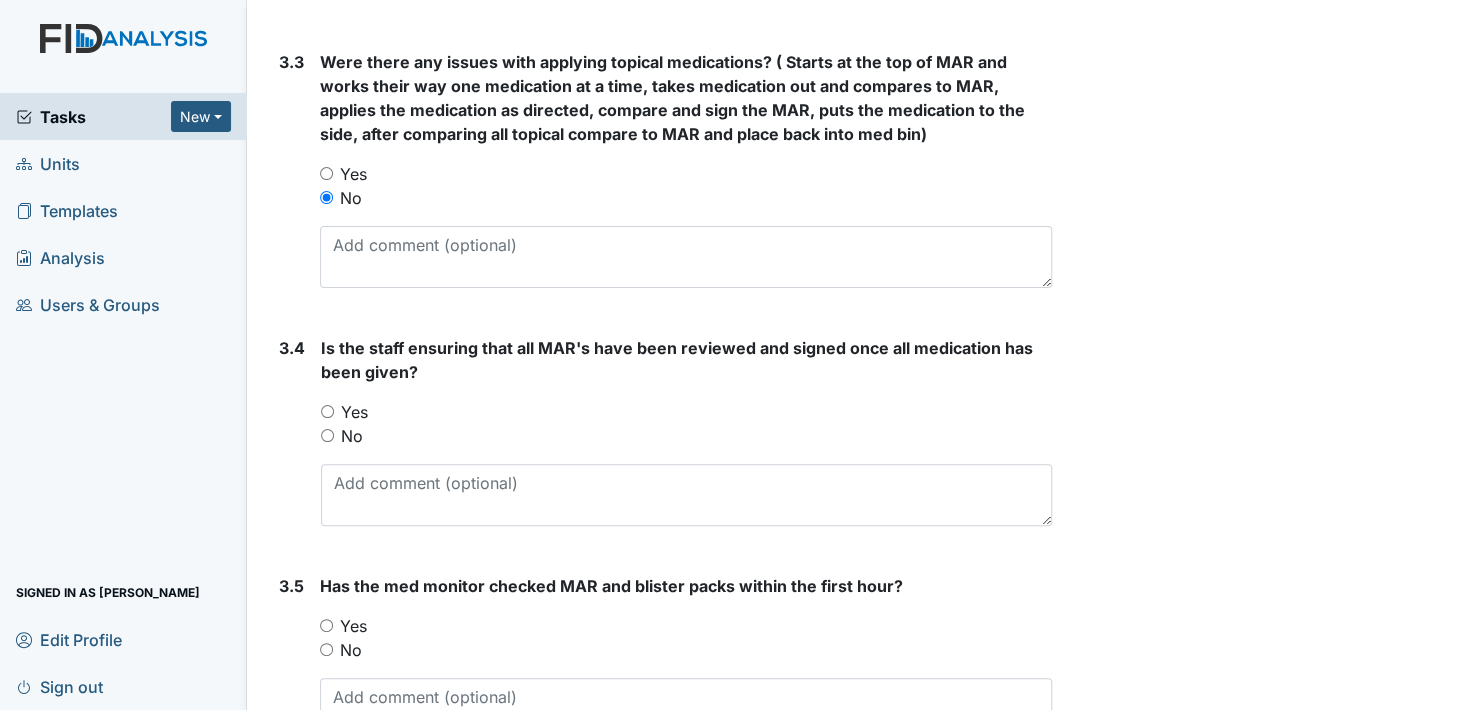 drag, startPoint x: 325, startPoint y: 402, endPoint x: 339, endPoint y: 418, distance: 21.260292 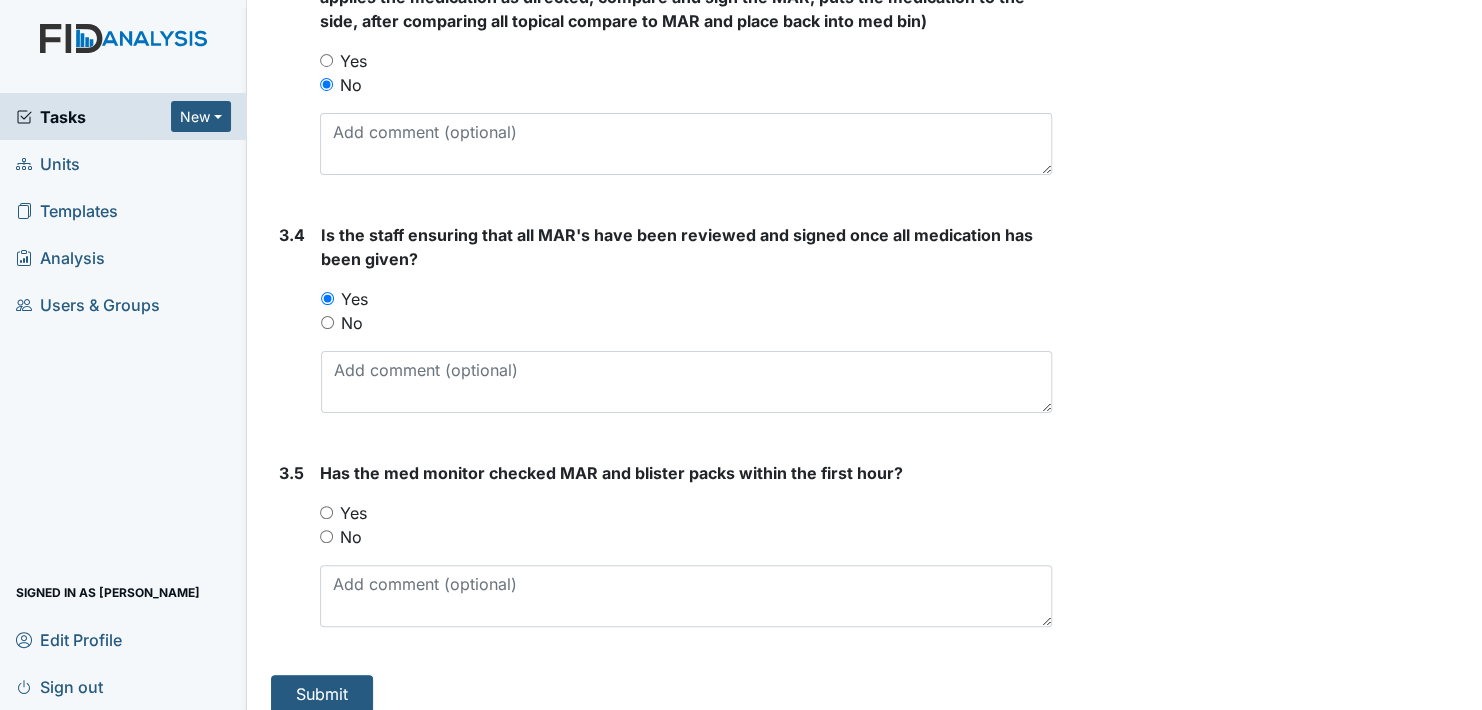 scroll, scrollTop: 3223, scrollLeft: 0, axis: vertical 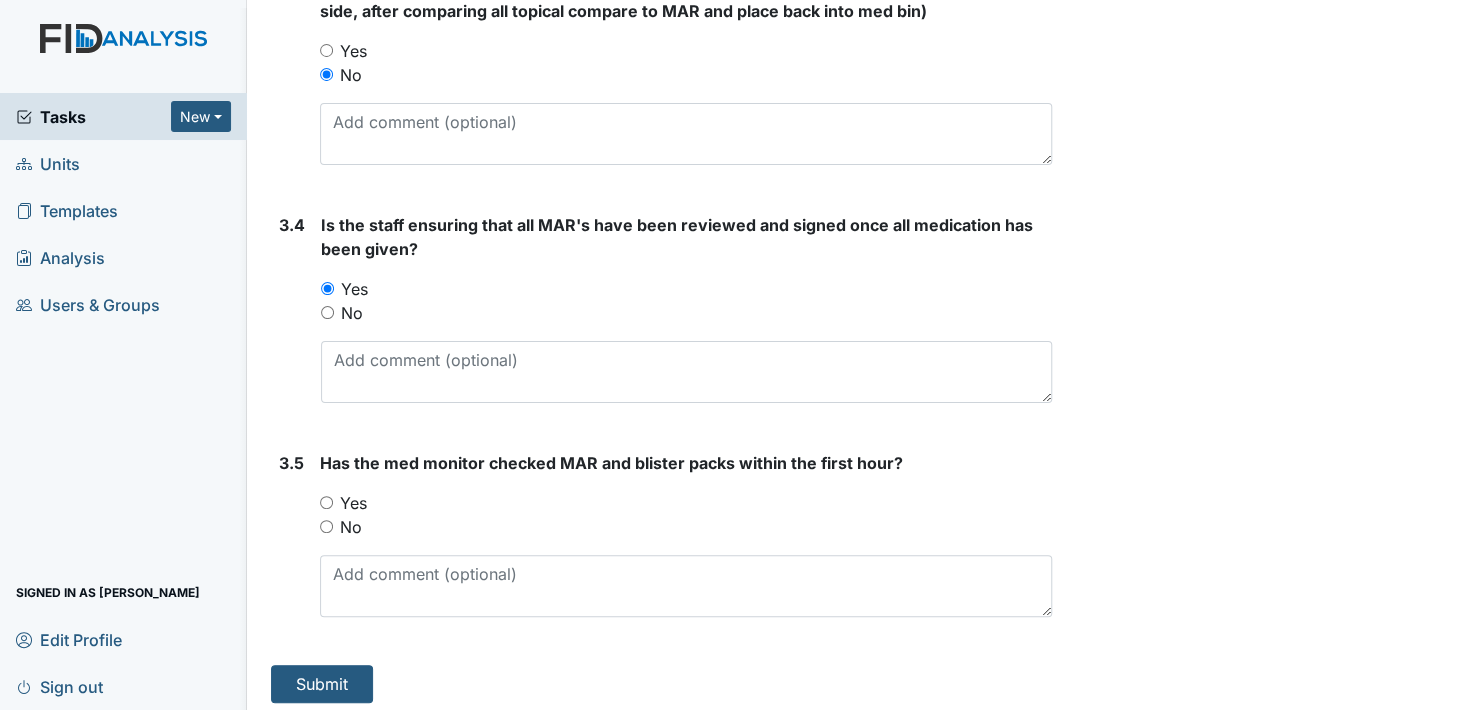 click on "Yes" at bounding box center [326, 502] 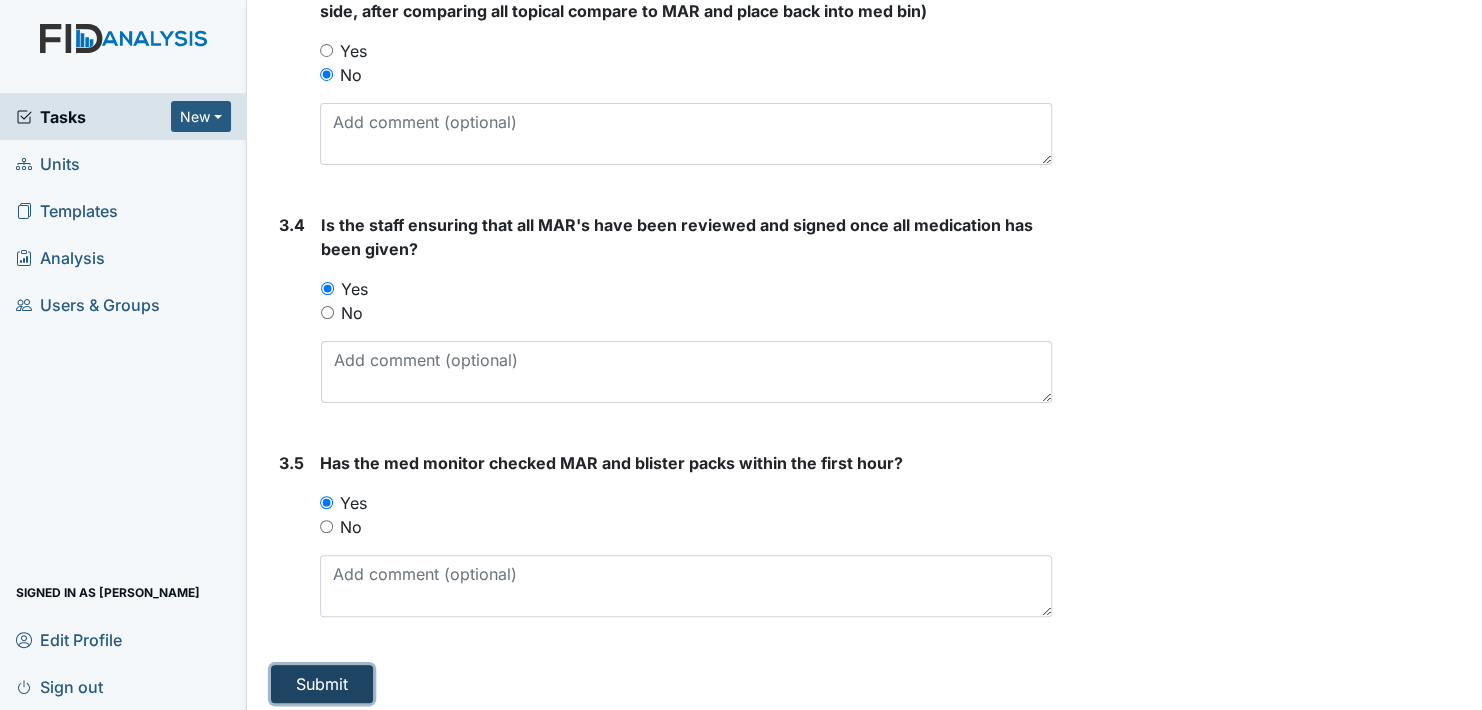 click on "Submit" at bounding box center (322, 684) 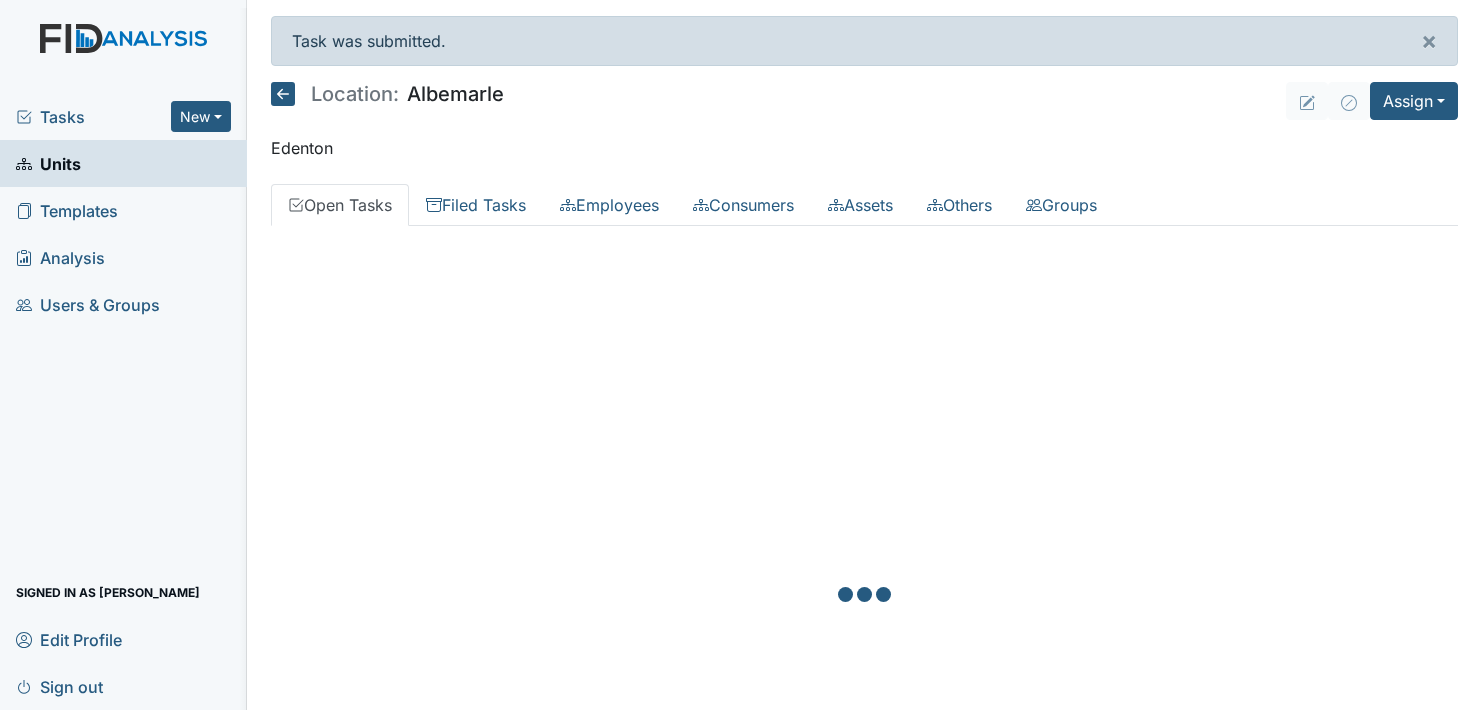 scroll, scrollTop: 0, scrollLeft: 0, axis: both 